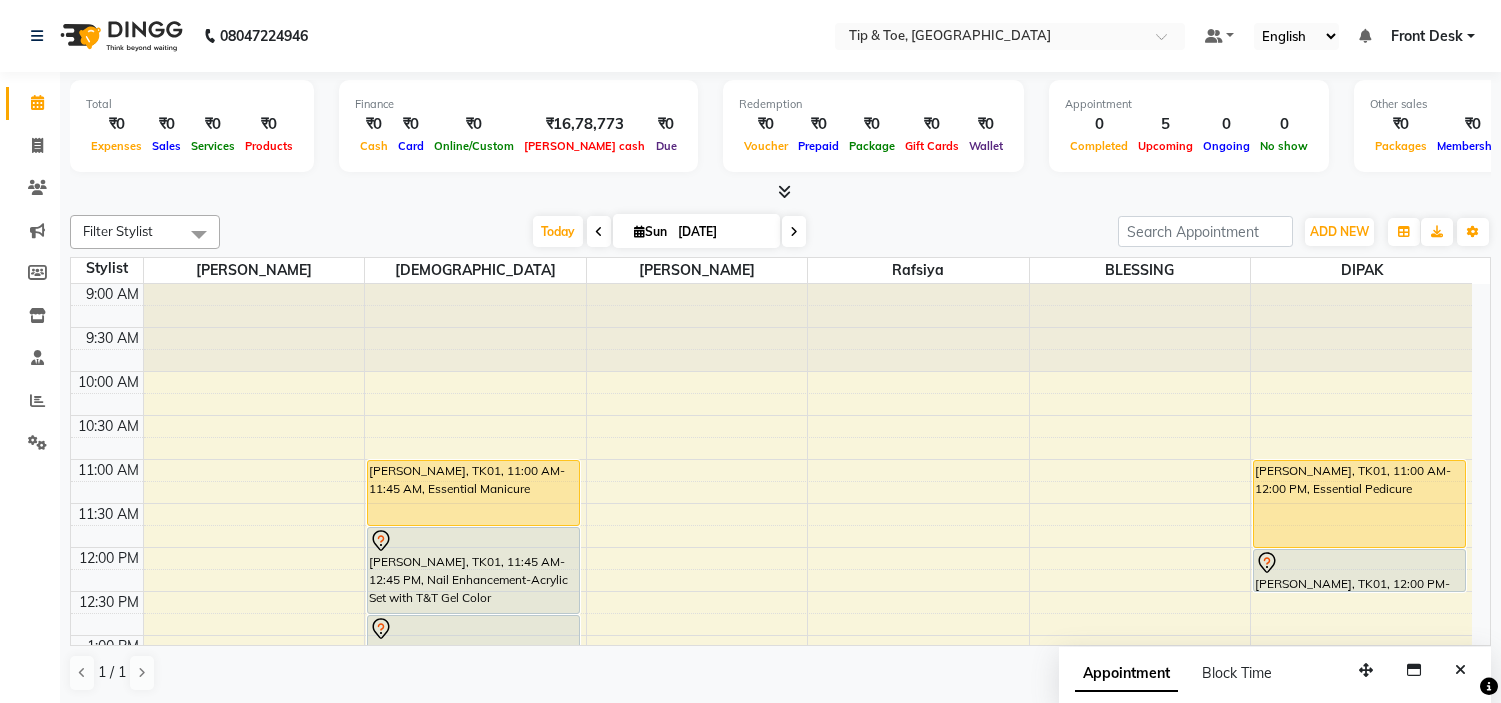 scroll, scrollTop: 0, scrollLeft: 0, axis: both 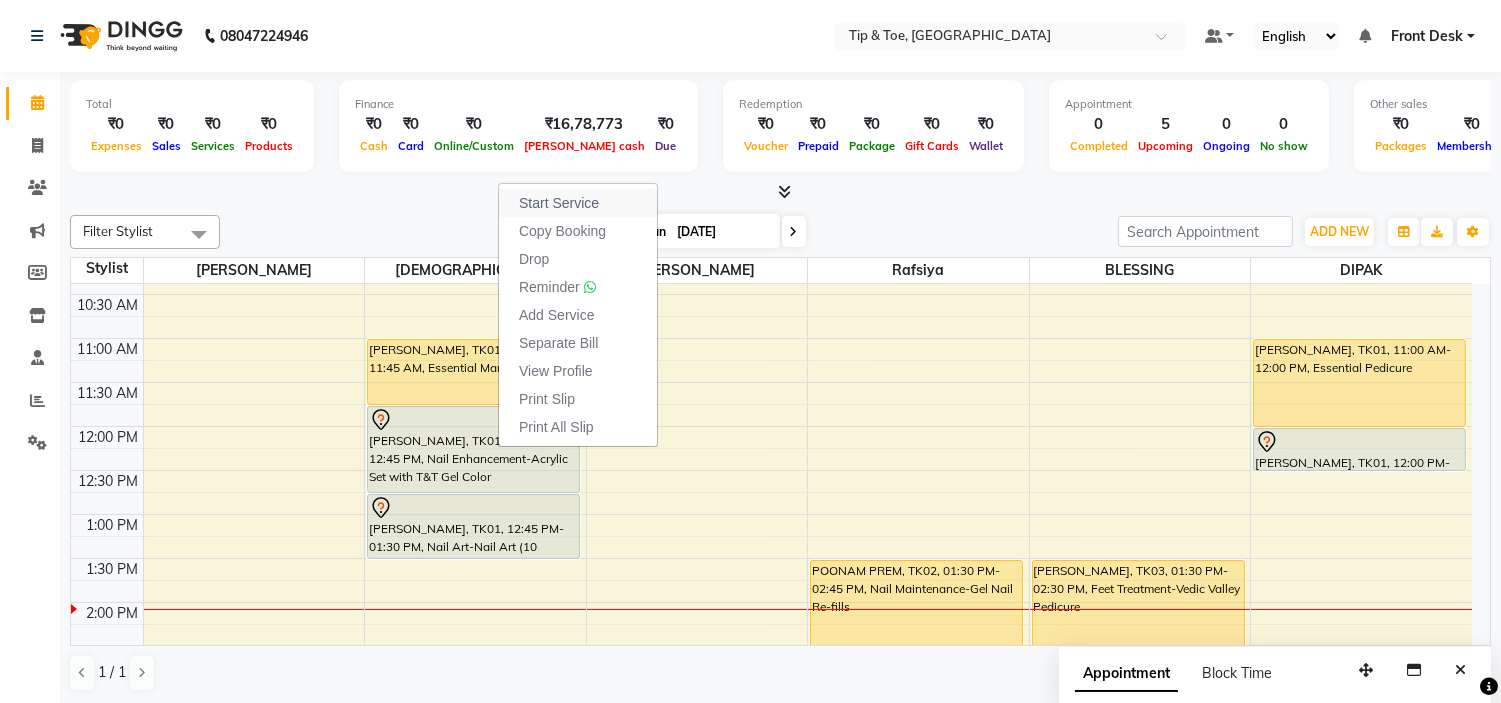 click on "Start Service" at bounding box center (559, 203) 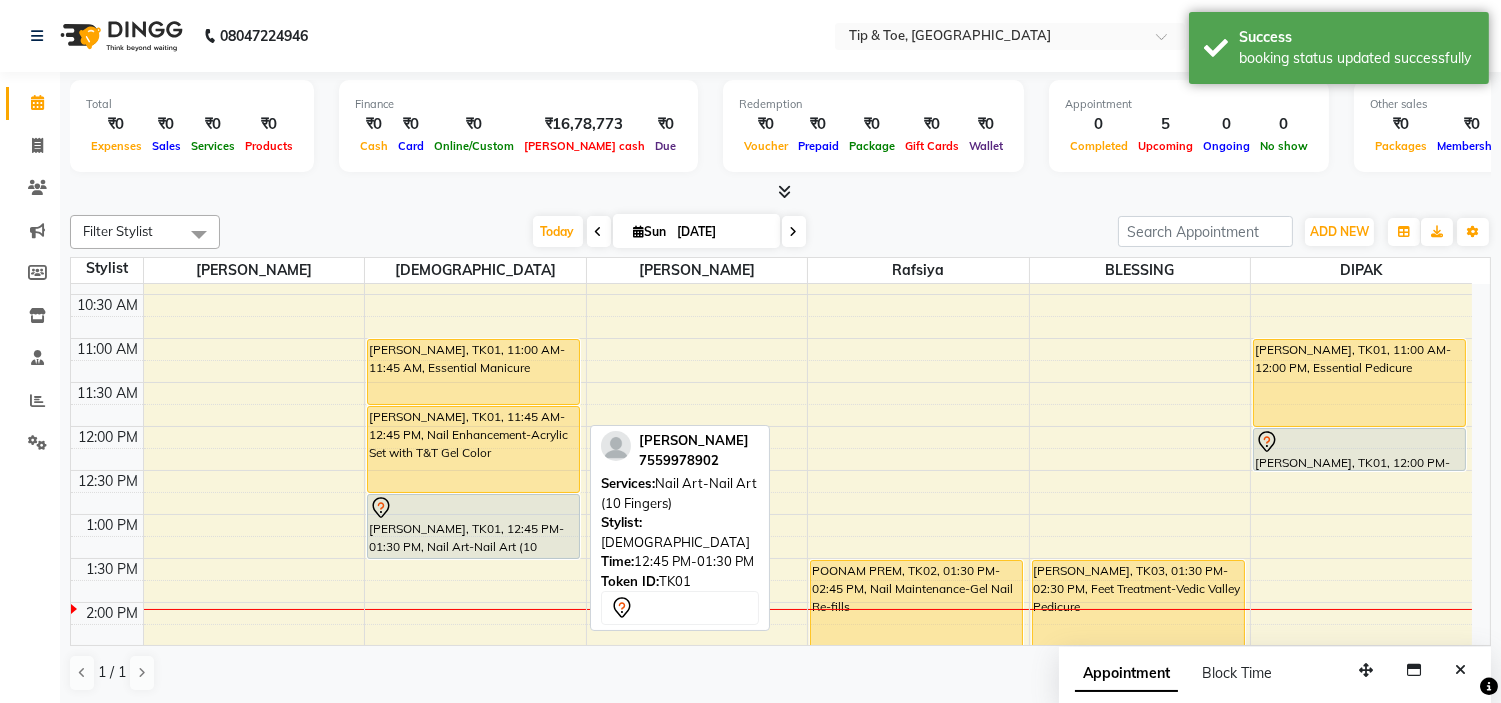 drag, startPoint x: 454, startPoint y: 560, endPoint x: 463, endPoint y: 498, distance: 62.649822 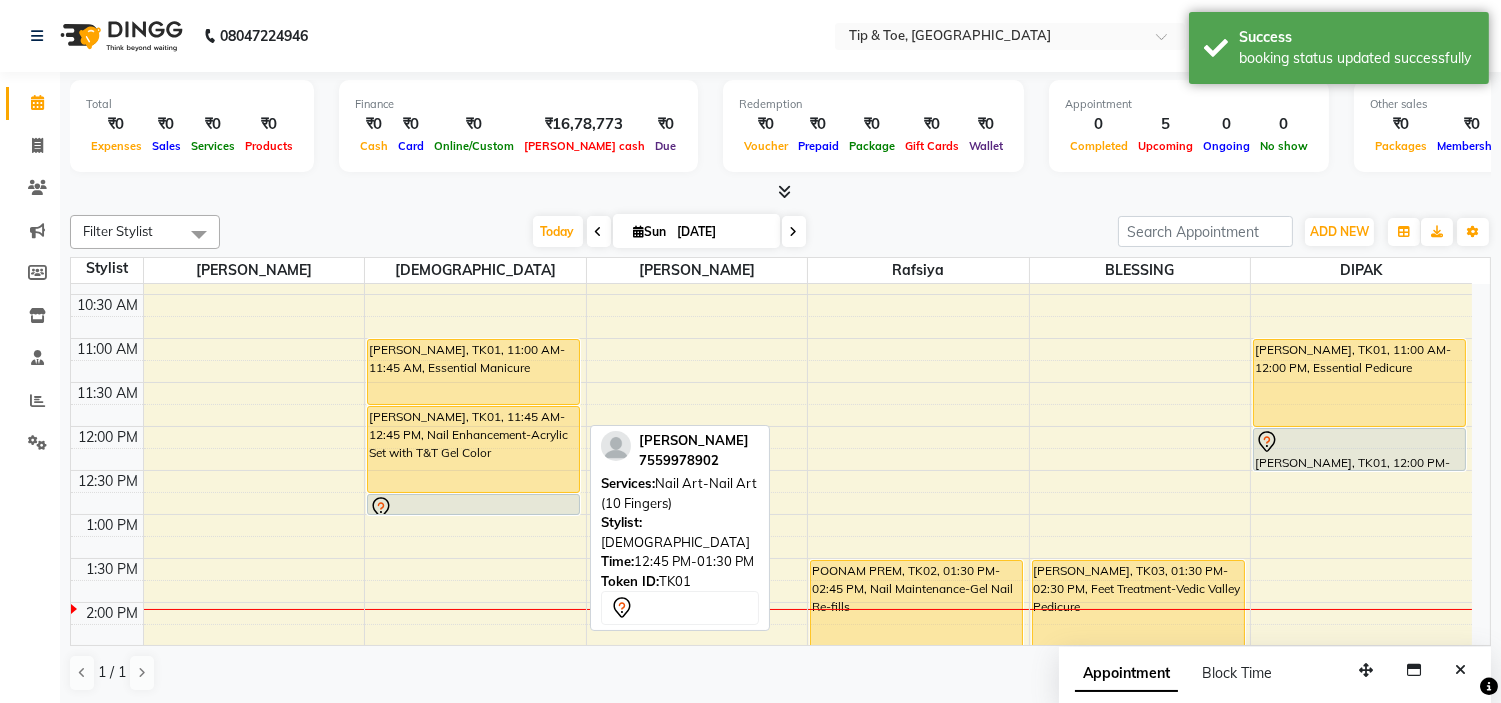 drag, startPoint x: 436, startPoint y: 557, endPoint x: 425, endPoint y: 477, distance: 80.75271 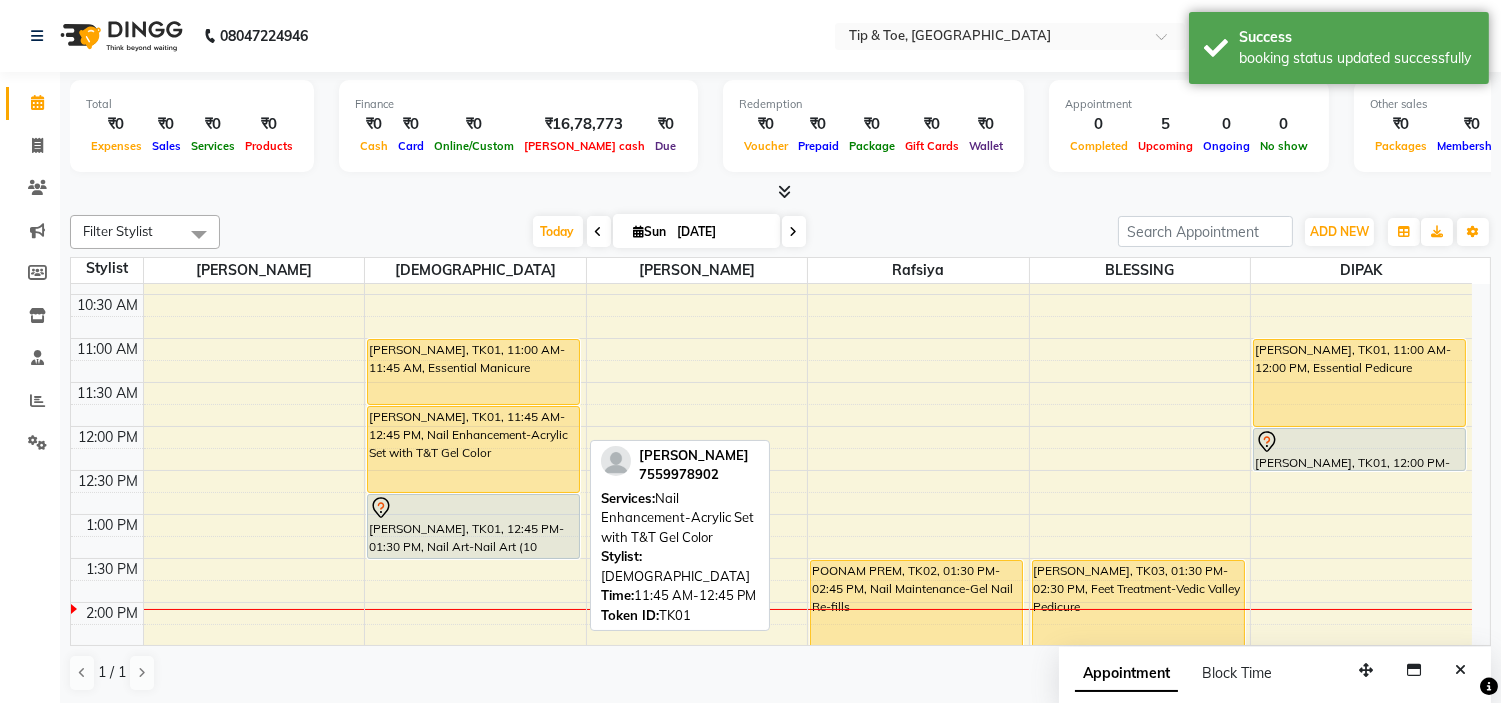 drag, startPoint x: 455, startPoint y: 561, endPoint x: 451, endPoint y: 464, distance: 97.082436 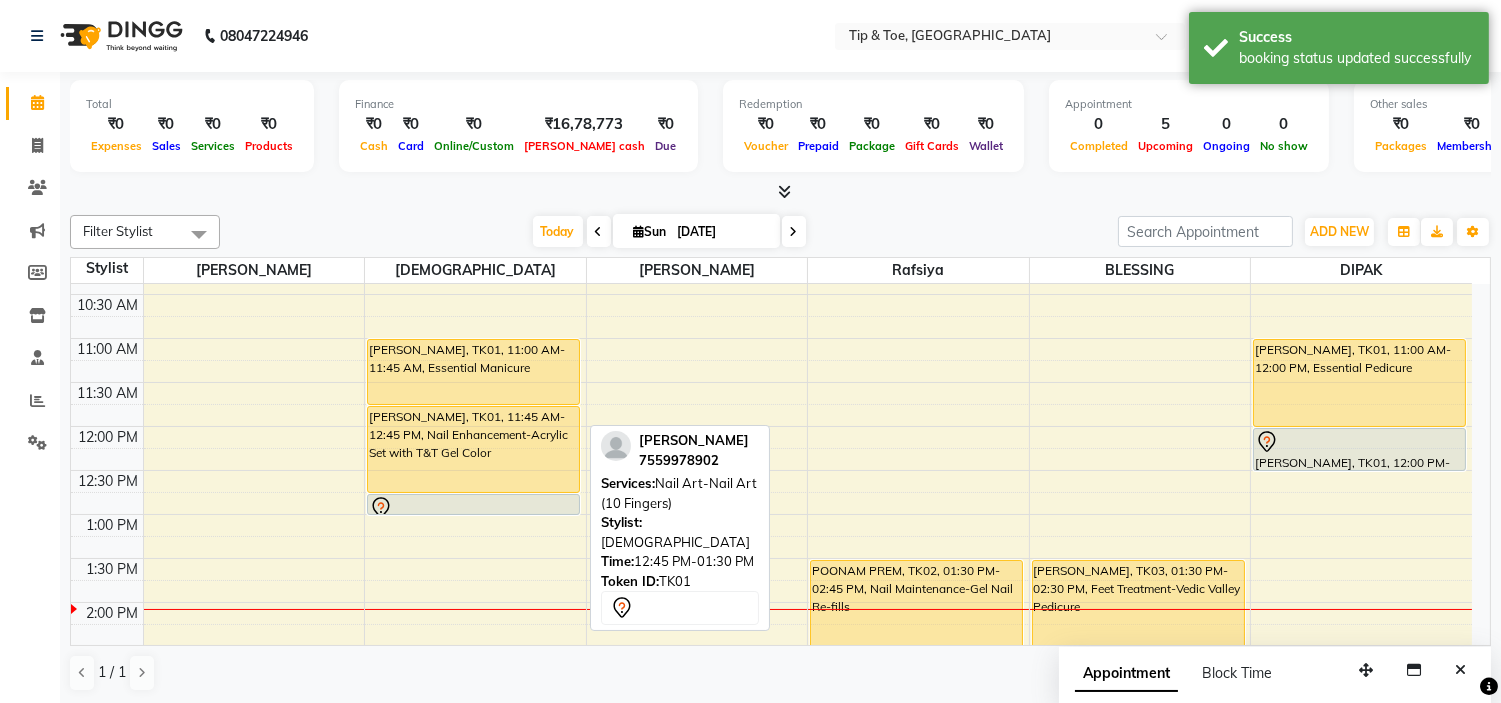 drag, startPoint x: 425, startPoint y: 557, endPoint x: 416, endPoint y: 483, distance: 74.54529 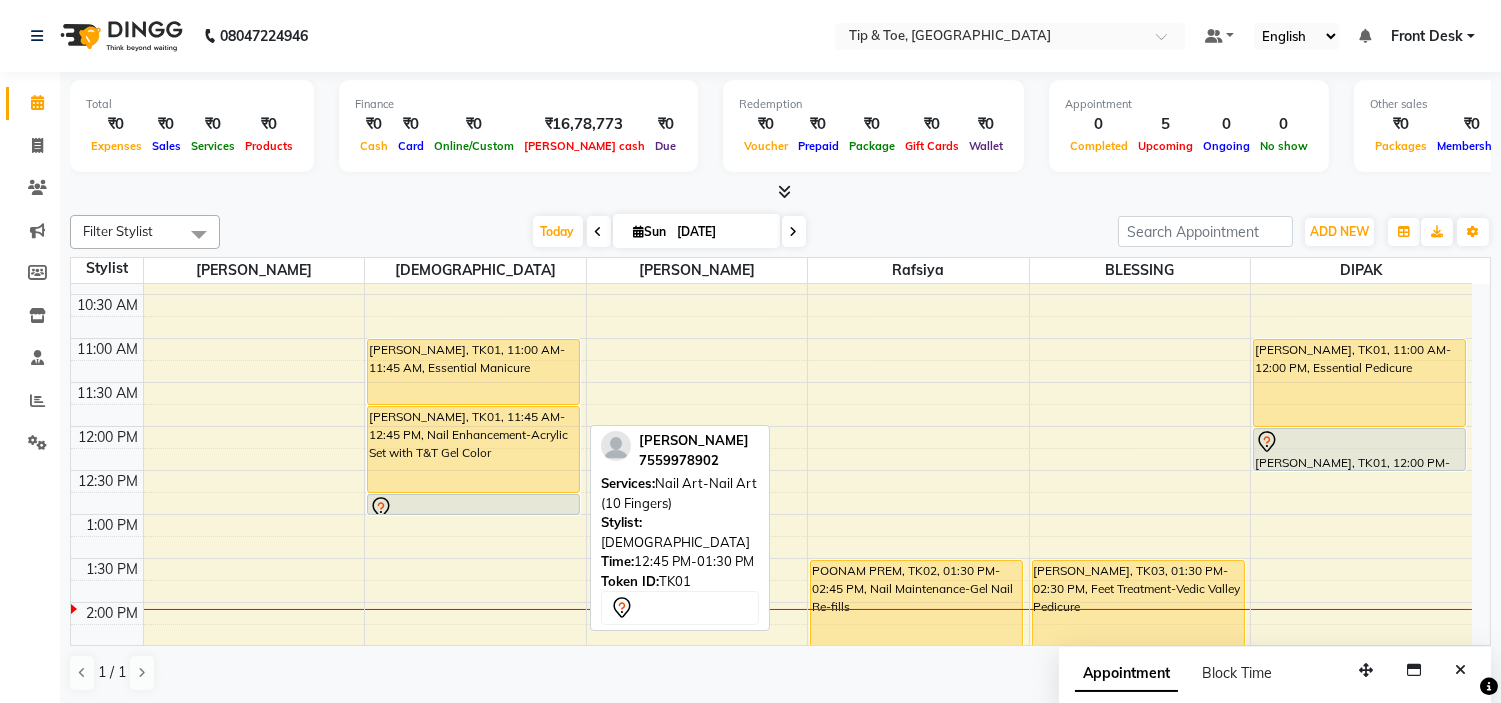 drag, startPoint x: 447, startPoint y: 555, endPoint x: 447, endPoint y: 493, distance: 62 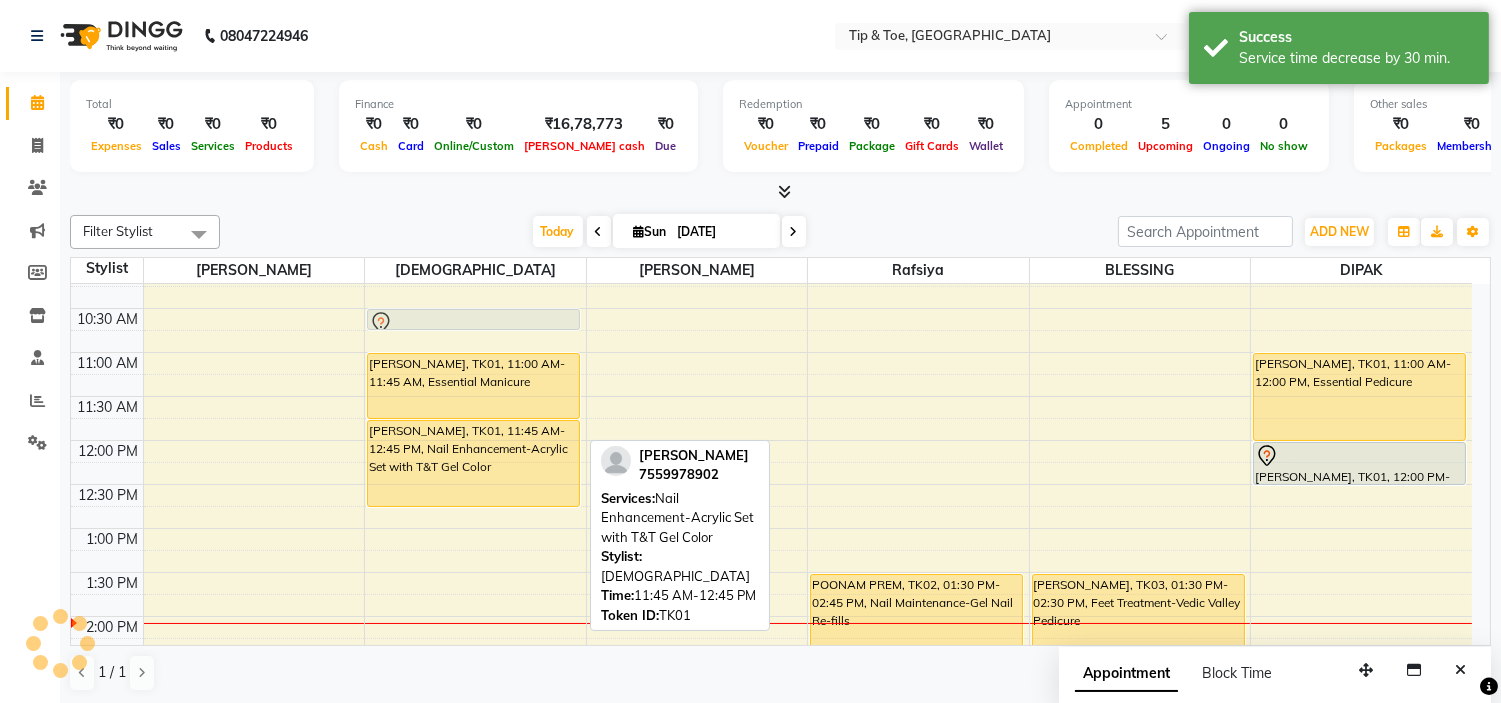 scroll, scrollTop: 105, scrollLeft: 0, axis: vertical 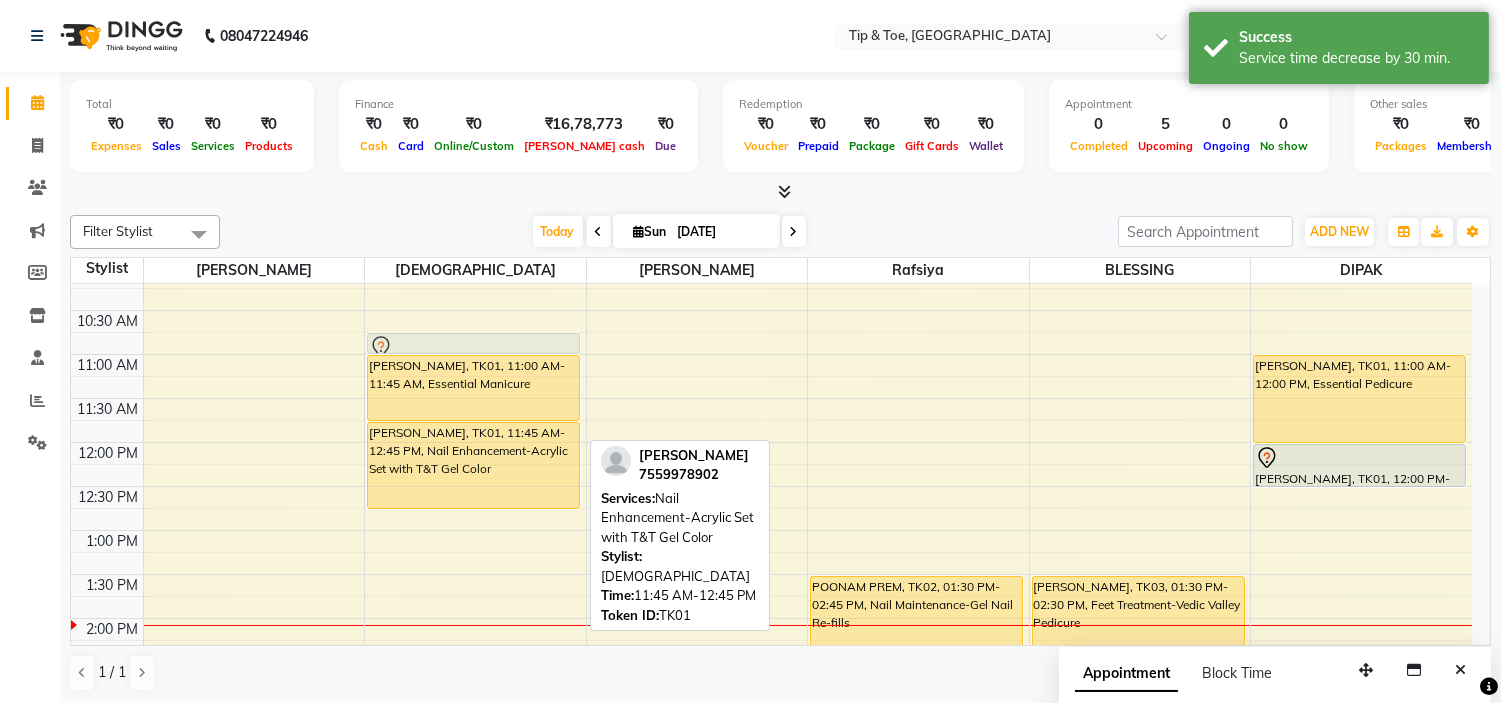 drag, startPoint x: 474, startPoint y: 500, endPoint x: 484, endPoint y: 343, distance: 157.31815 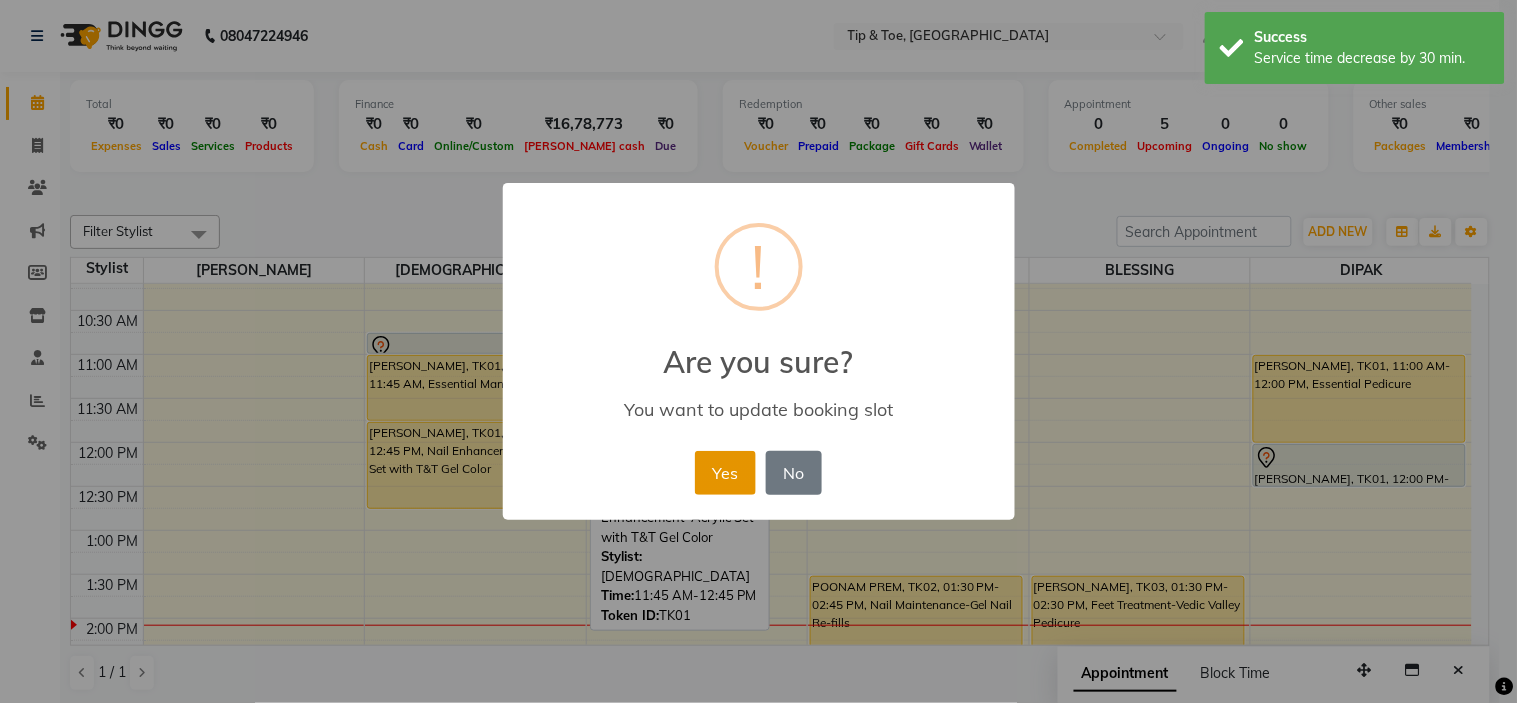 click on "Yes" at bounding box center (725, 473) 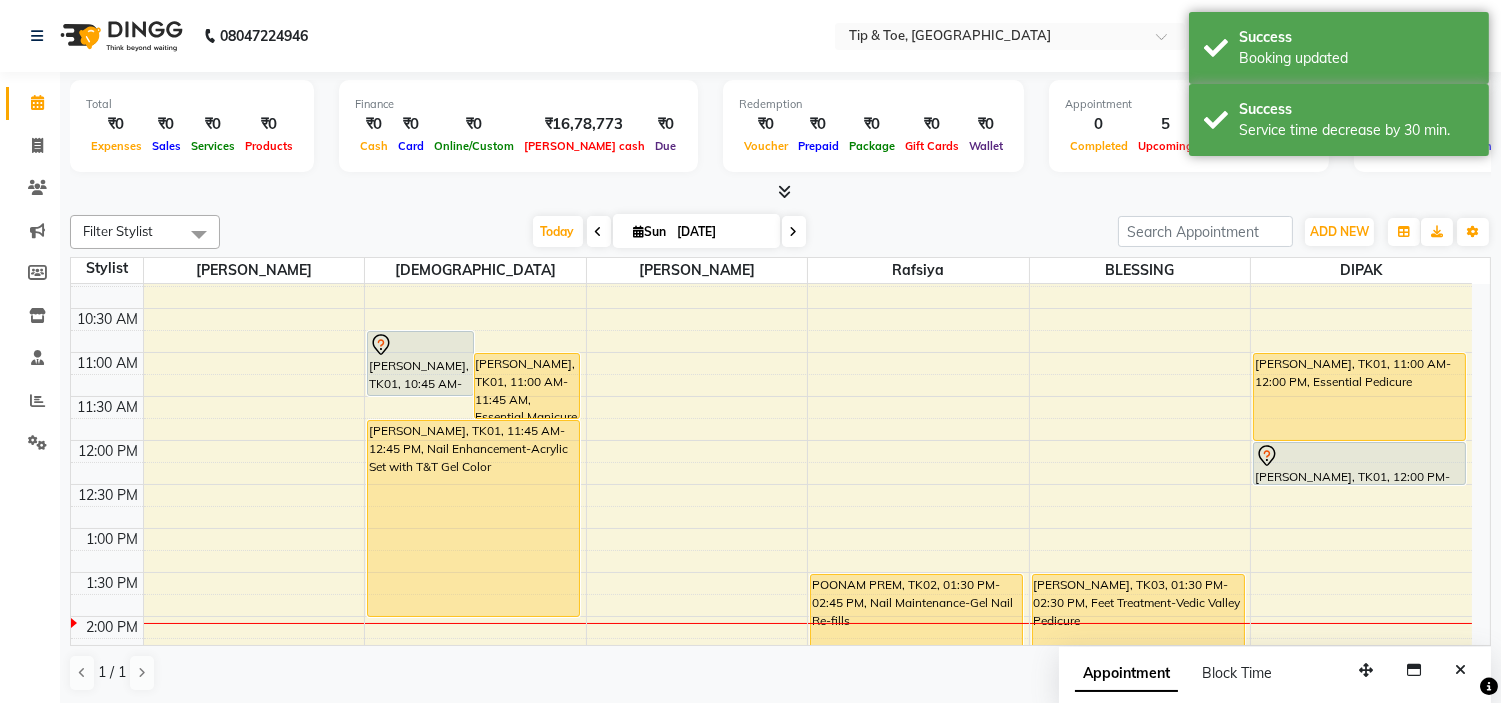 scroll, scrollTop: 111, scrollLeft: 0, axis: vertical 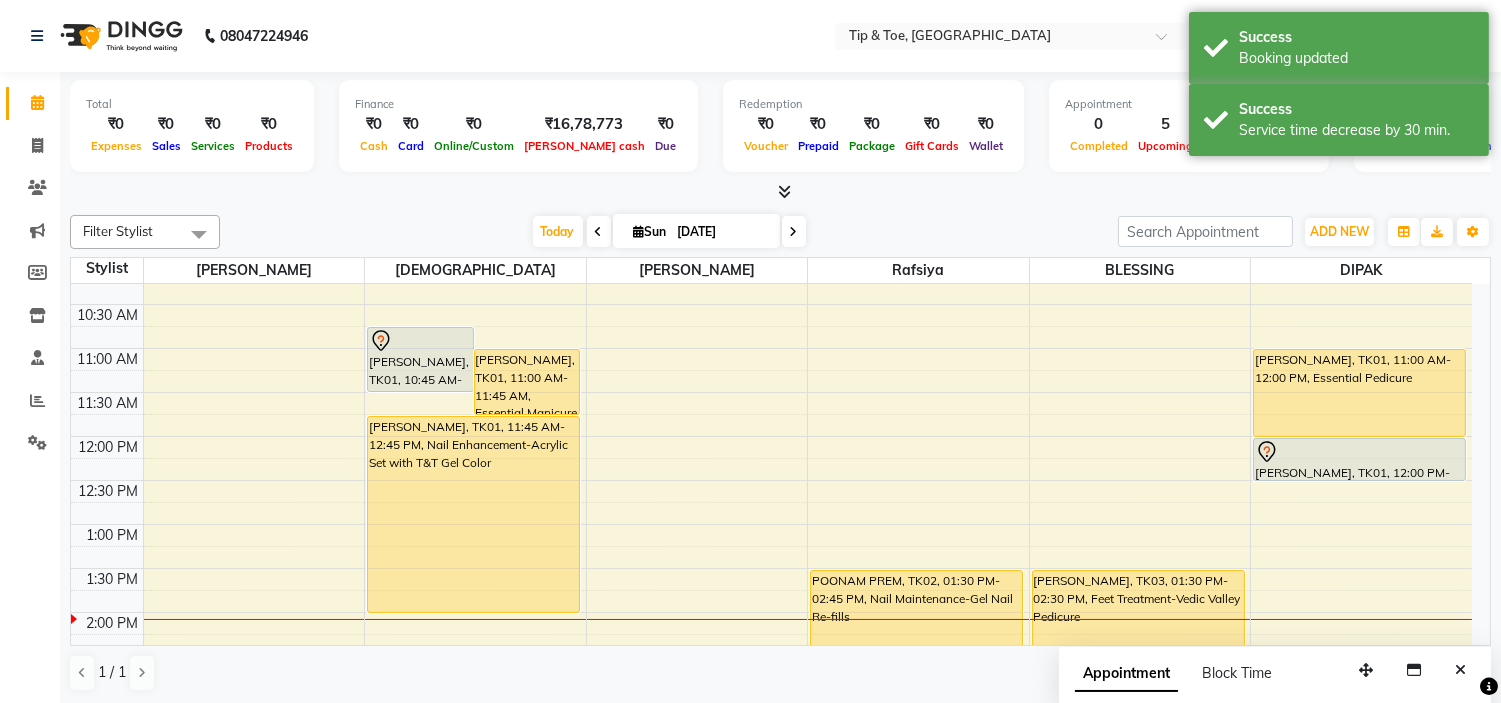 drag, startPoint x: 497, startPoint y: 507, endPoint x: 497, endPoint y: 607, distance: 100 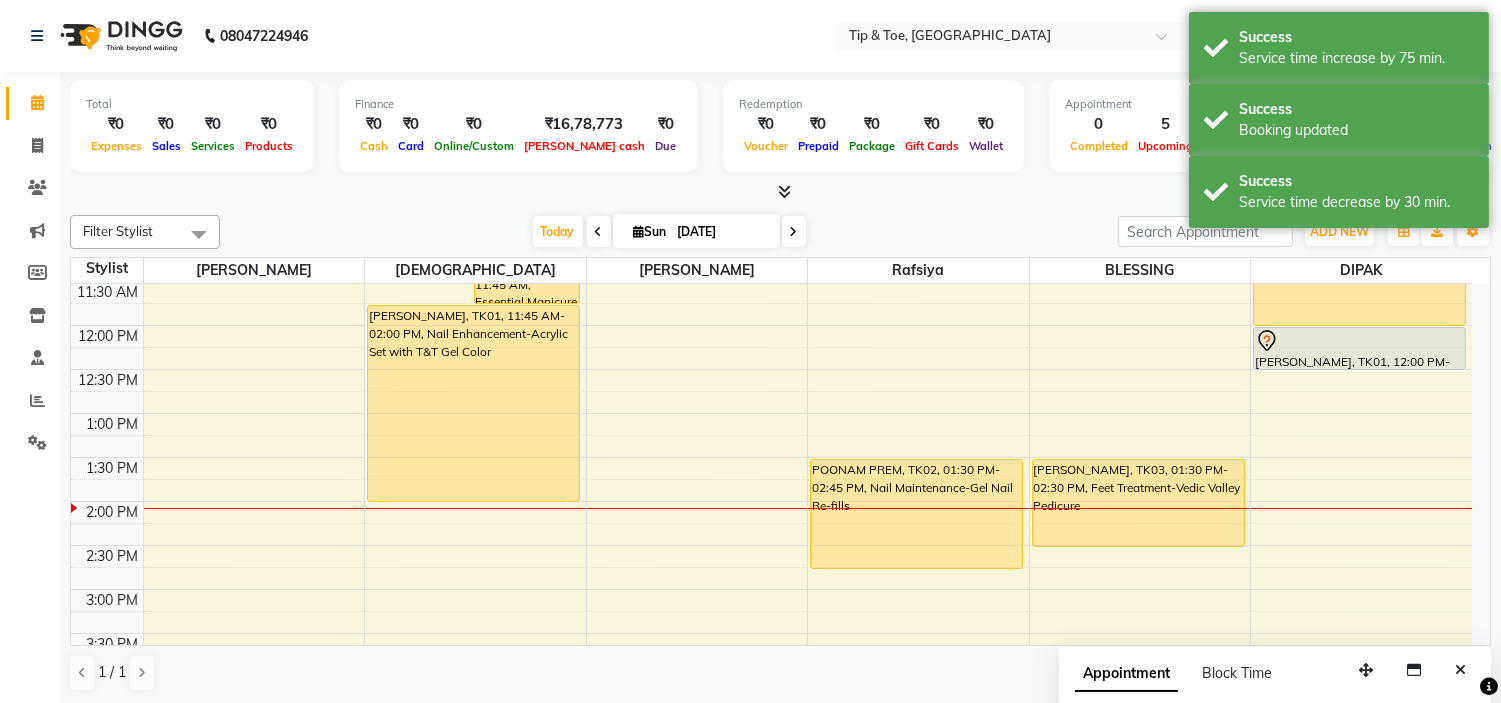 scroll, scrollTop: 111, scrollLeft: 0, axis: vertical 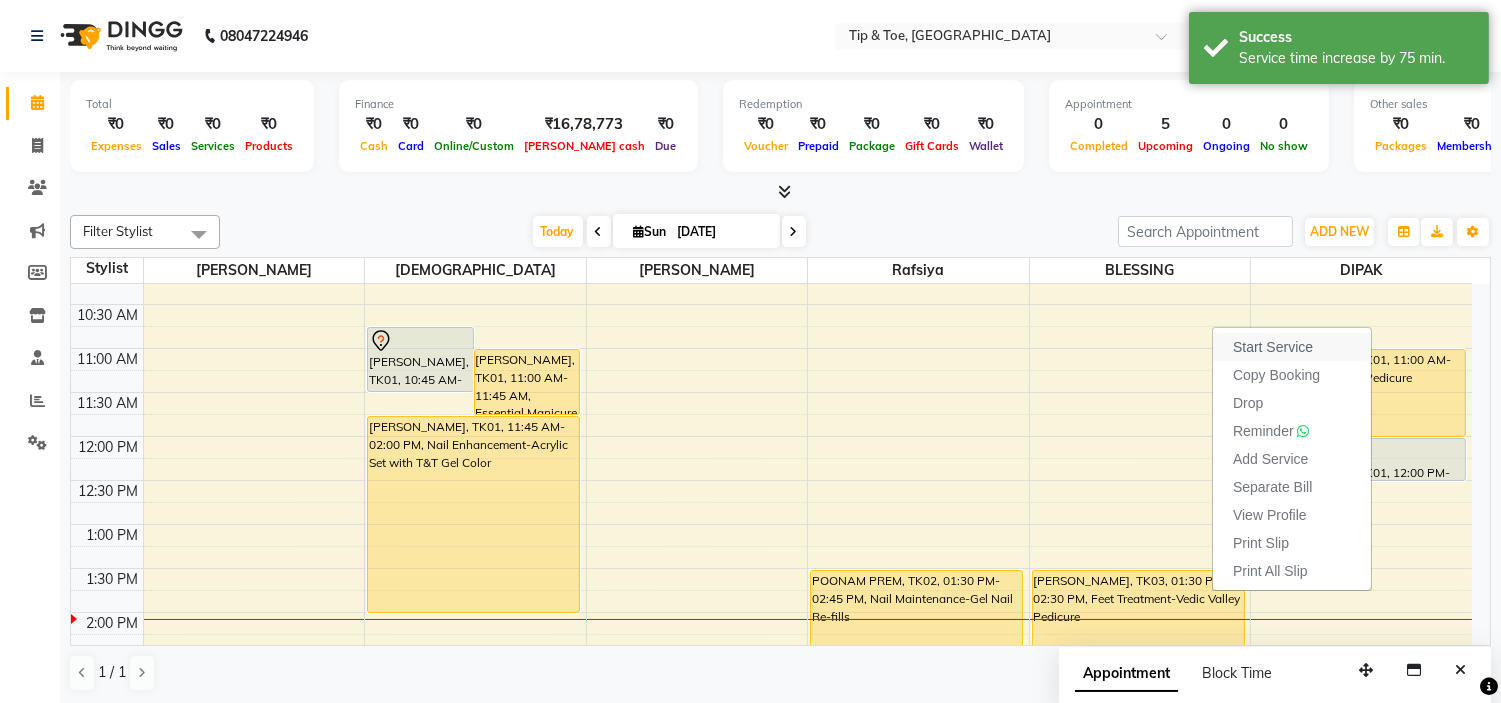 click on "Start Service" at bounding box center [1273, 347] 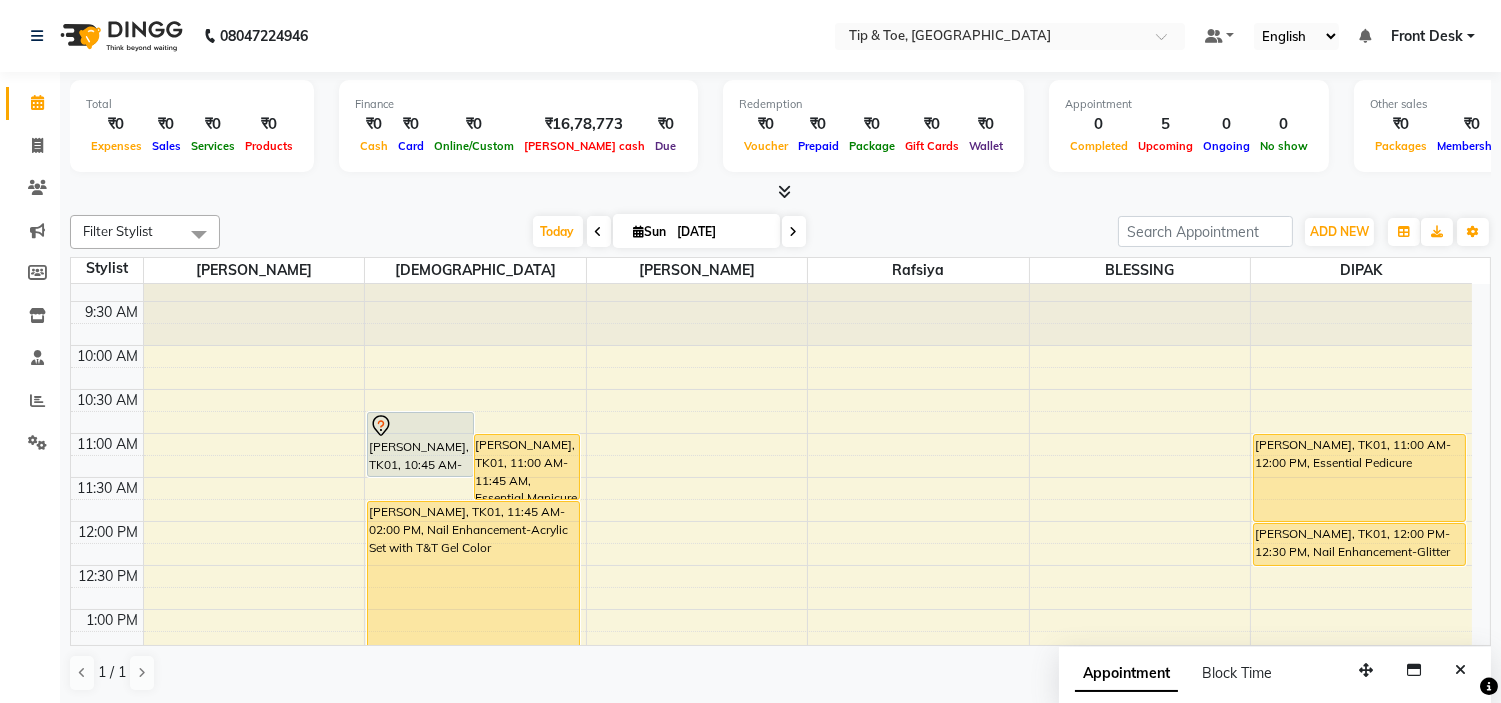 scroll, scrollTop: 0, scrollLeft: 0, axis: both 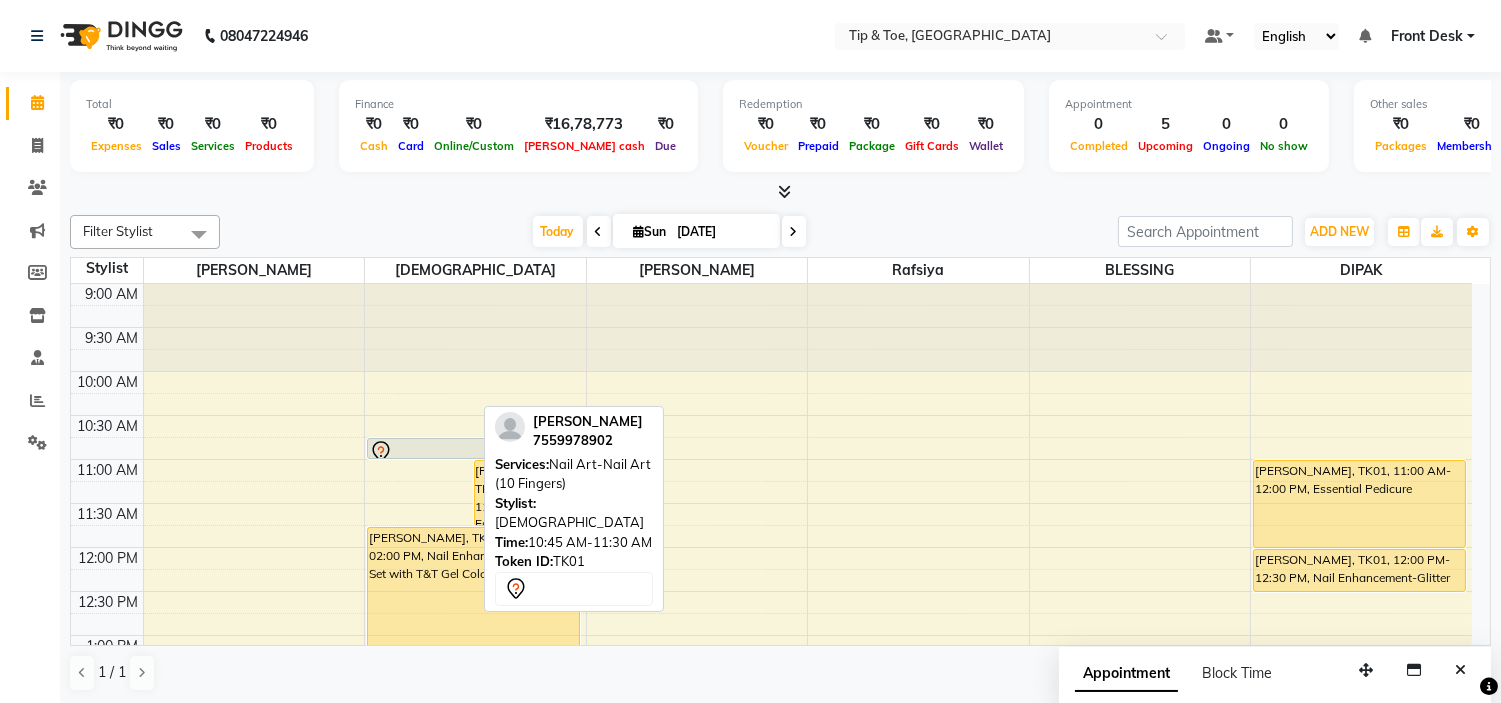 drag, startPoint x: 413, startPoint y: 501, endPoint x: 406, endPoint y: 455, distance: 46.52956 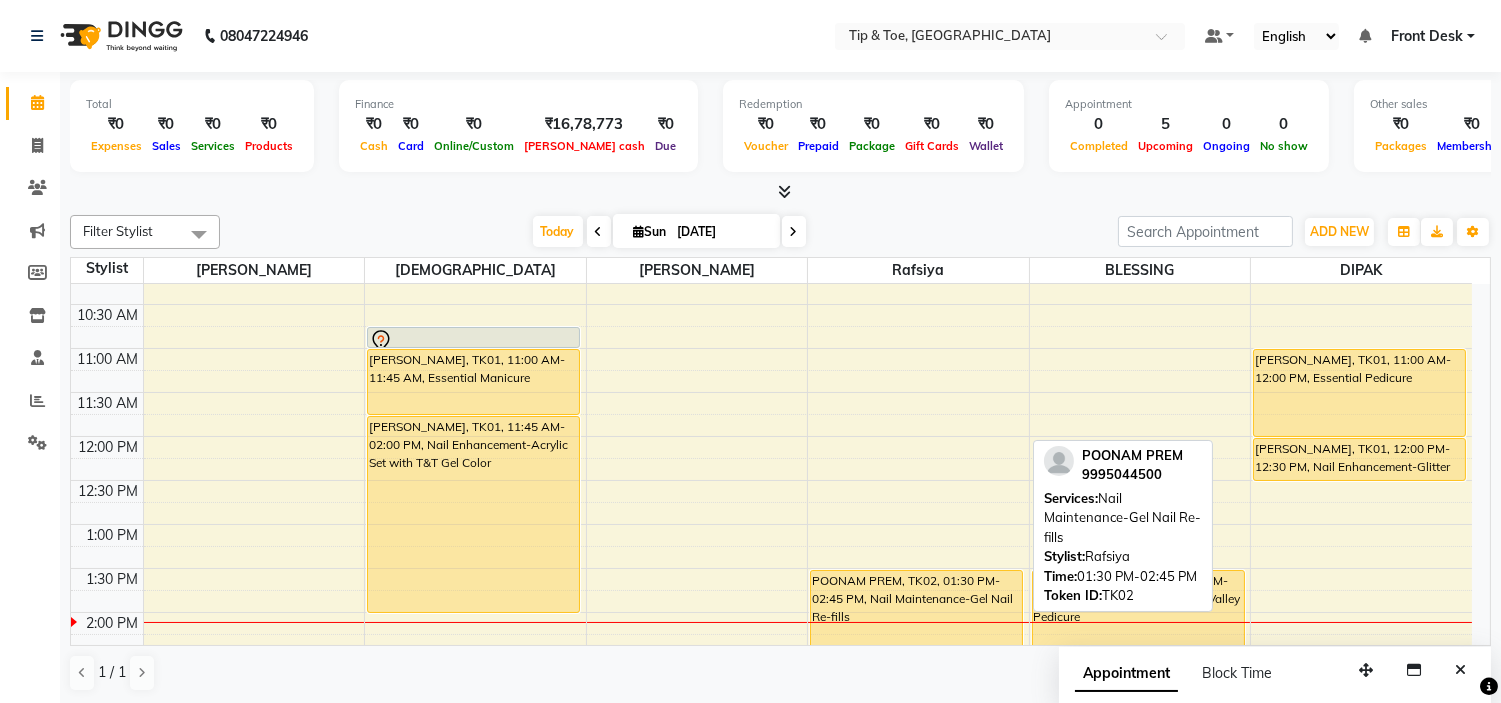 scroll, scrollTop: 222, scrollLeft: 0, axis: vertical 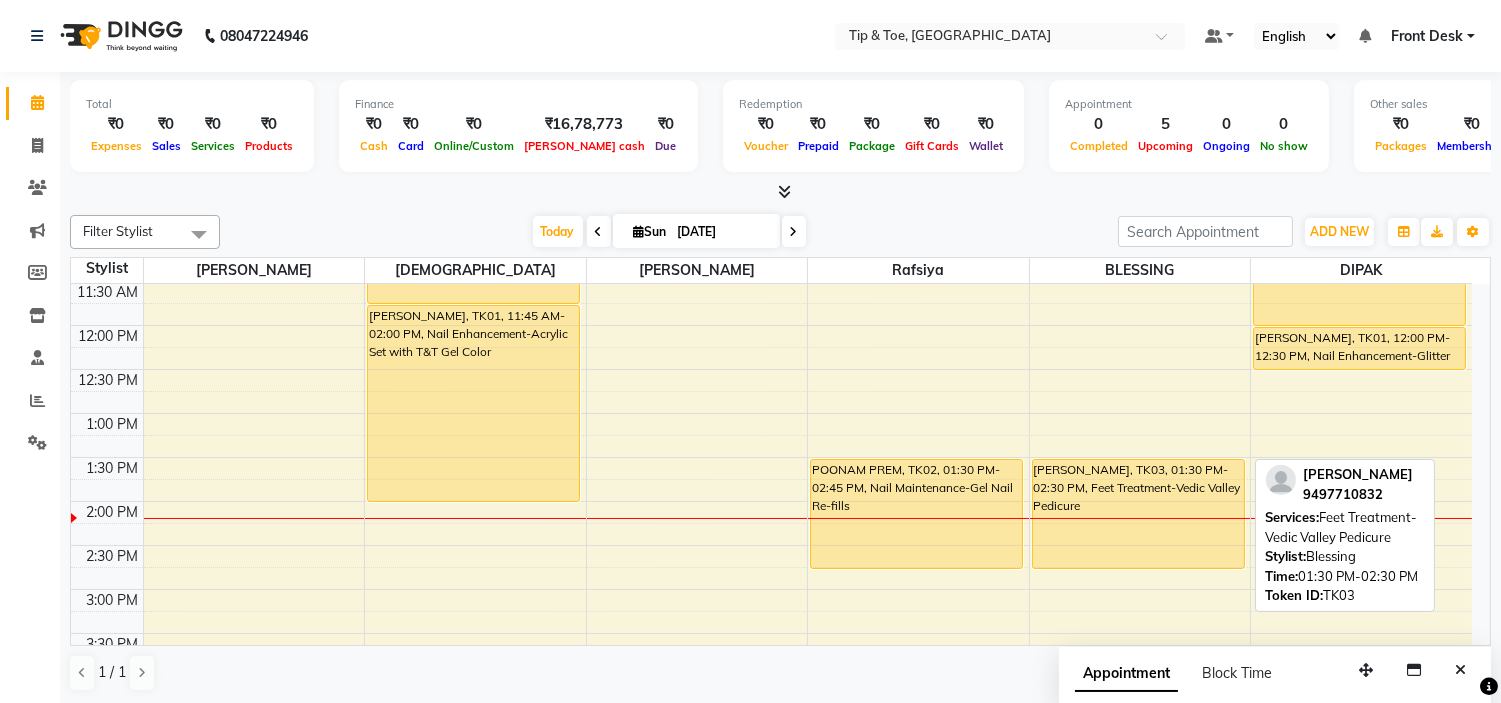 drag, startPoint x: 1132, startPoint y: 541, endPoint x: 1131, endPoint y: 555, distance: 14.035668 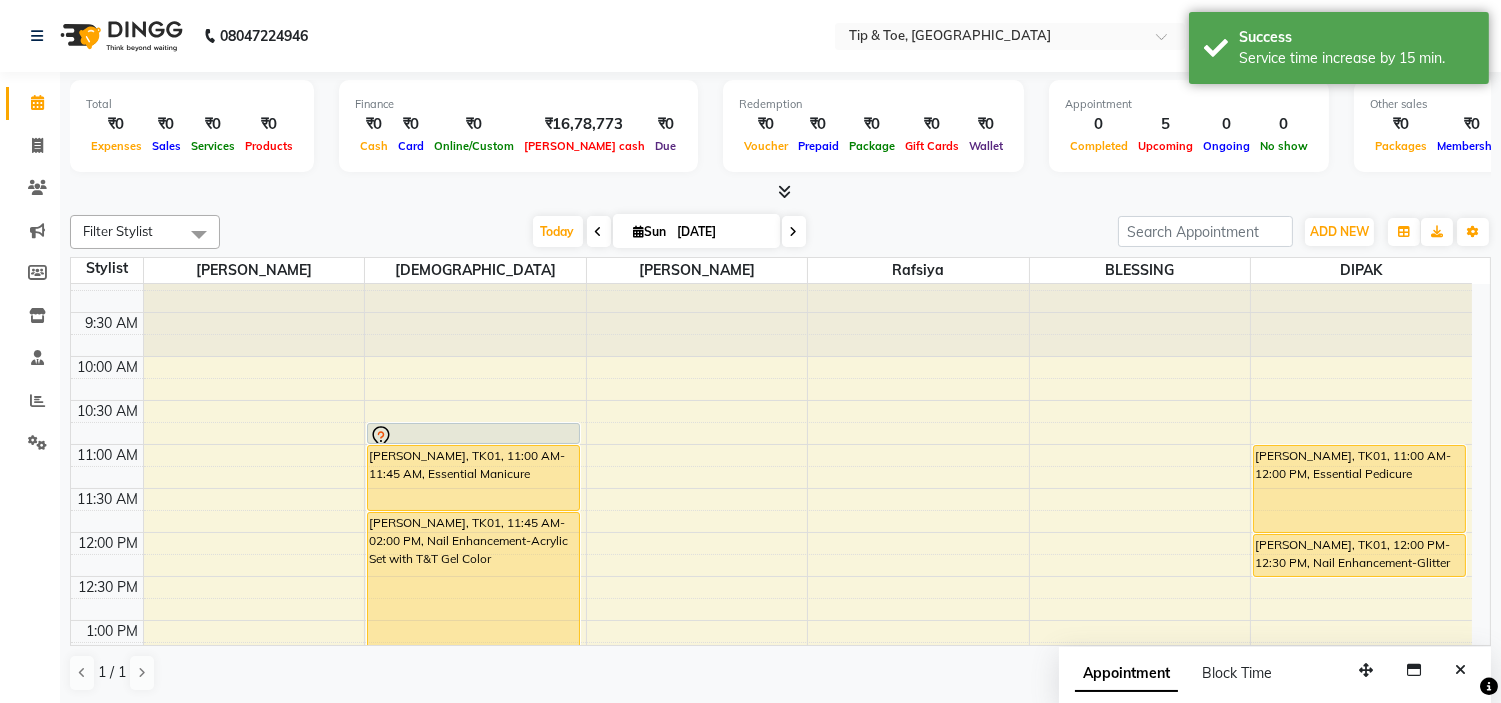 scroll, scrollTop: 0, scrollLeft: 0, axis: both 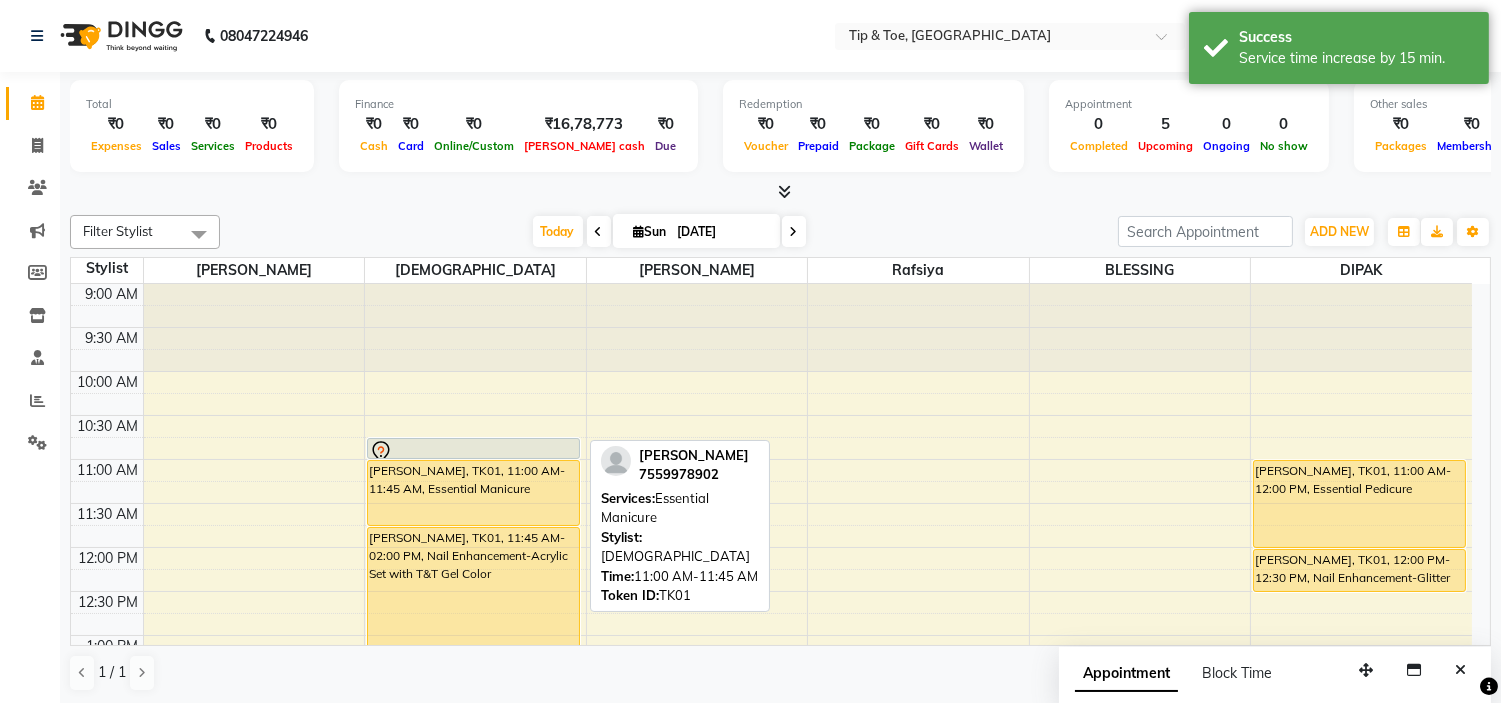 click on "[PERSON_NAME], TK01, 11:00 AM-11:45 AM, Essential Manicure" at bounding box center (473, 493) 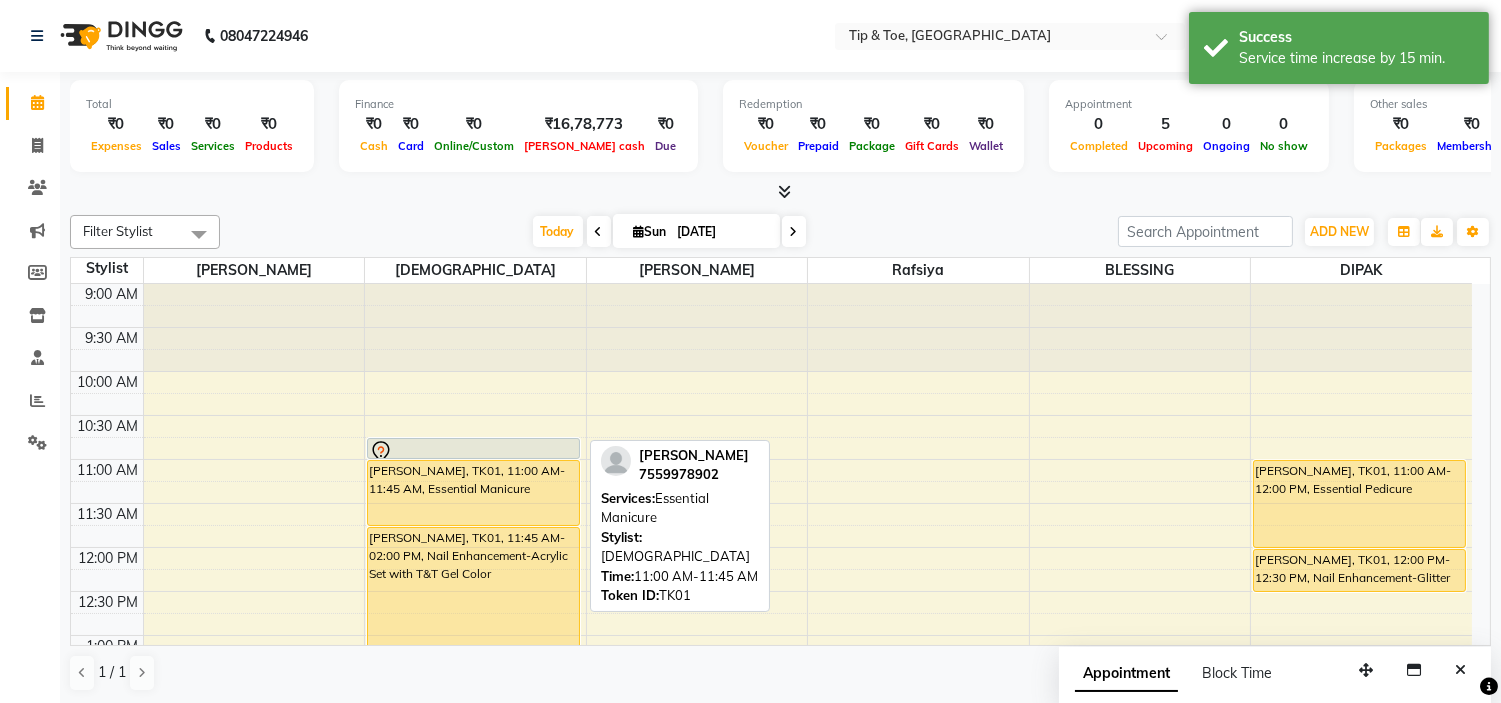 click on "[PERSON_NAME], TK01, 11:00 AM-11:45 AM, Essential Manicure" at bounding box center [473, 493] 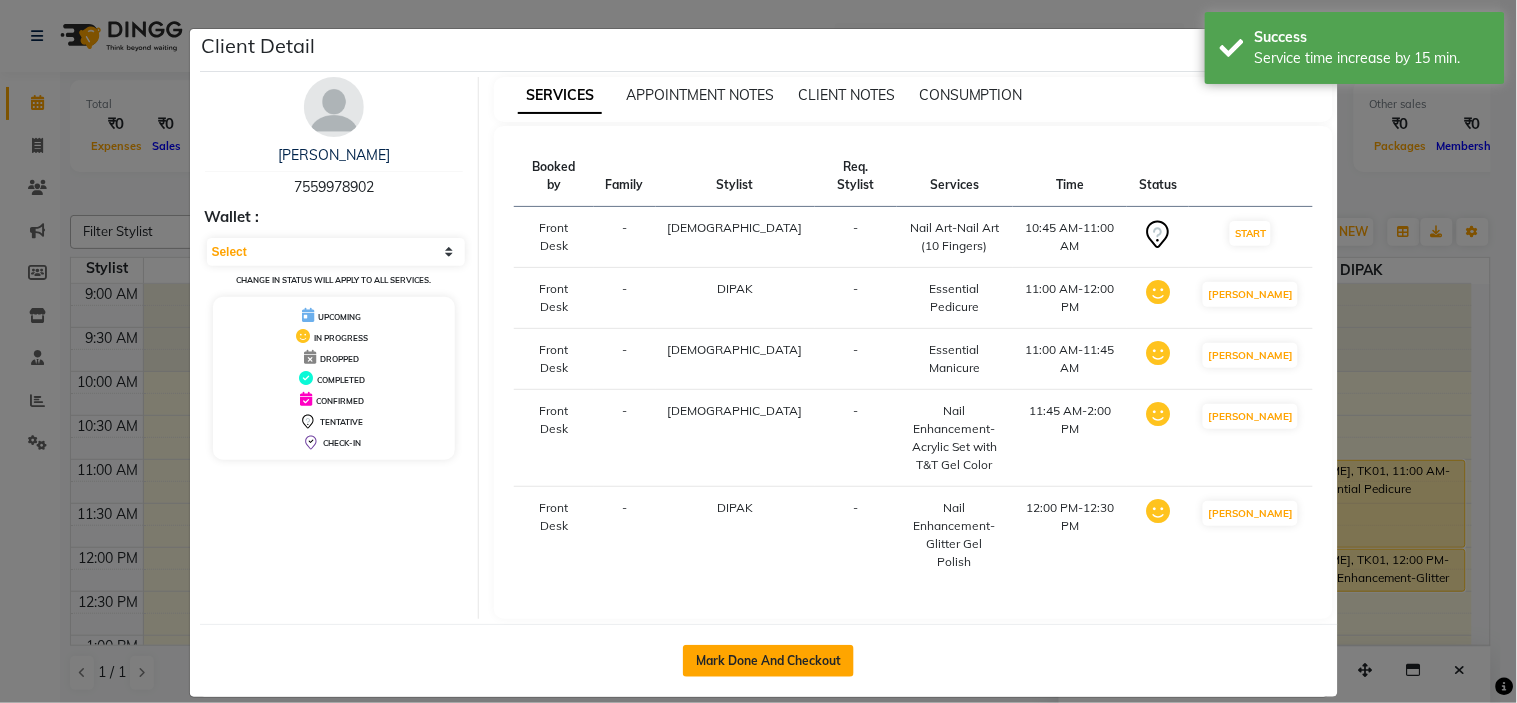click on "Mark Done And Checkout" 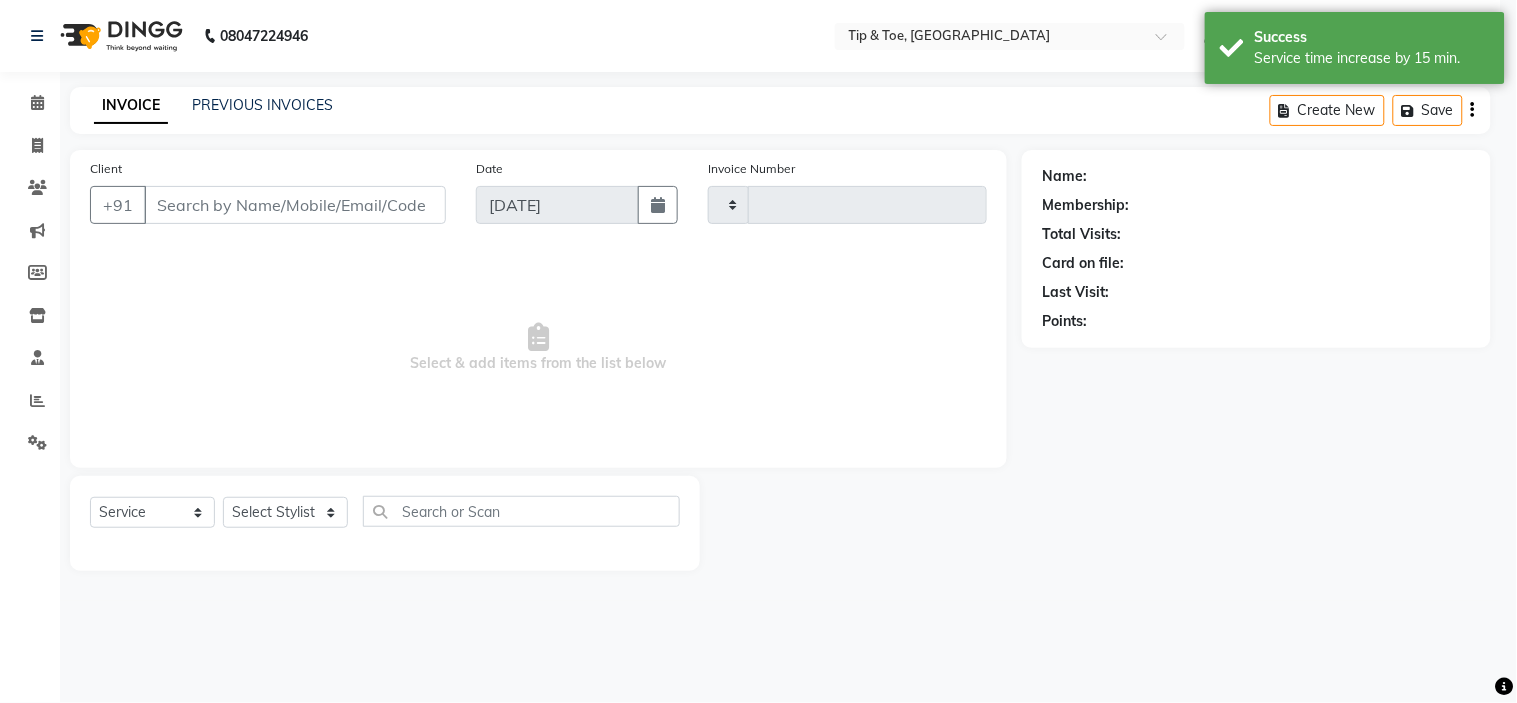 type on "0657" 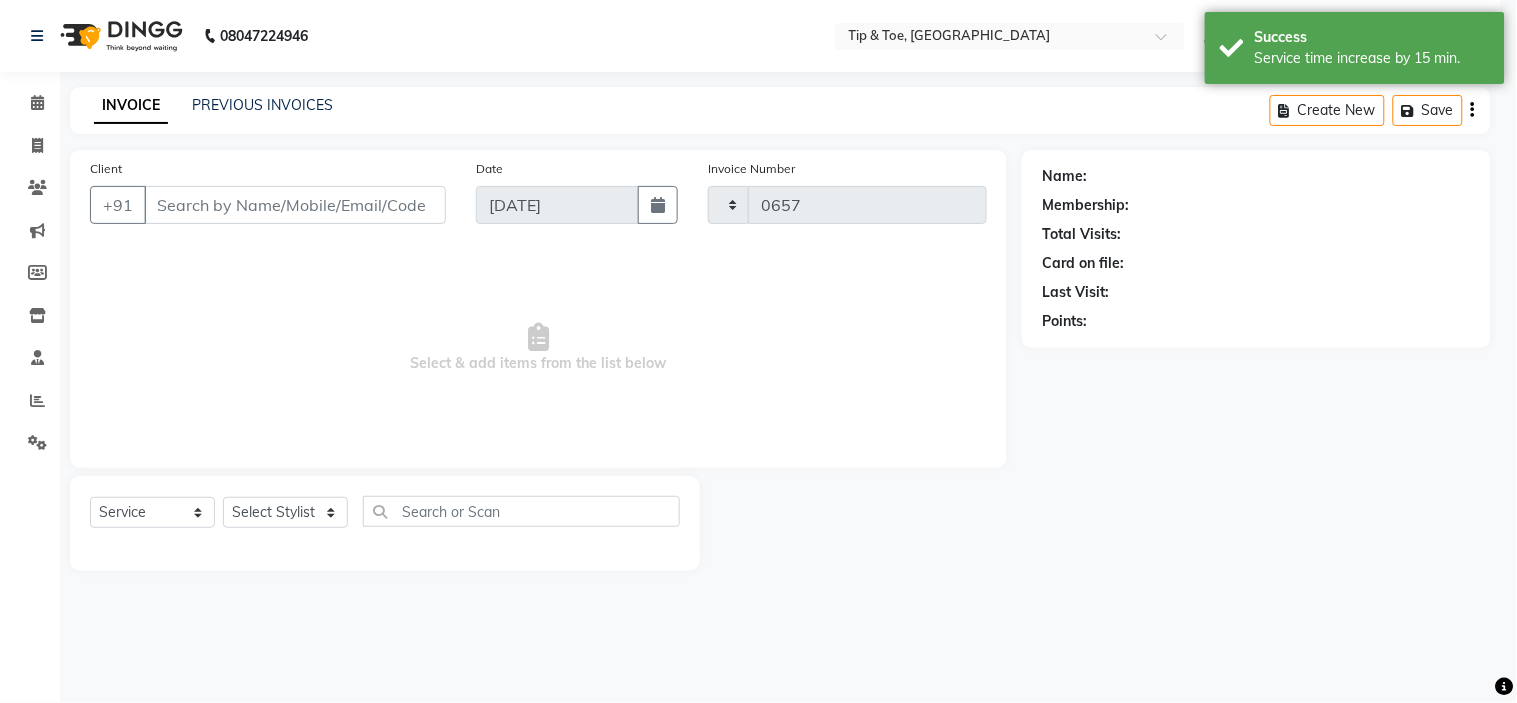 select on "5360" 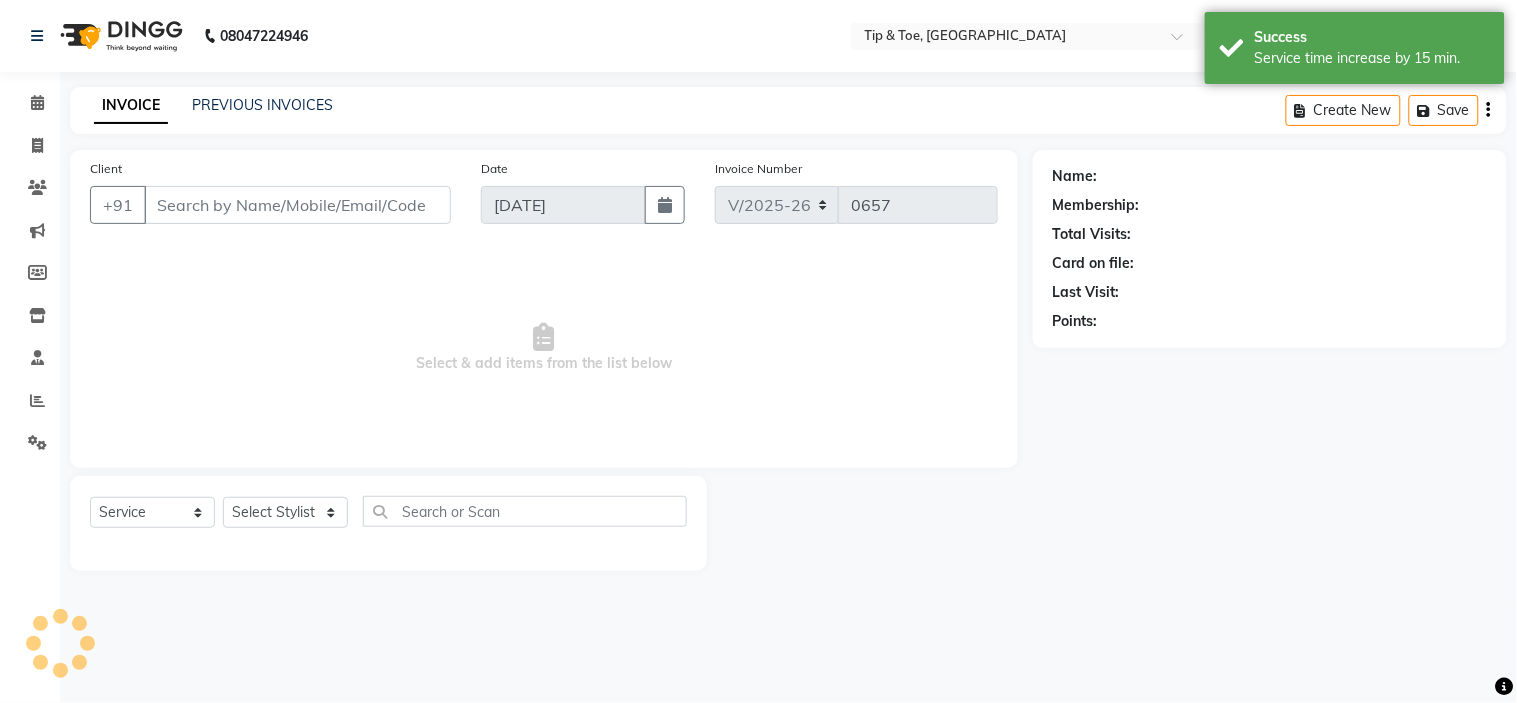 type on "7559978902" 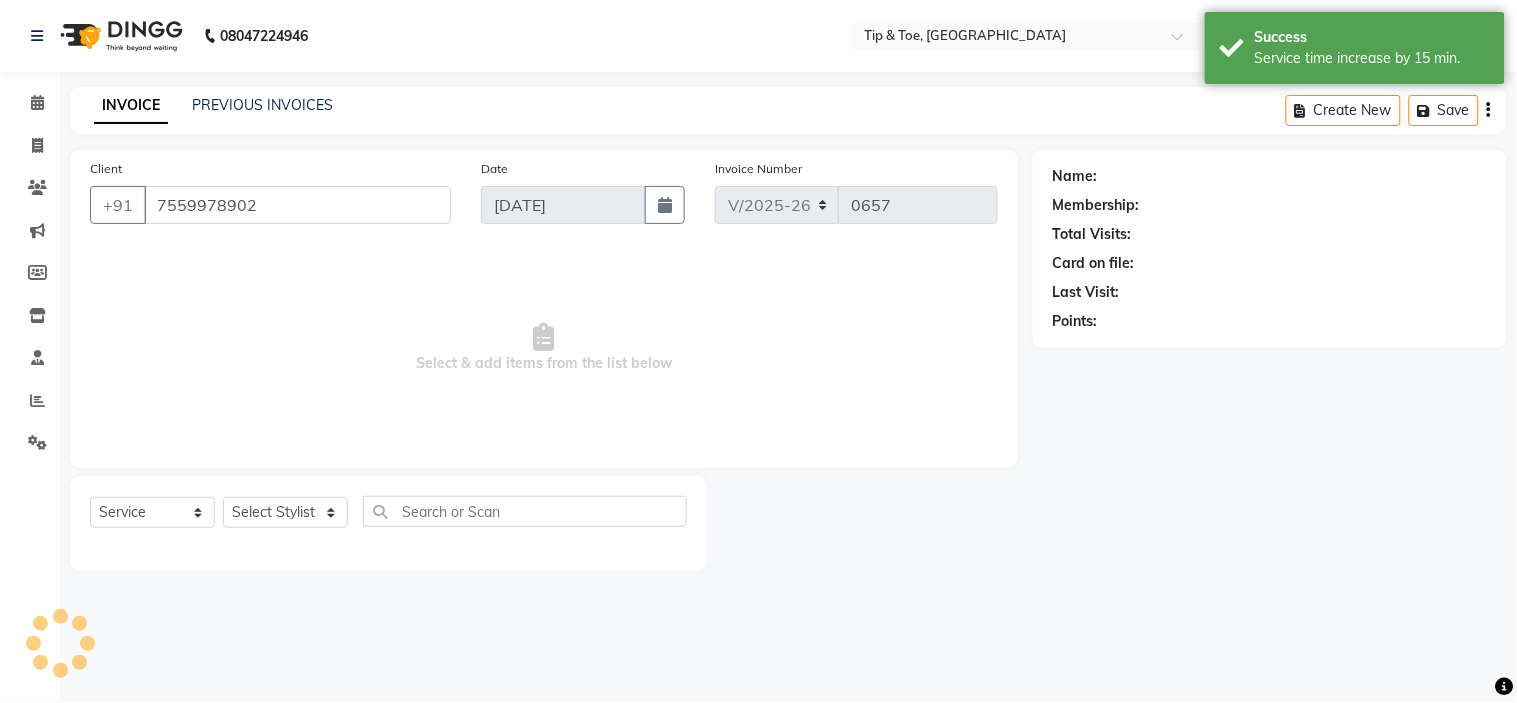 select on "59876" 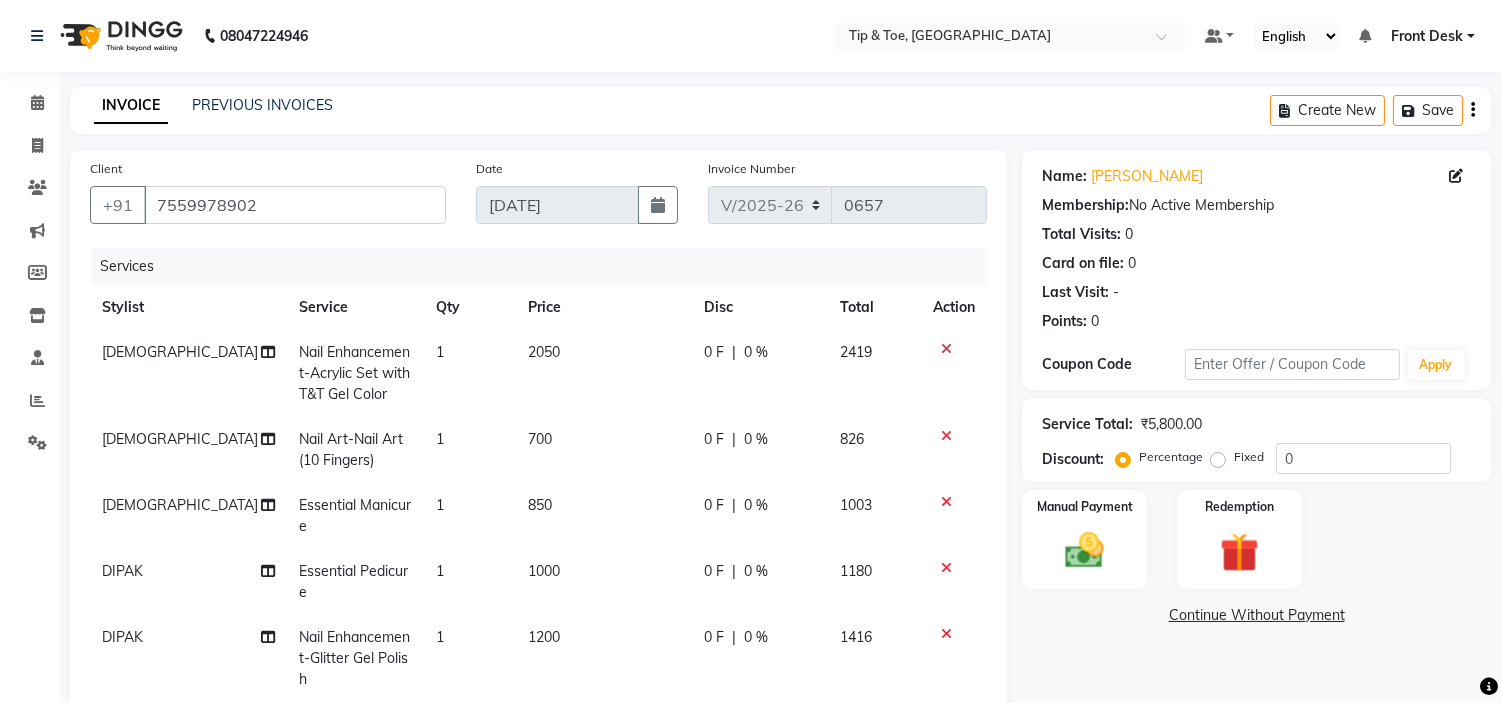 scroll, scrollTop: 111, scrollLeft: 0, axis: vertical 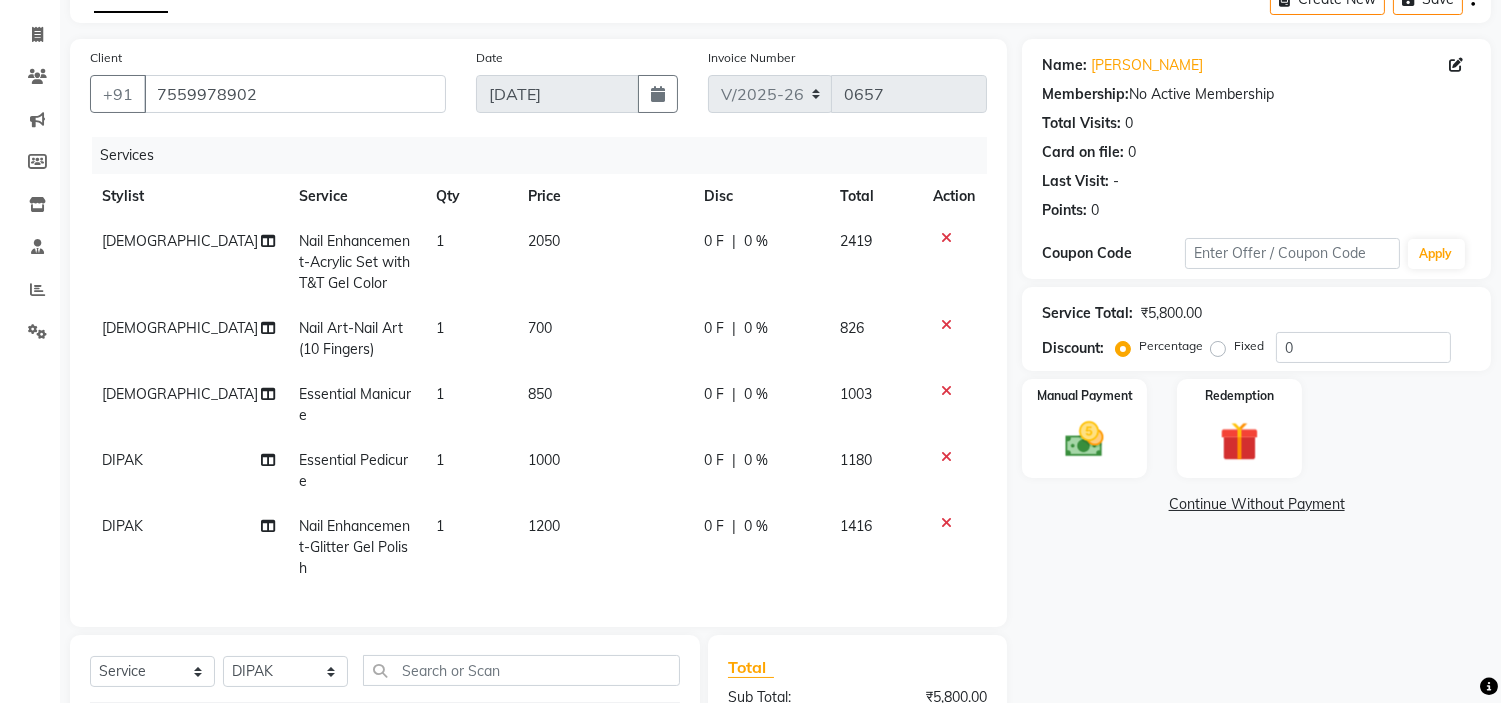 click on "2050" 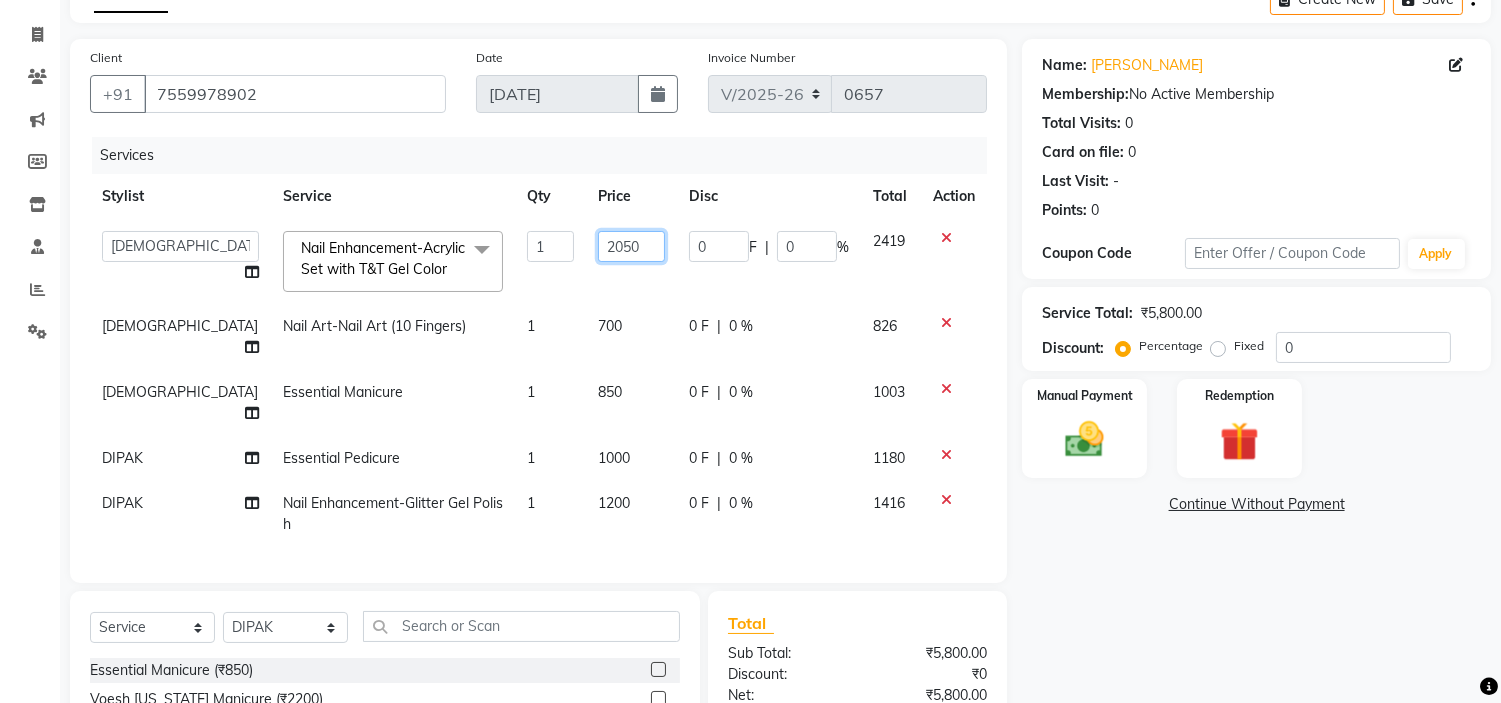 click on "2050" 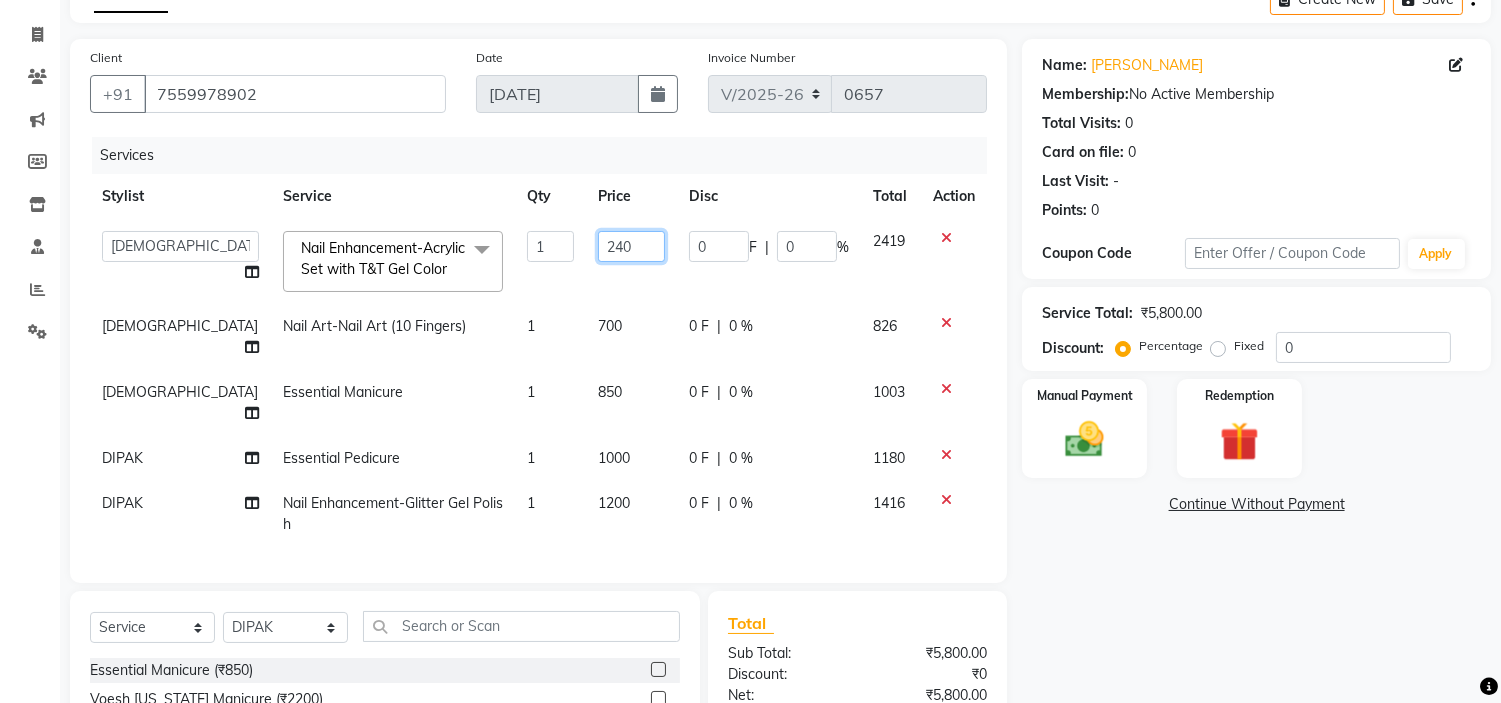 type on "2400" 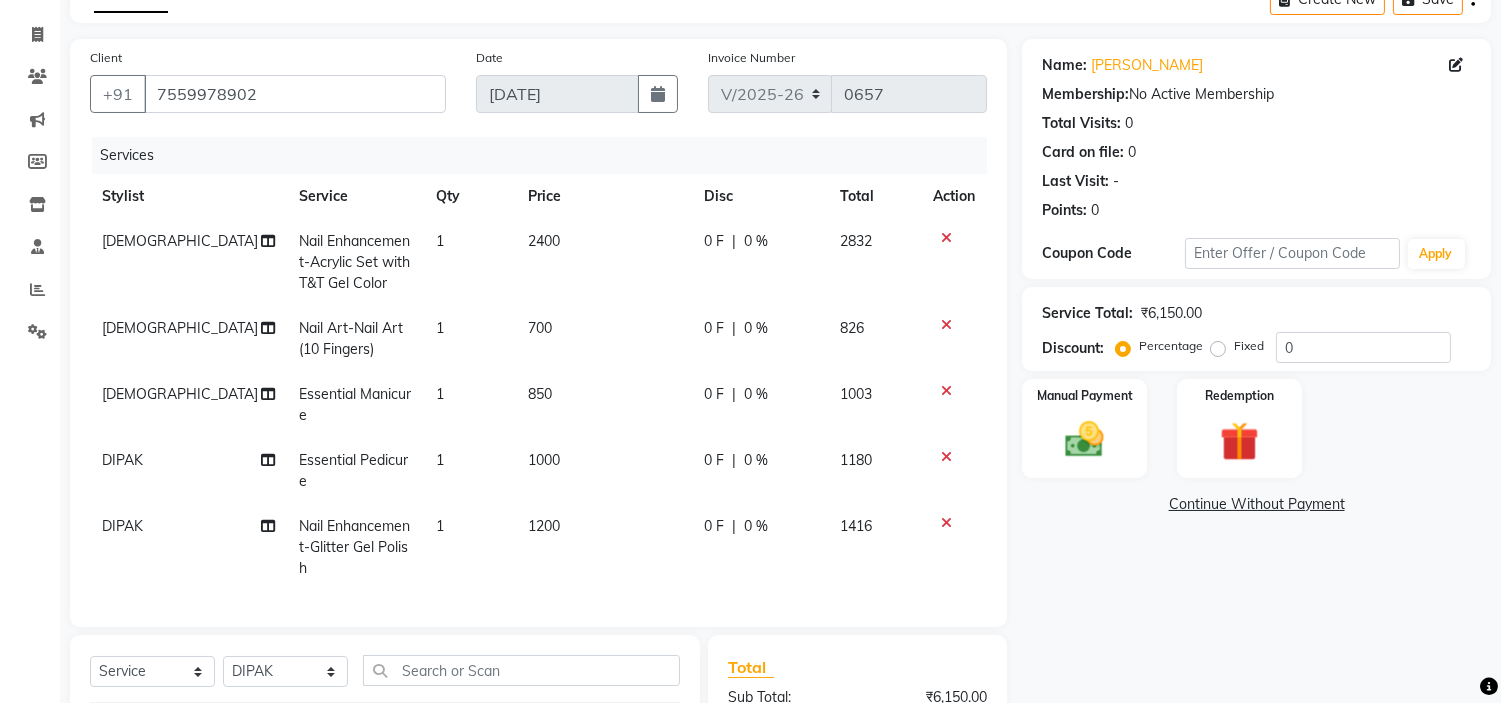 click 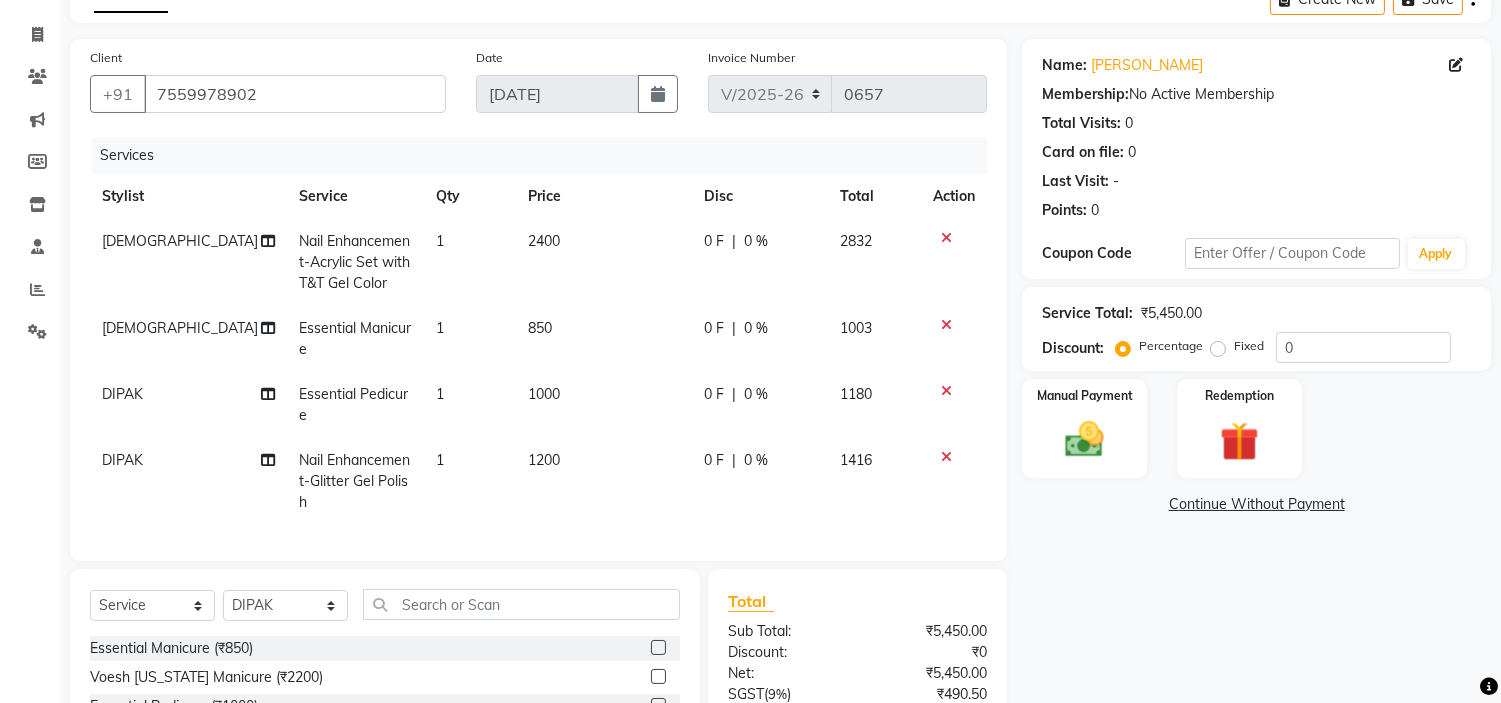 scroll, scrollTop: 318, scrollLeft: 0, axis: vertical 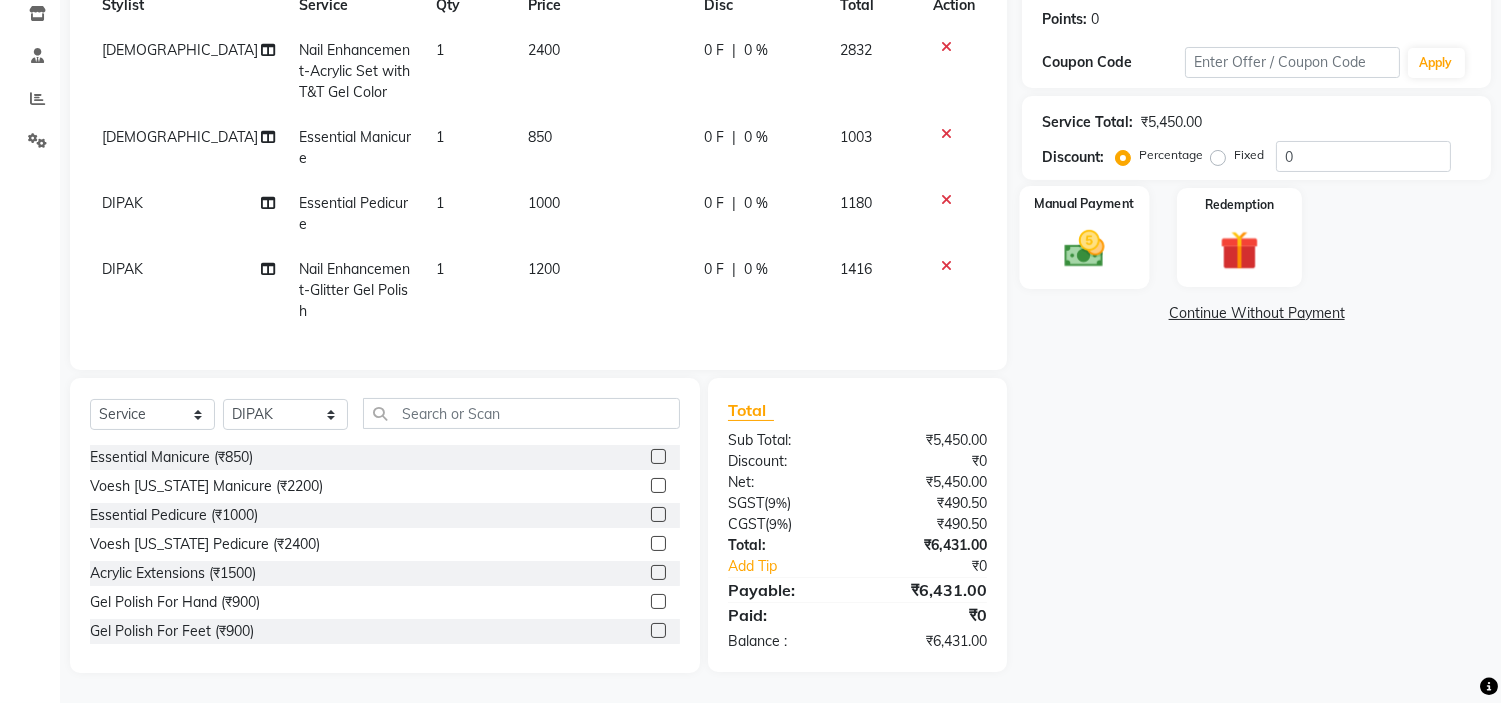 click 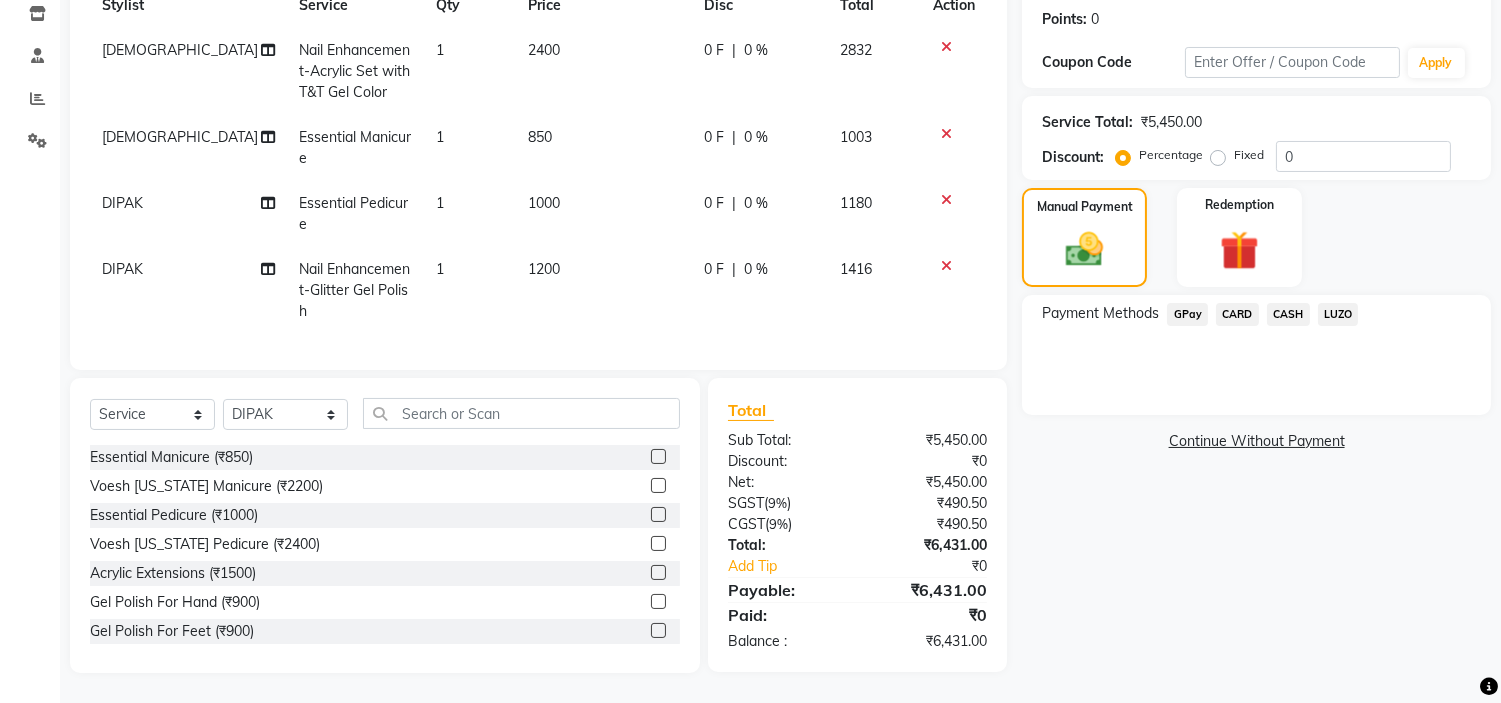 click on "CARD" 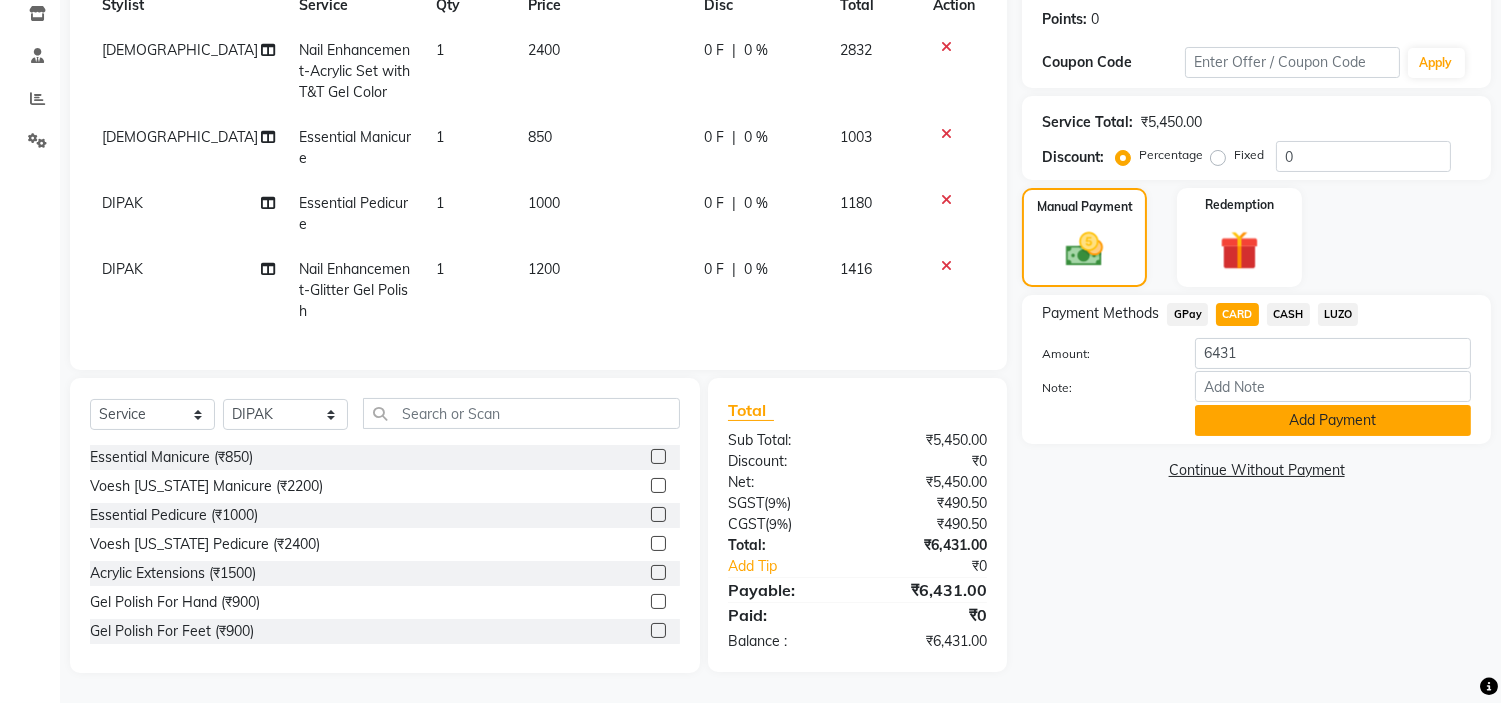 click on "Add Payment" 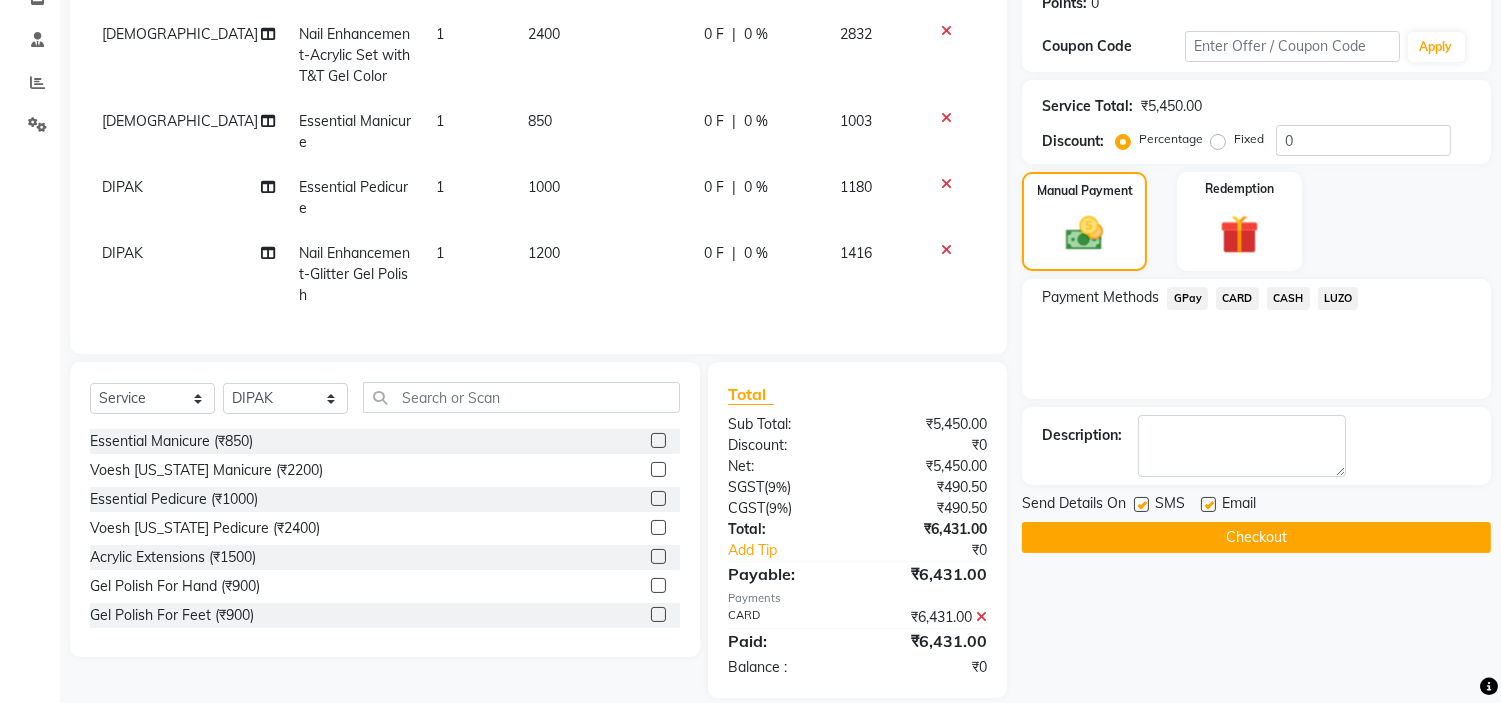 scroll, scrollTop: 358, scrollLeft: 0, axis: vertical 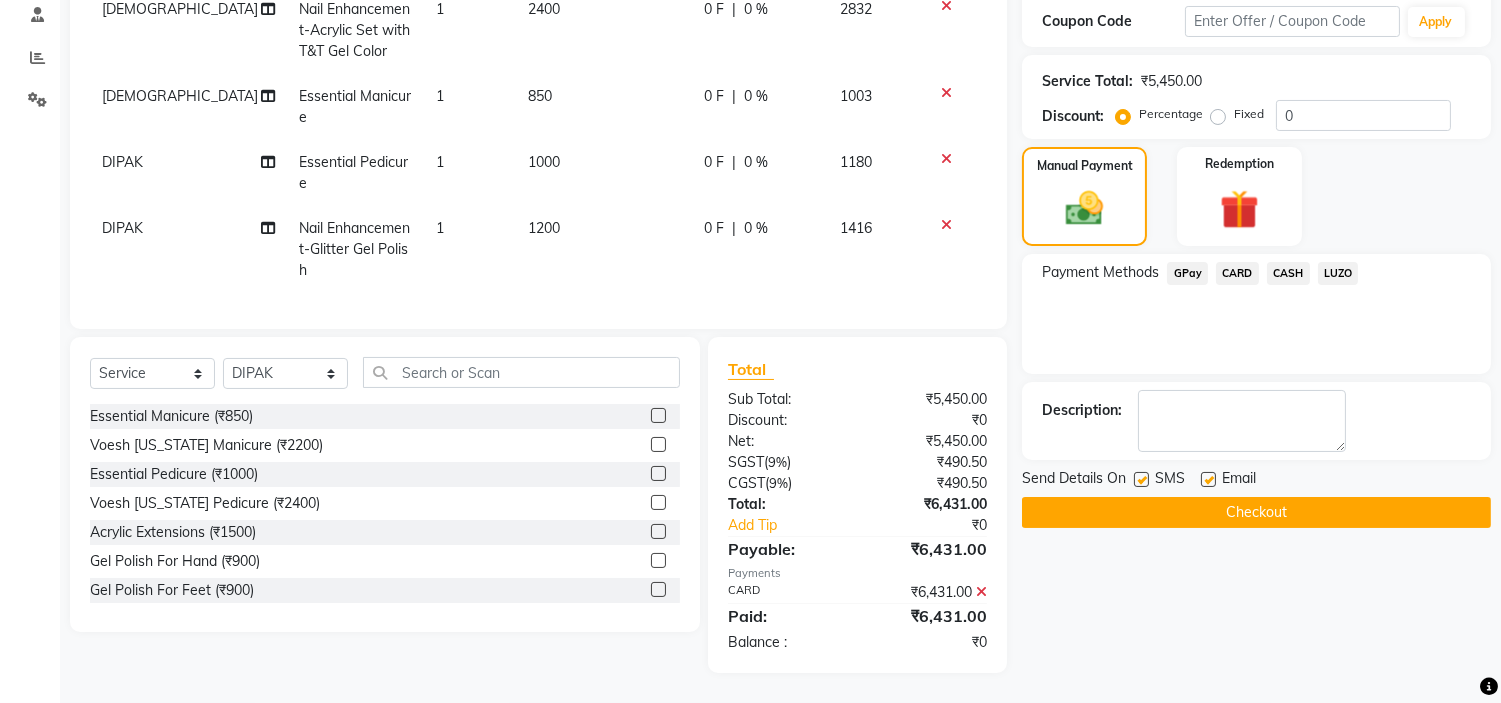 click 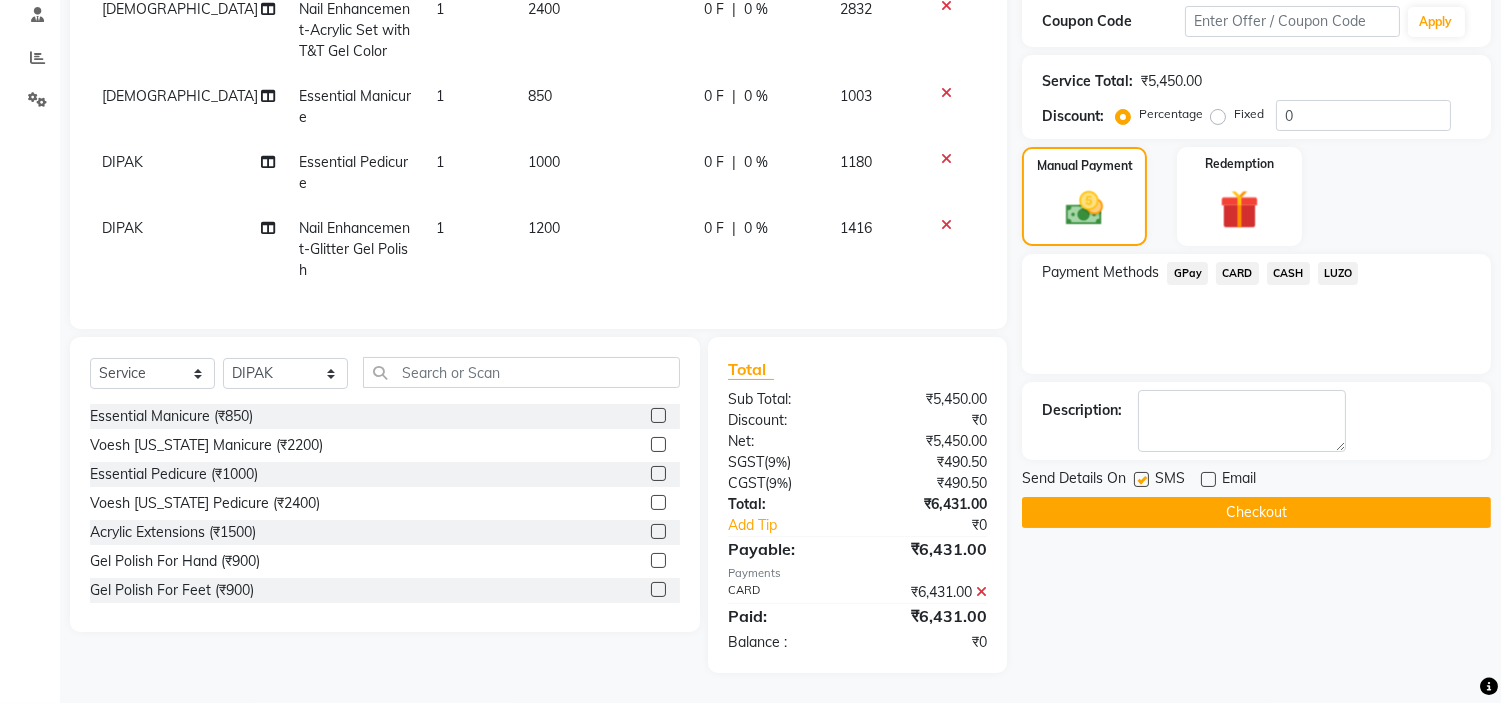 click on "Checkout" 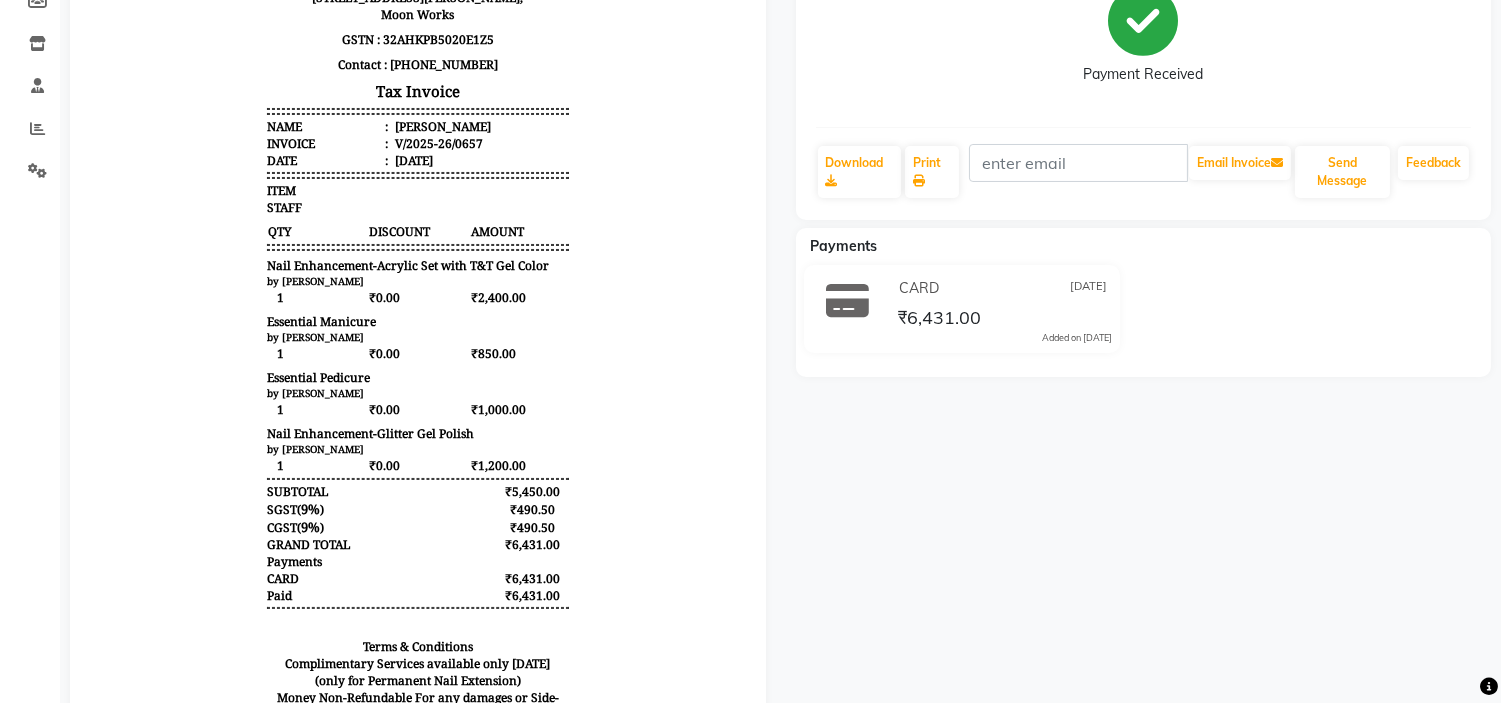 scroll, scrollTop: 0, scrollLeft: 0, axis: both 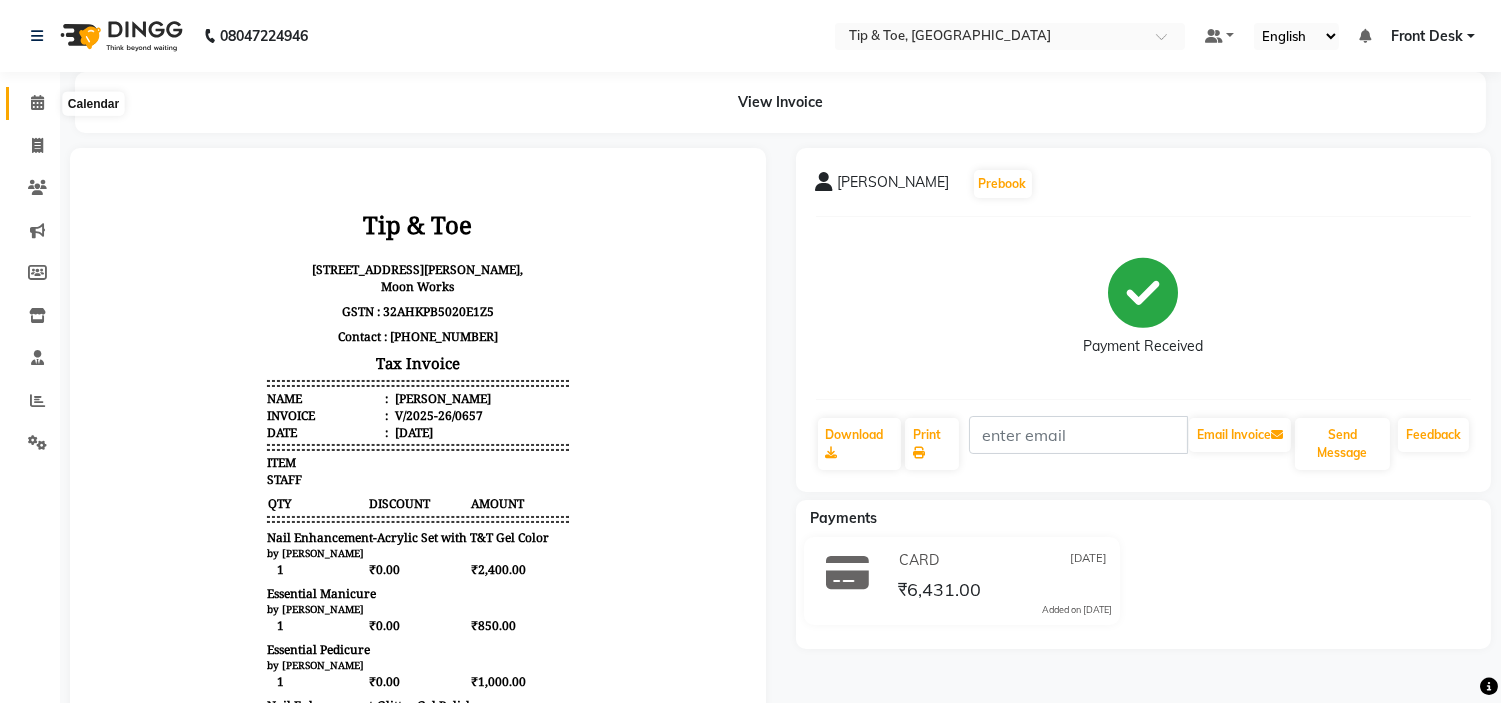 click 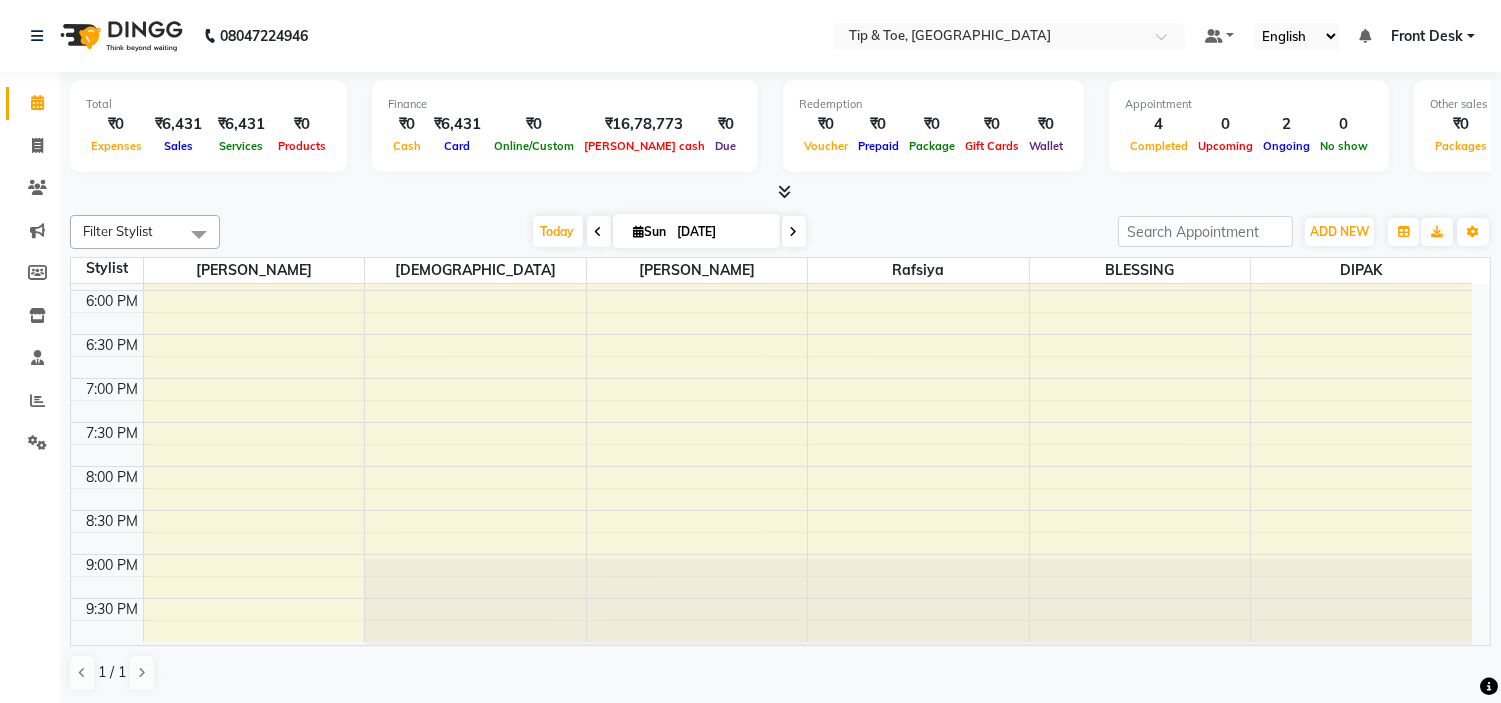 scroll, scrollTop: 787, scrollLeft: 0, axis: vertical 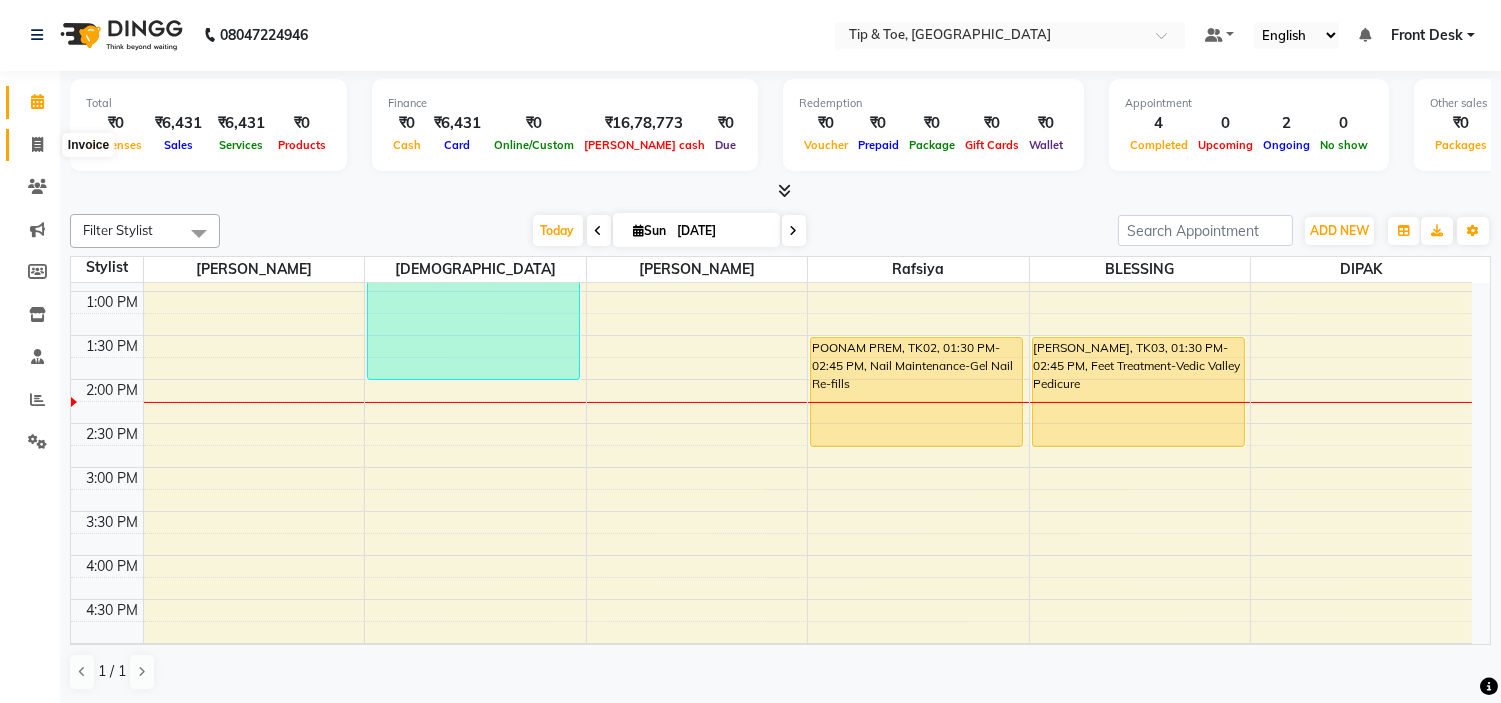 click 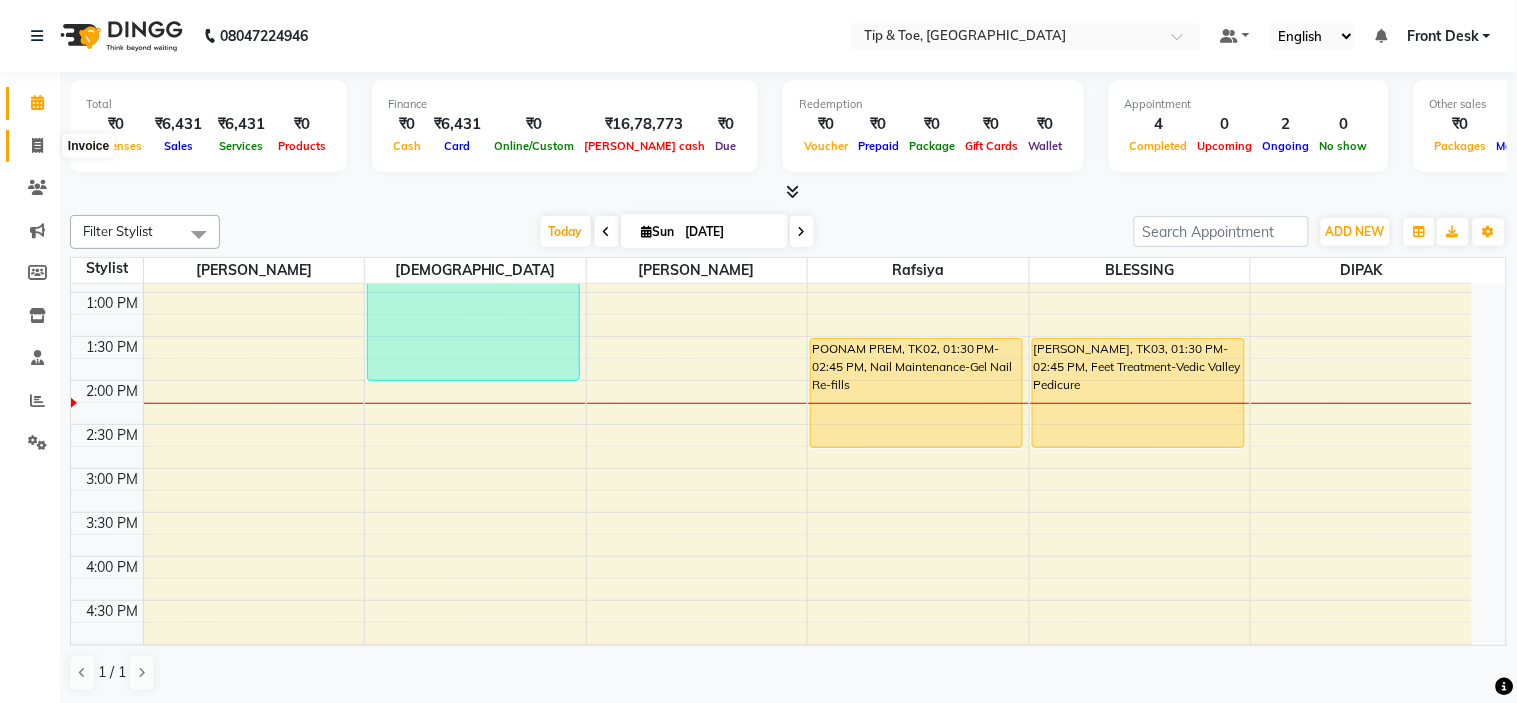 select on "5360" 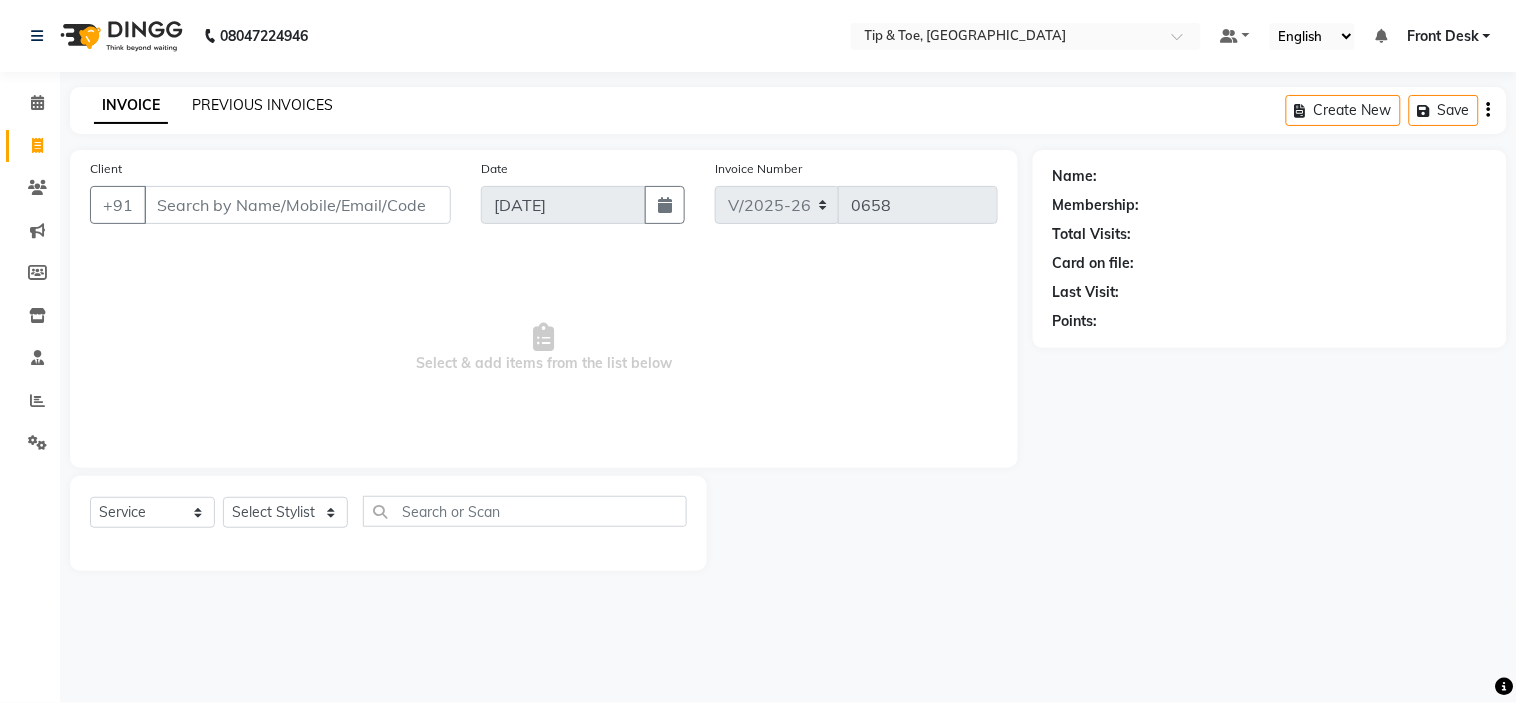 click on "PREVIOUS INVOICES" 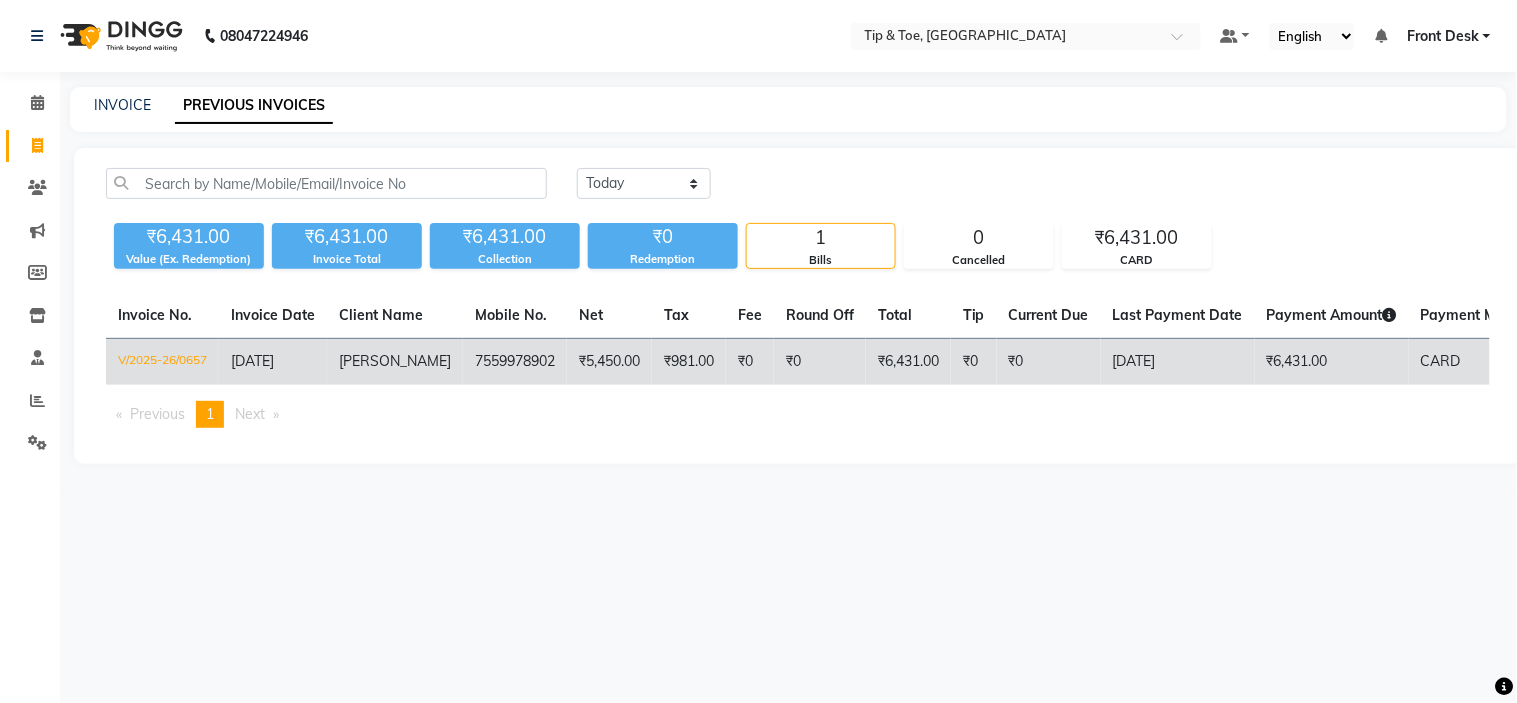 click on "[PERSON_NAME]" 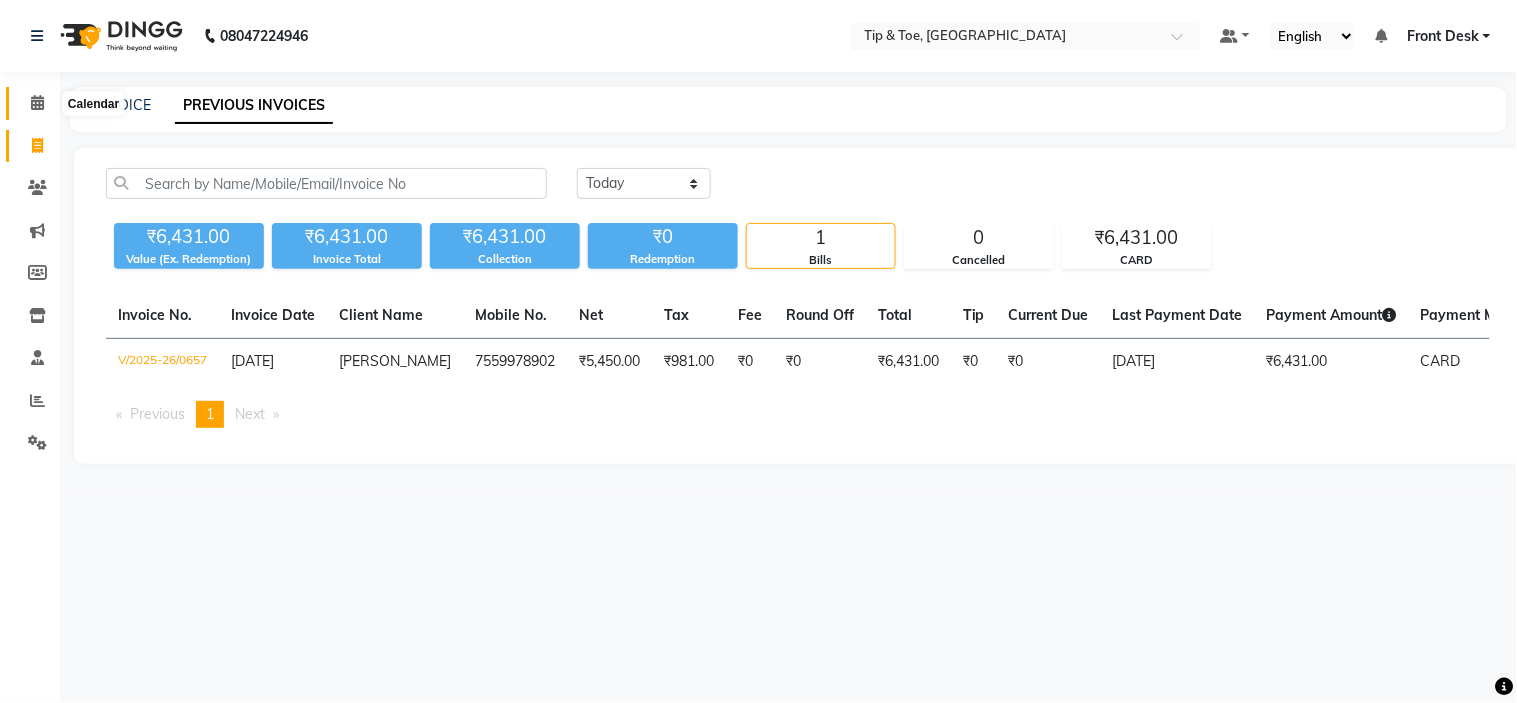 click 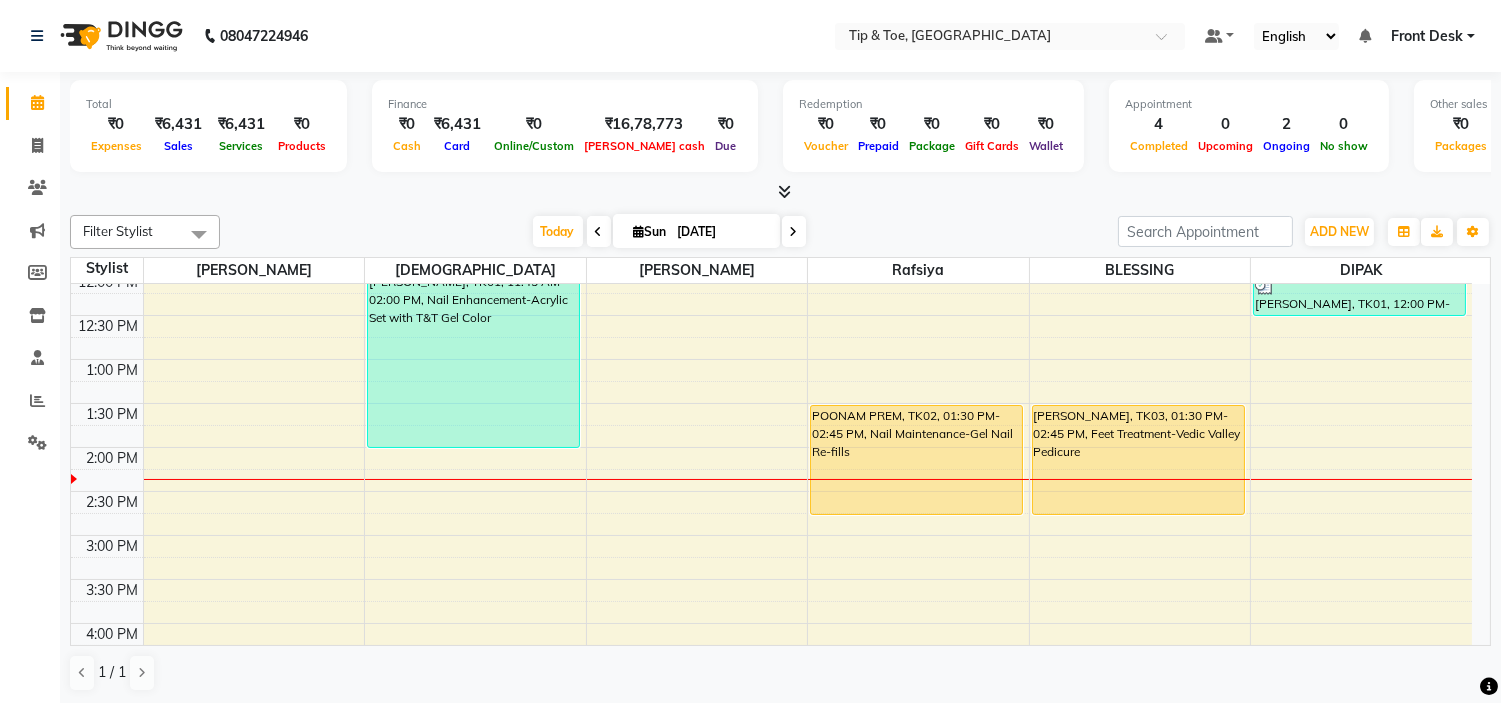 scroll, scrollTop: 222, scrollLeft: 0, axis: vertical 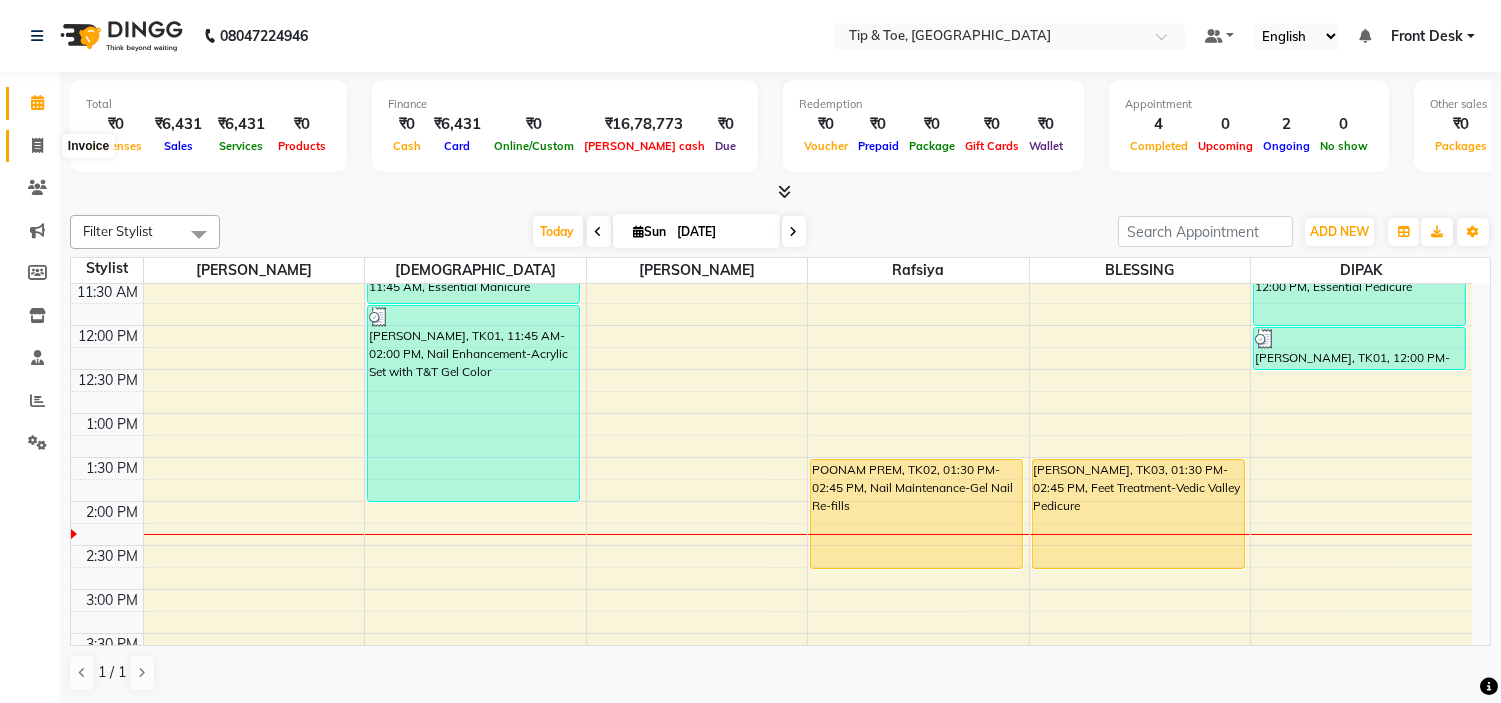 click 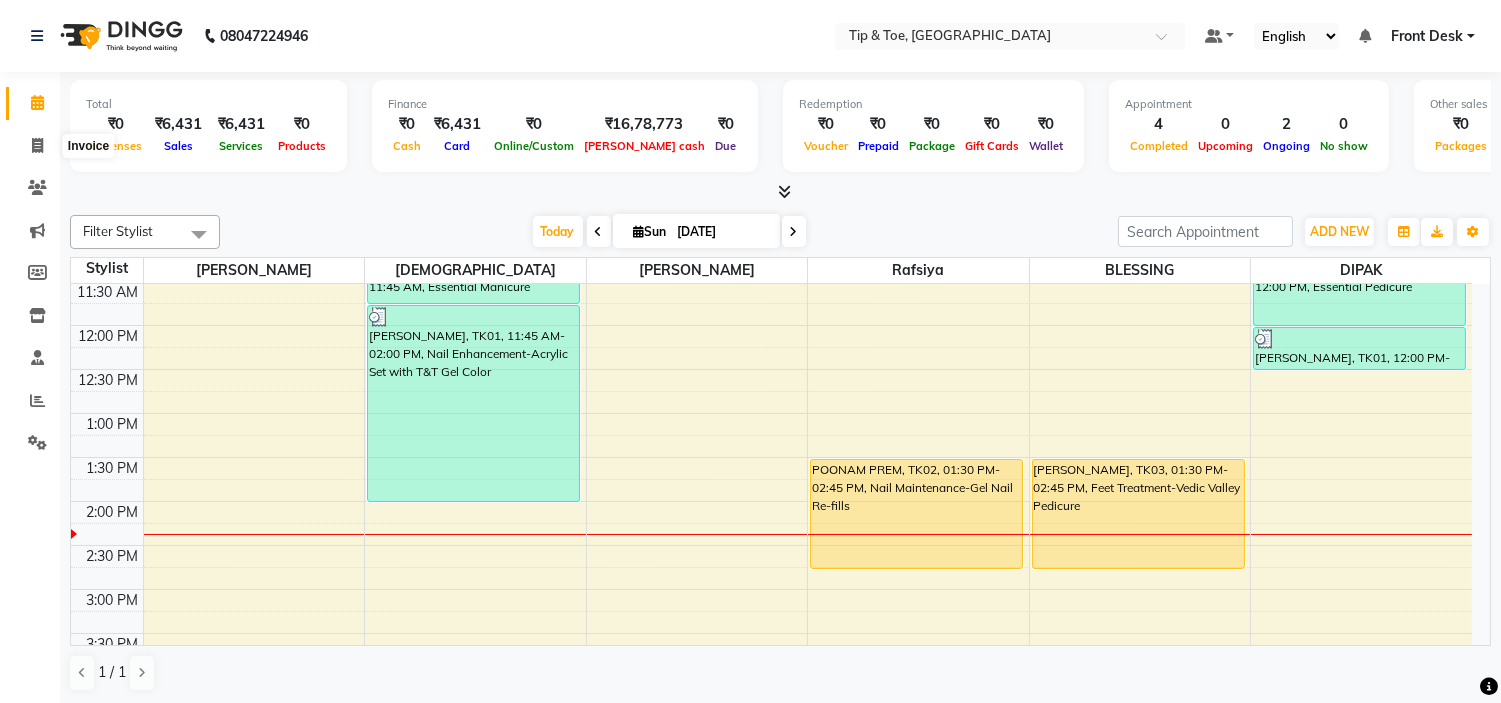 select on "5360" 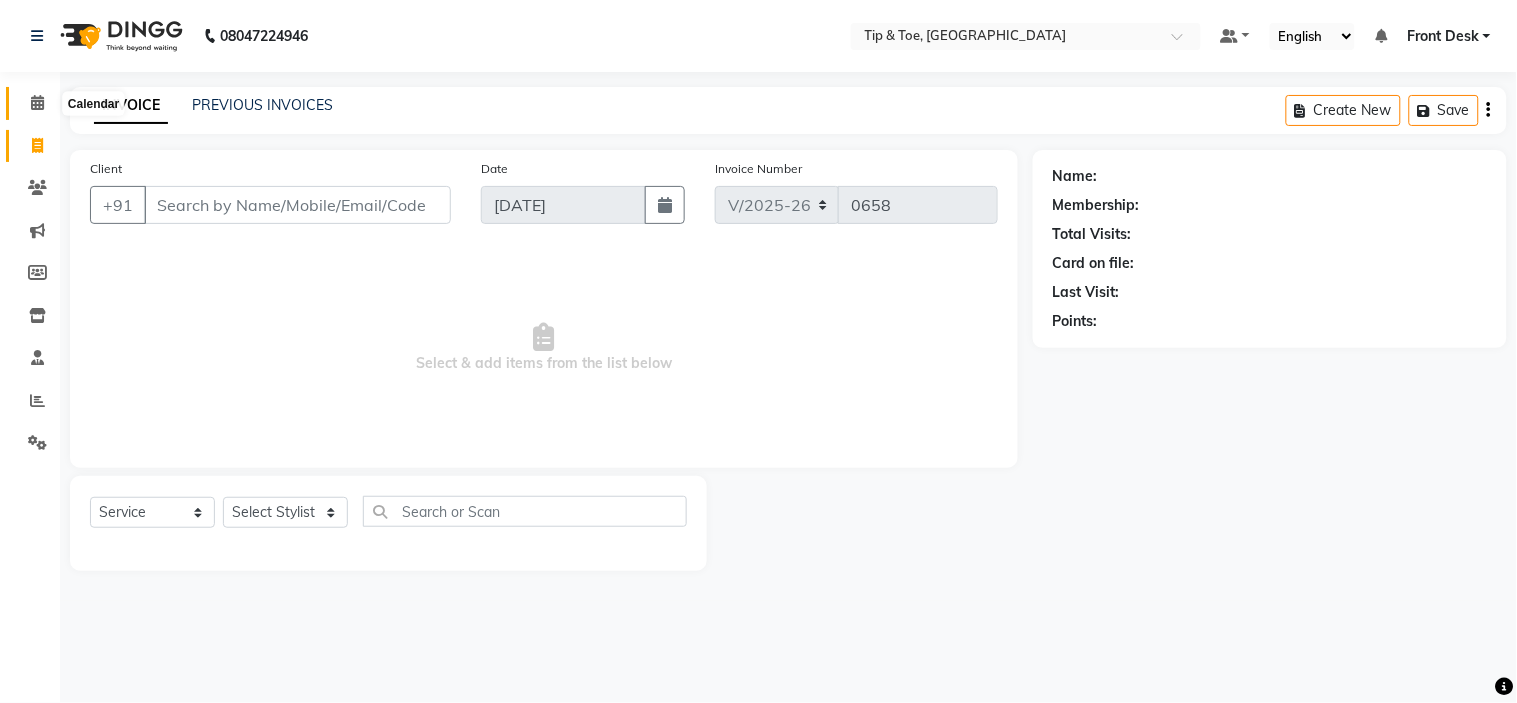 click 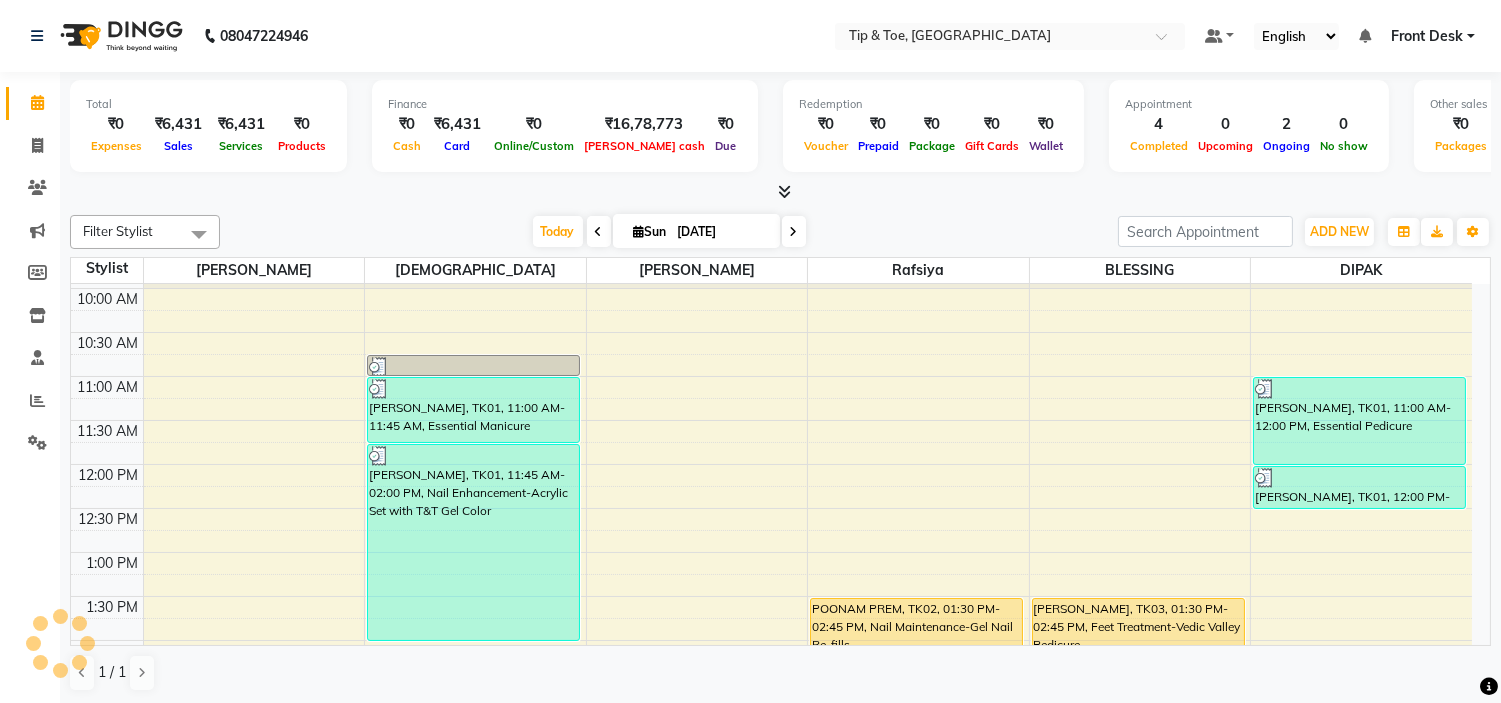 scroll, scrollTop: 222, scrollLeft: 0, axis: vertical 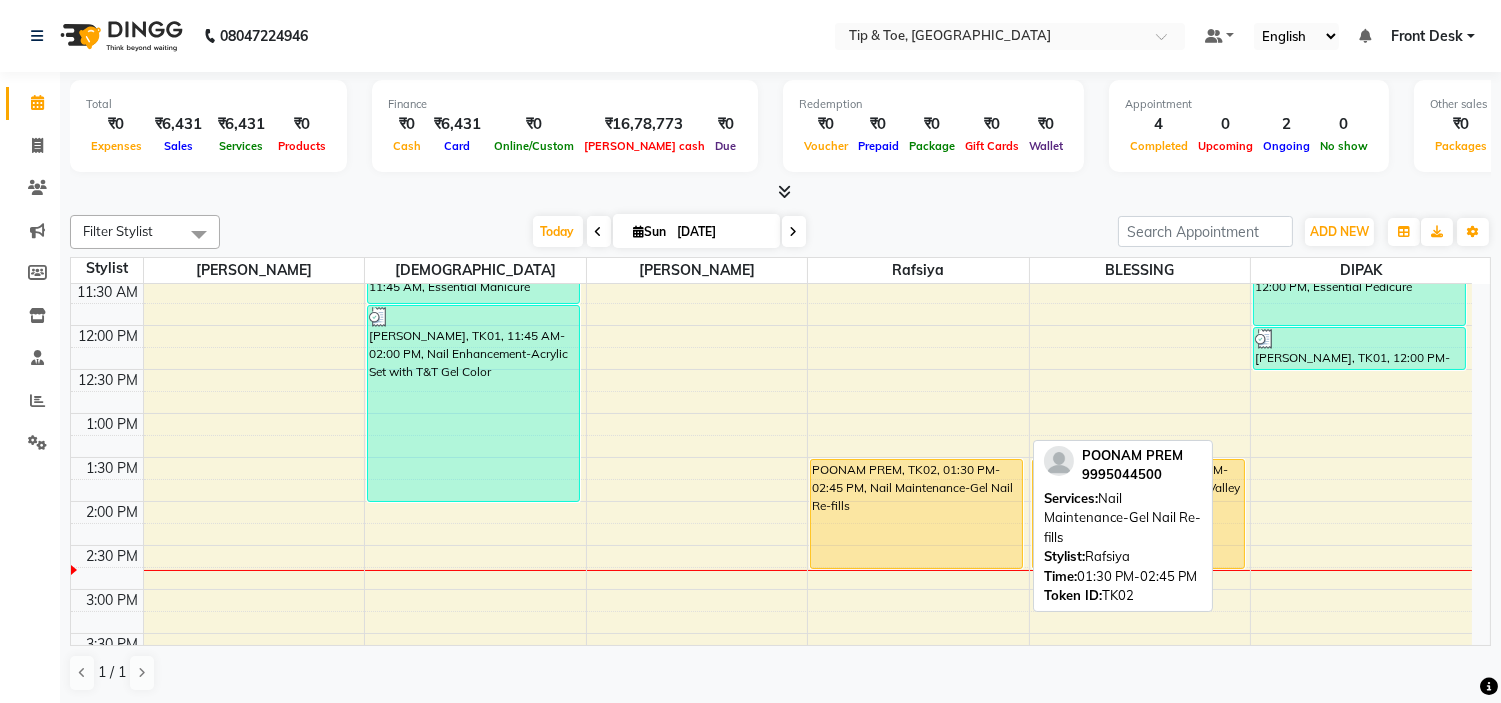click on "POONAM PREM, TK02, 01:30 PM-02:45 PM, Nail Maintenance-Gel Nail Re-fills" at bounding box center (916, 514) 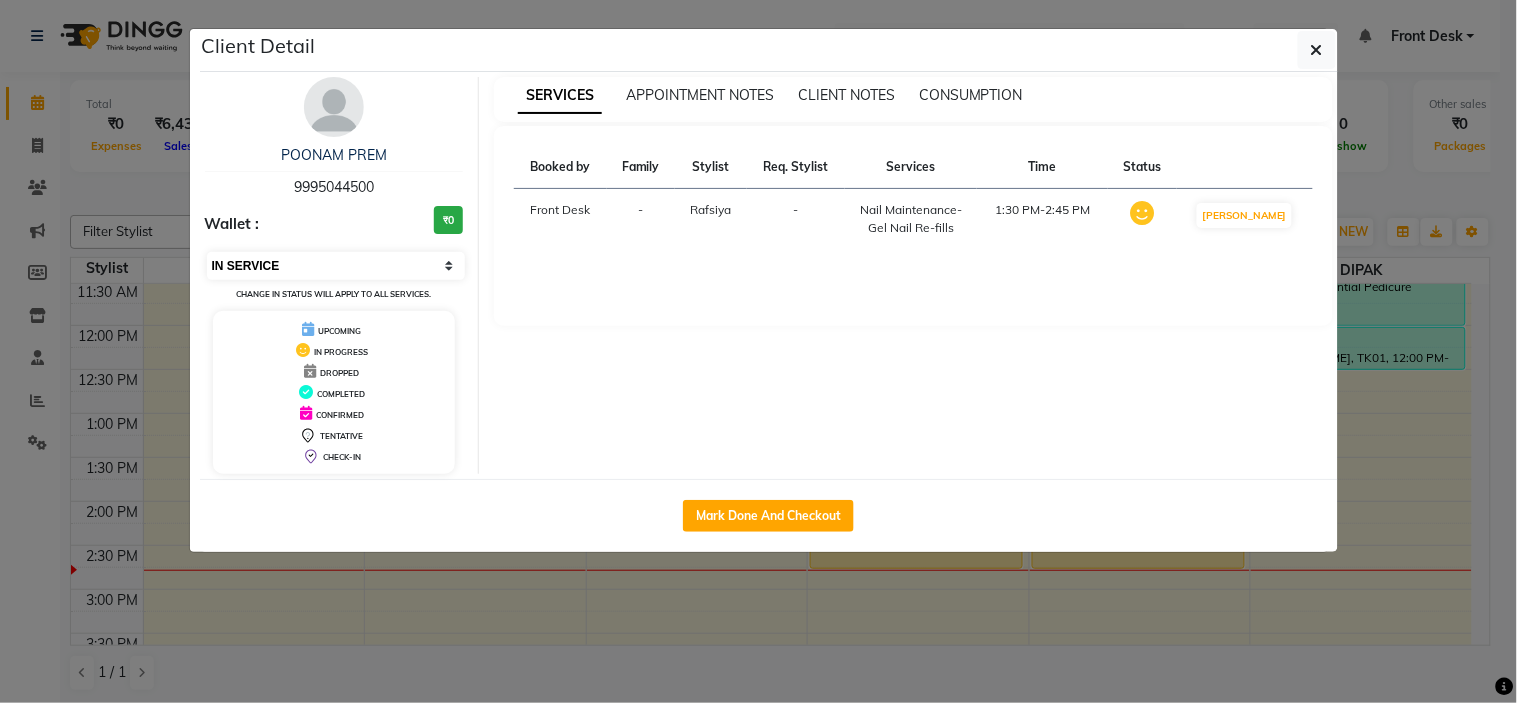 click on "Select IN SERVICE CONFIRMED TENTATIVE CHECK IN MARK DONE DROPPED UPCOMING" at bounding box center (336, 266) 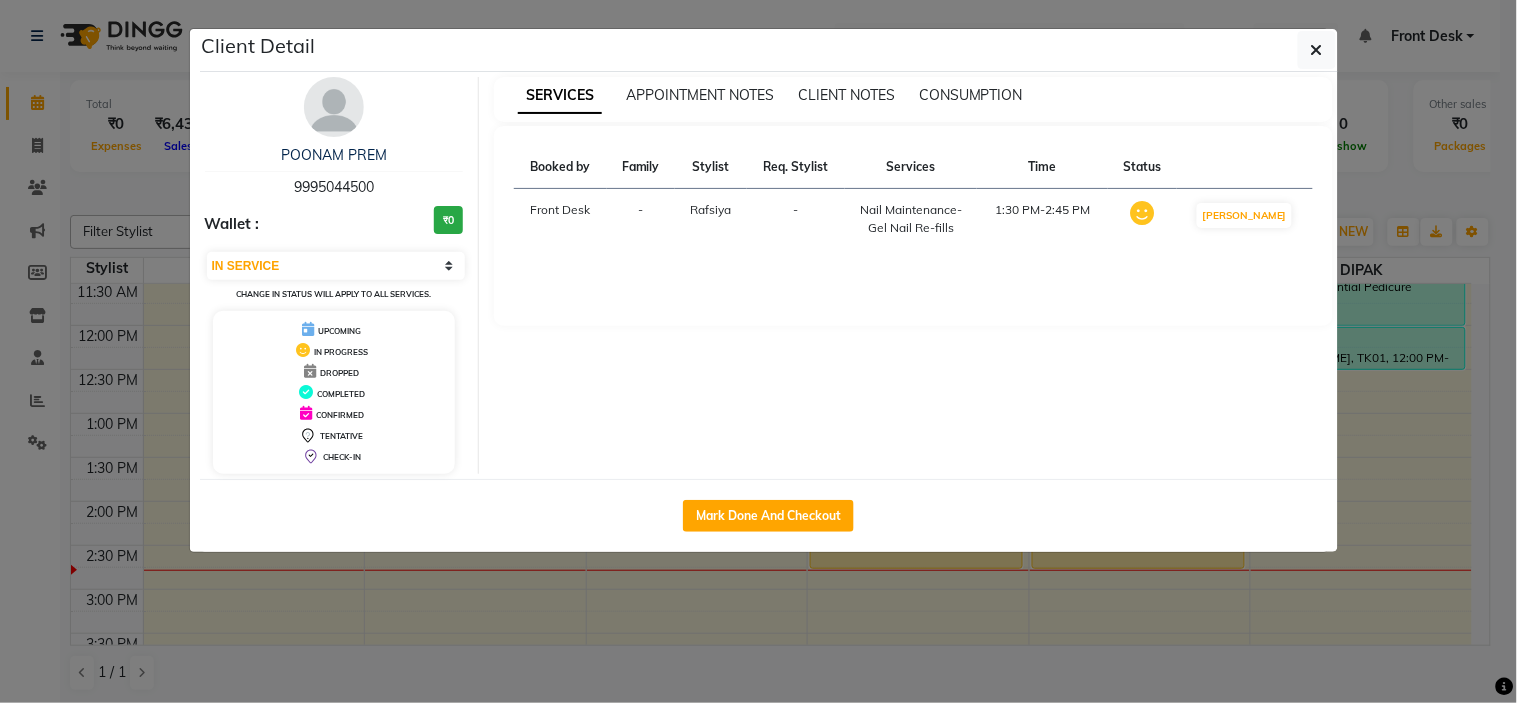 click on "POONAM PREM    9995044500 Wallet : ₹0 Select IN SERVICE CONFIRMED TENTATIVE CHECK IN MARK DONE DROPPED UPCOMING Change in status will apply to all services. UPCOMING IN PROGRESS DROPPED COMPLETED CONFIRMED TENTATIVE CHECK-IN" at bounding box center (335, 275) 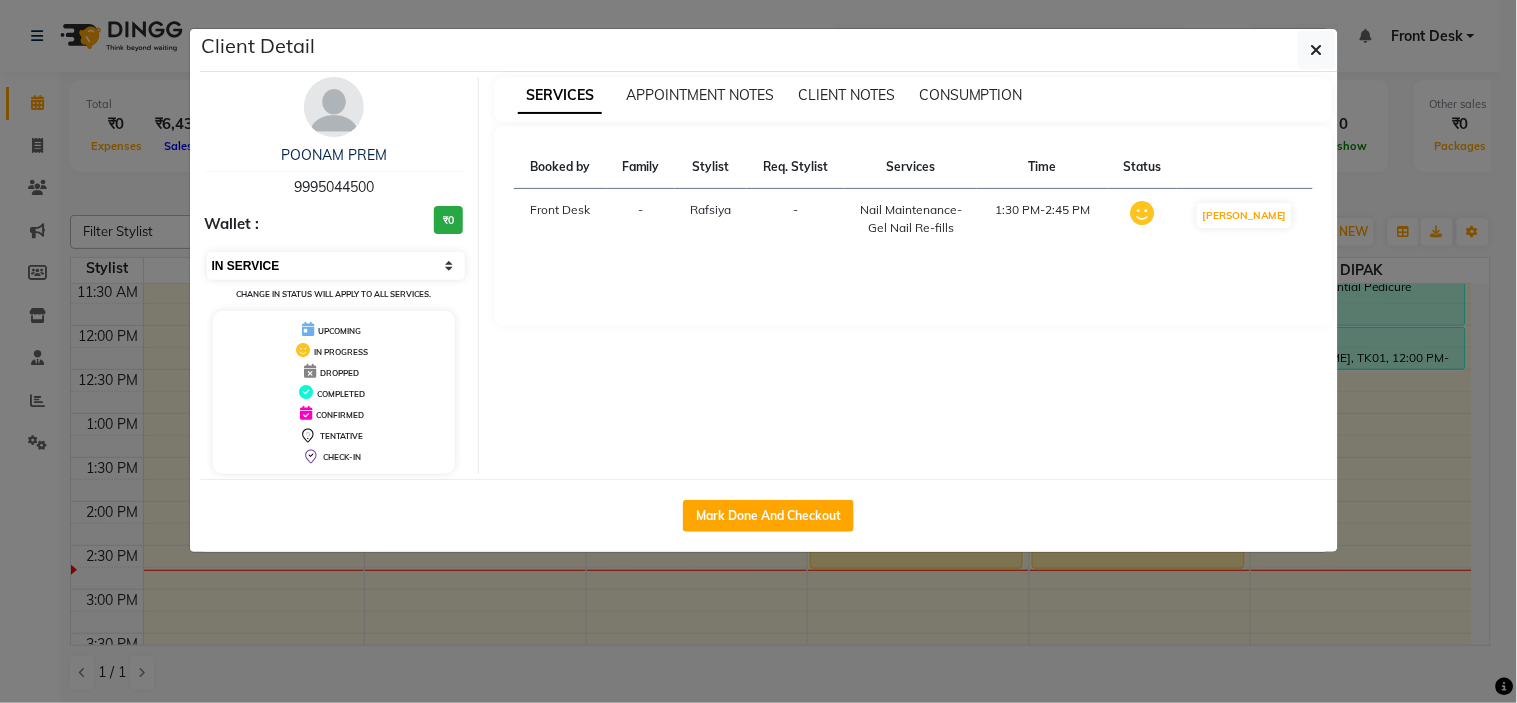 click on "Select IN SERVICE CONFIRMED TENTATIVE CHECK IN MARK DONE DROPPED UPCOMING" at bounding box center (336, 266) 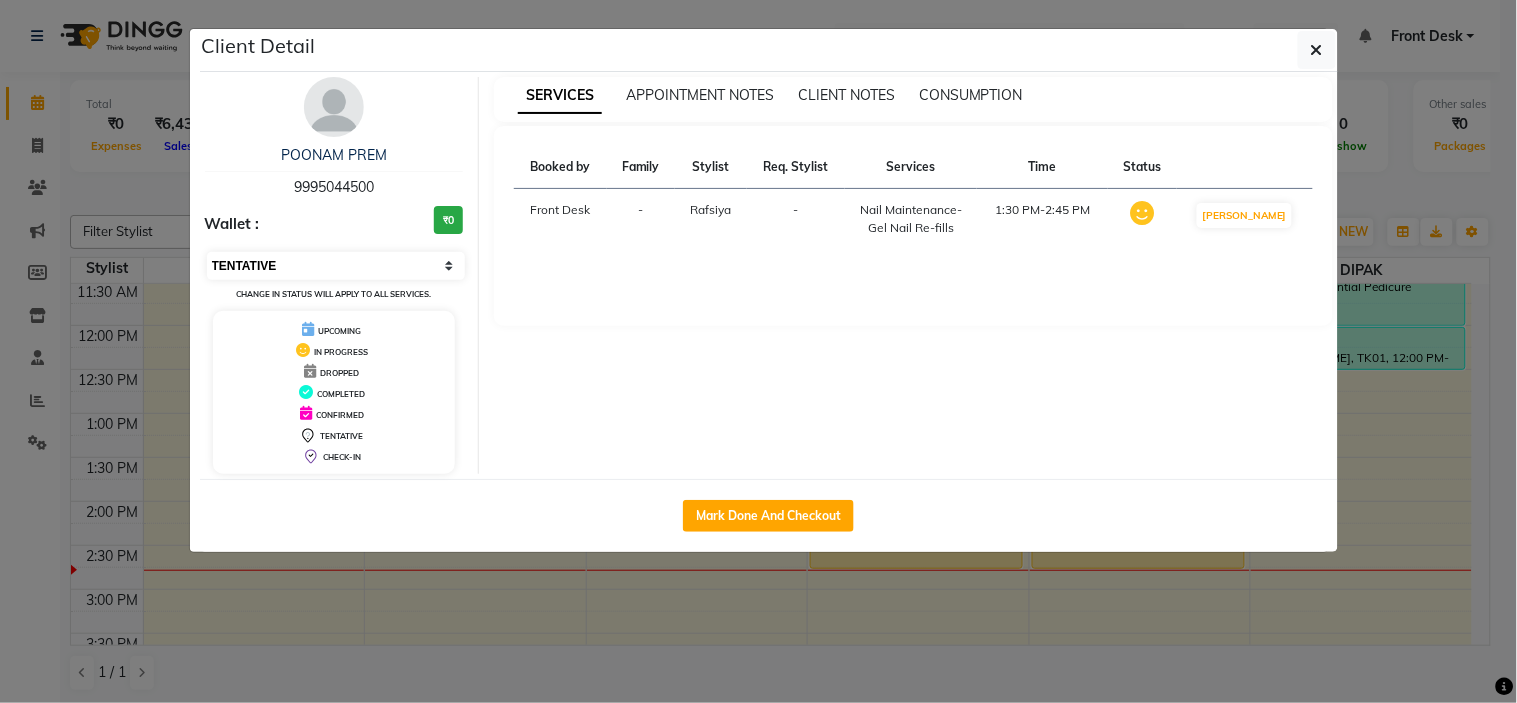 click on "Select IN SERVICE CONFIRMED TENTATIVE CHECK IN MARK DONE DROPPED UPCOMING" at bounding box center (336, 266) 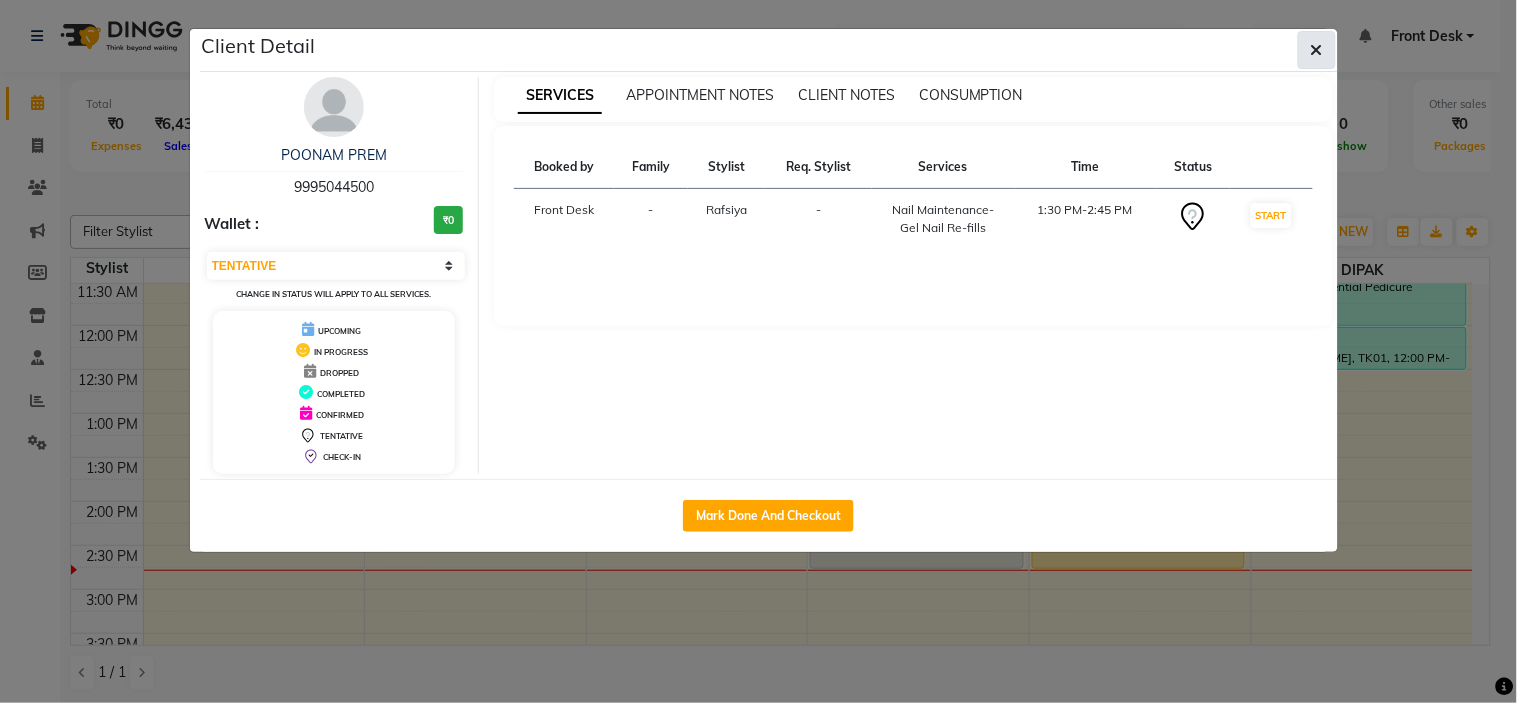 click 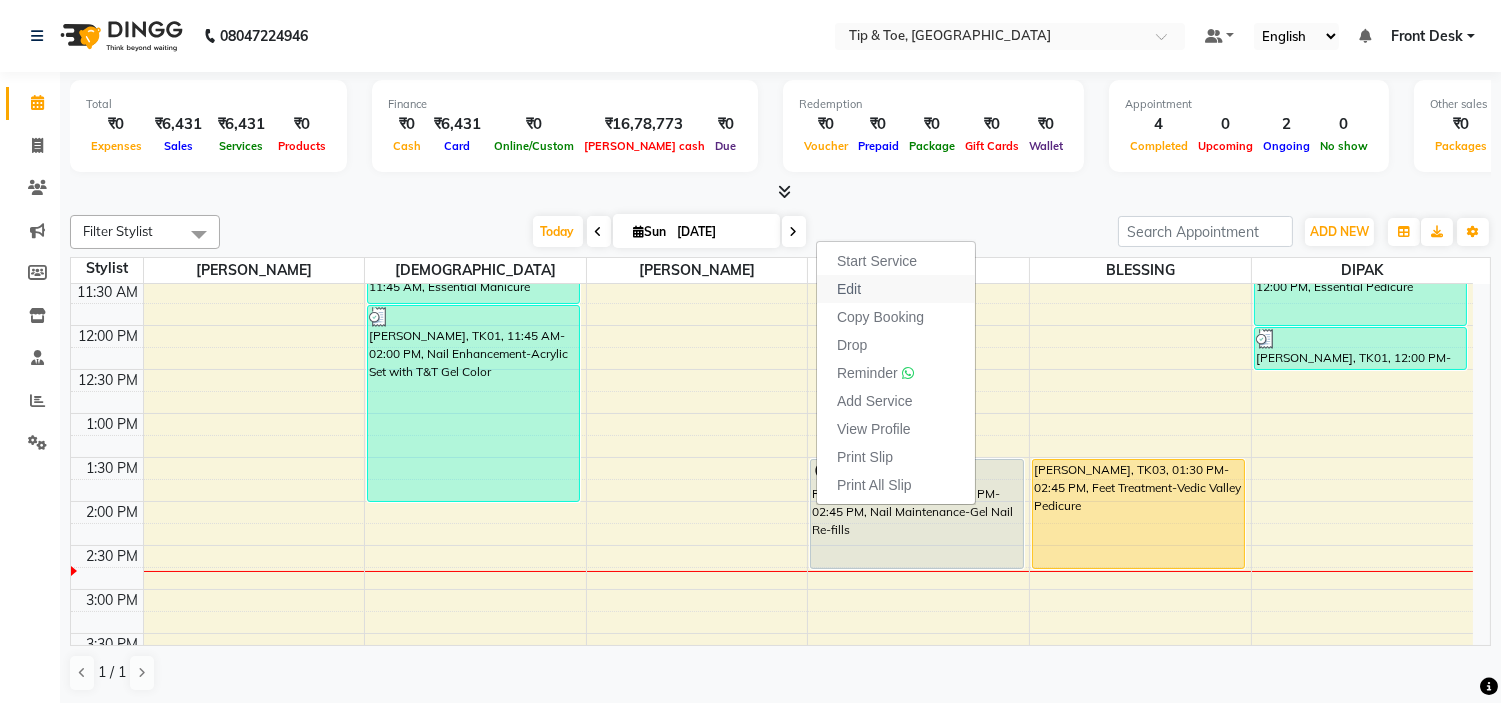 click on "Edit" at bounding box center [896, 289] 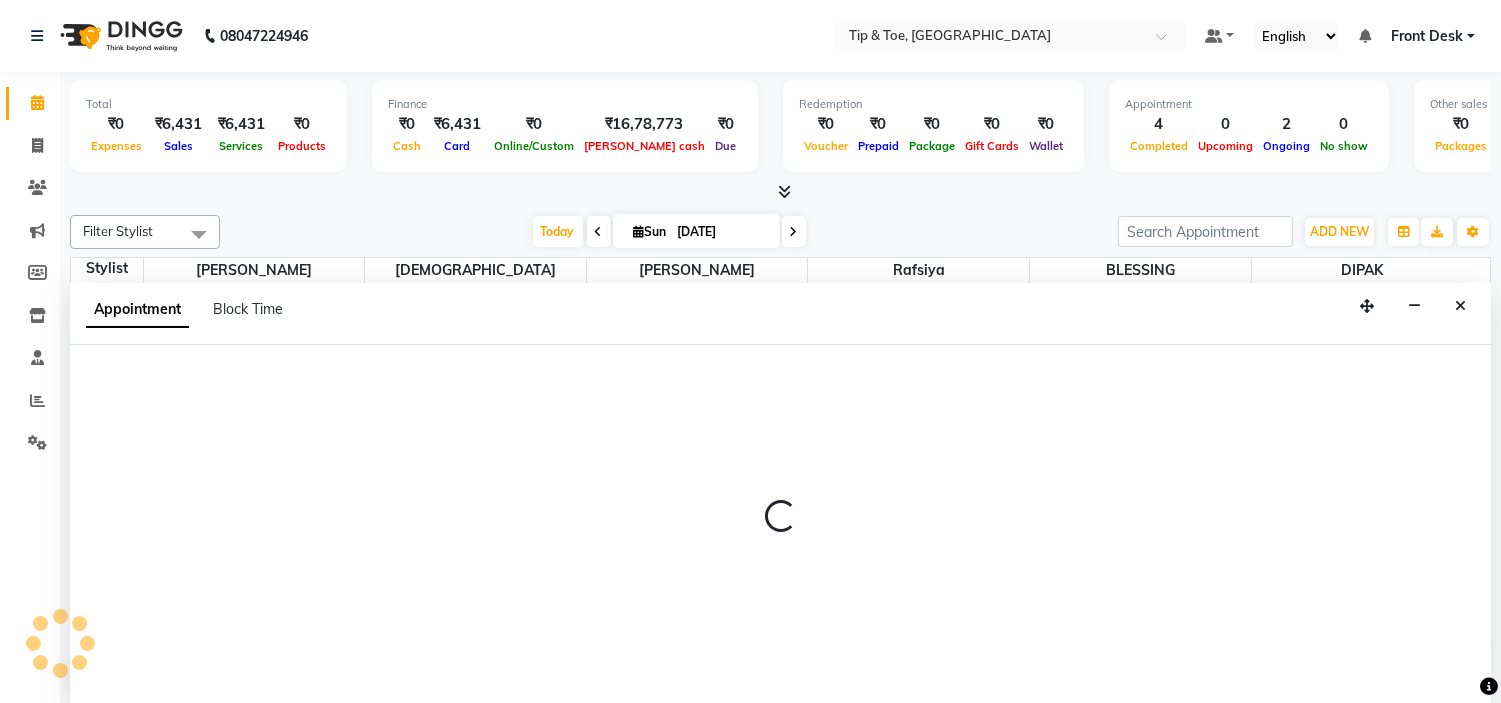 scroll, scrollTop: 1, scrollLeft: 0, axis: vertical 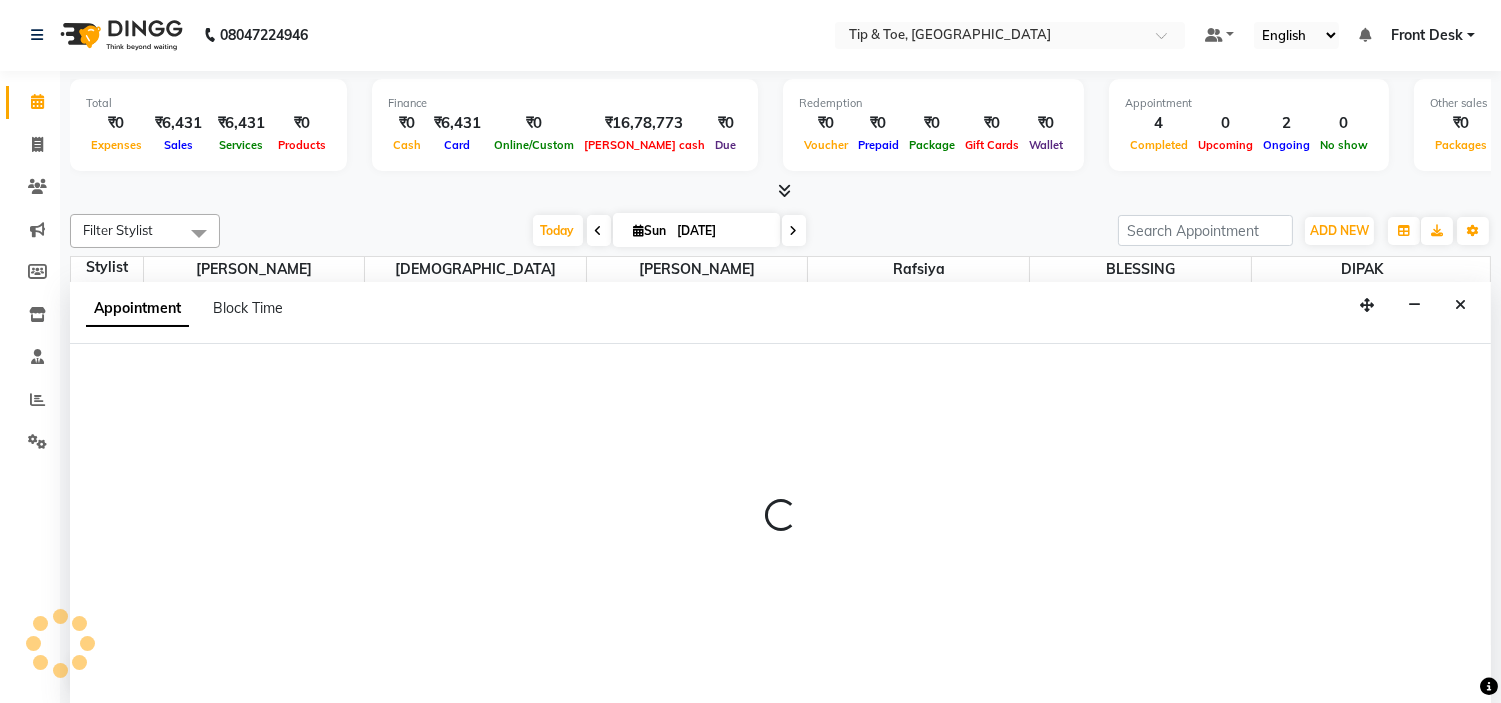 select on "tentative" 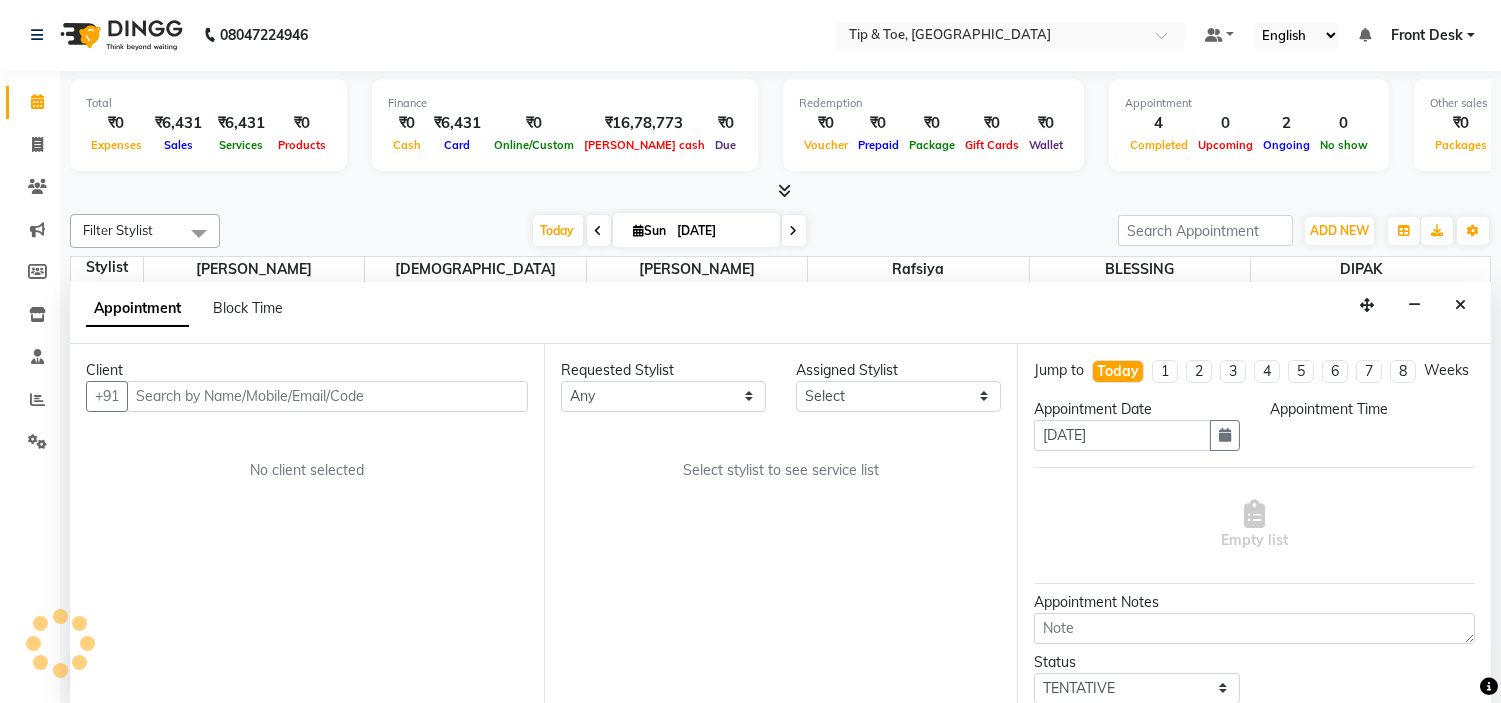 scroll, scrollTop: 0, scrollLeft: 0, axis: both 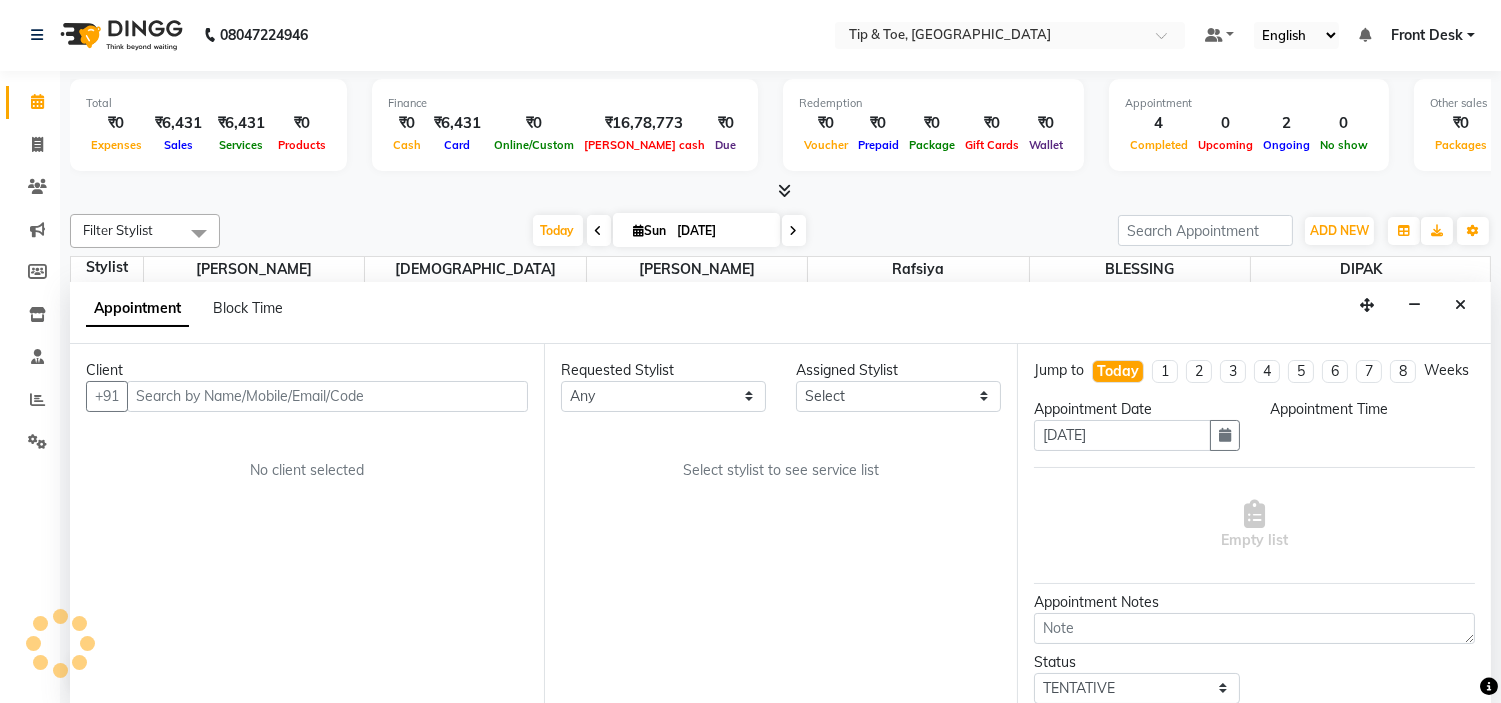 select on "48143" 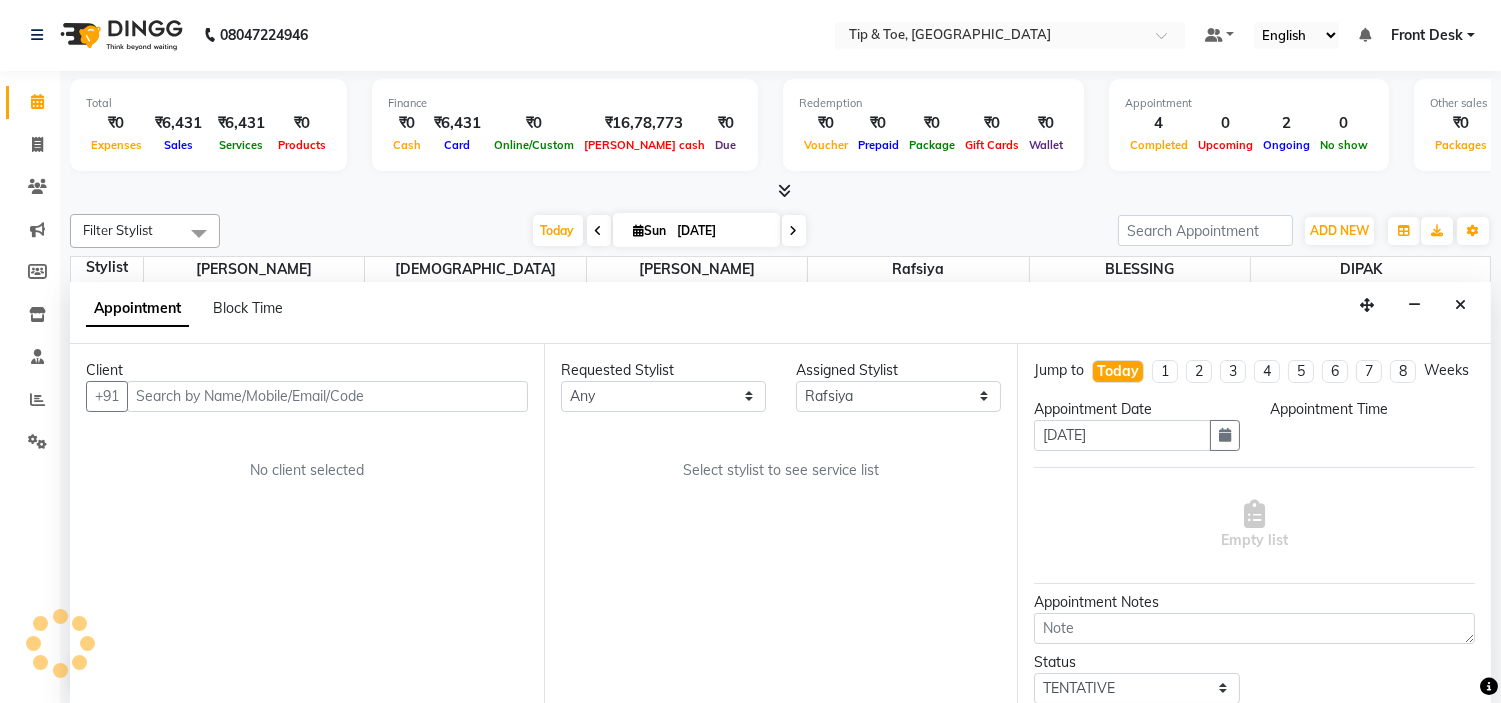 select on "810" 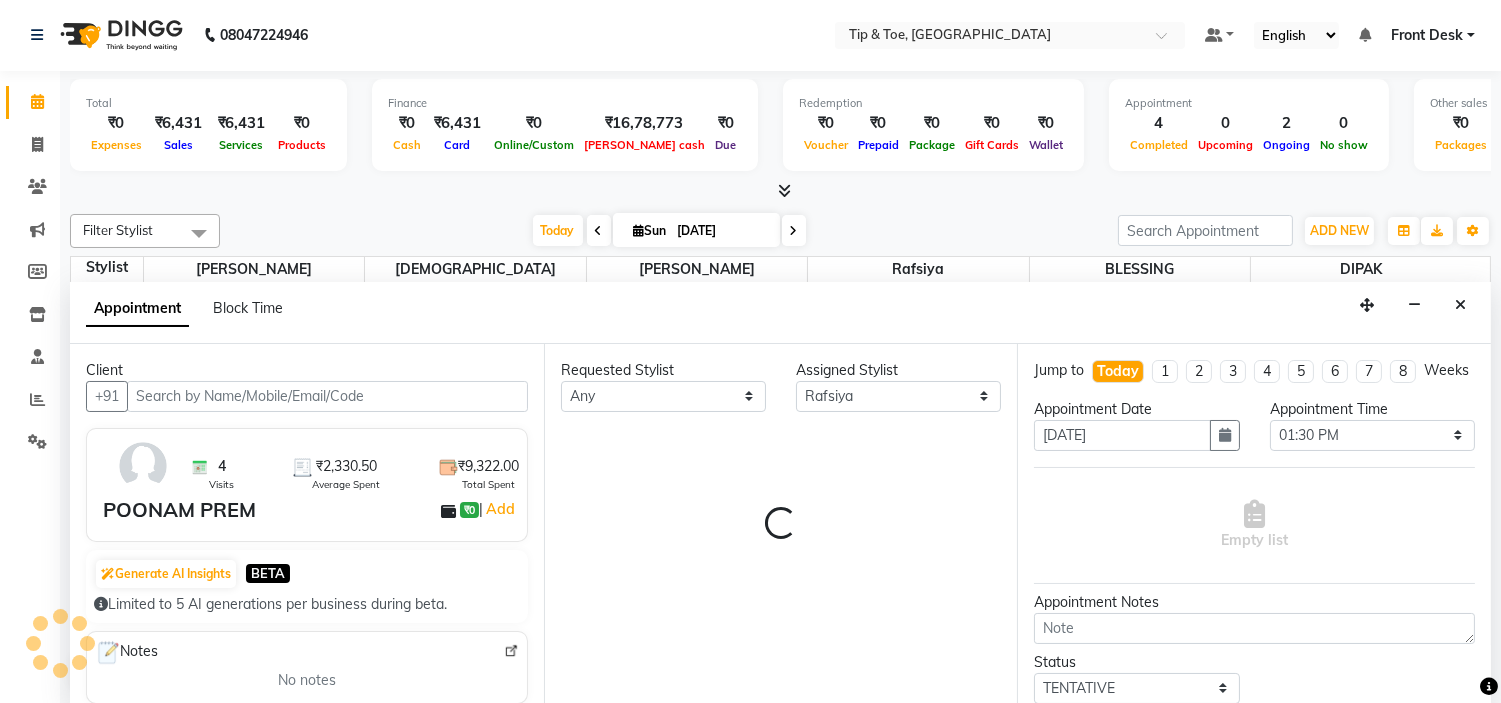scroll, scrollTop: 443, scrollLeft: 0, axis: vertical 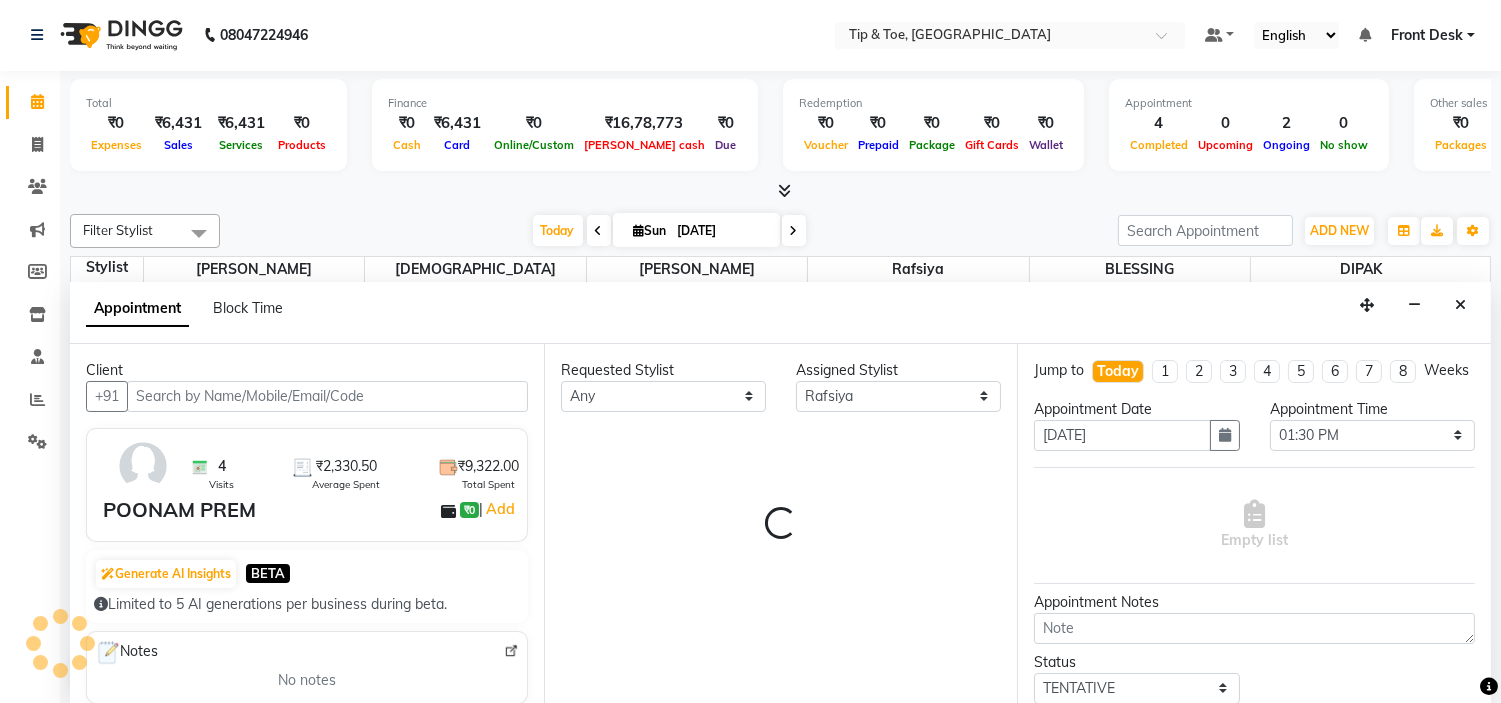 select on "2436" 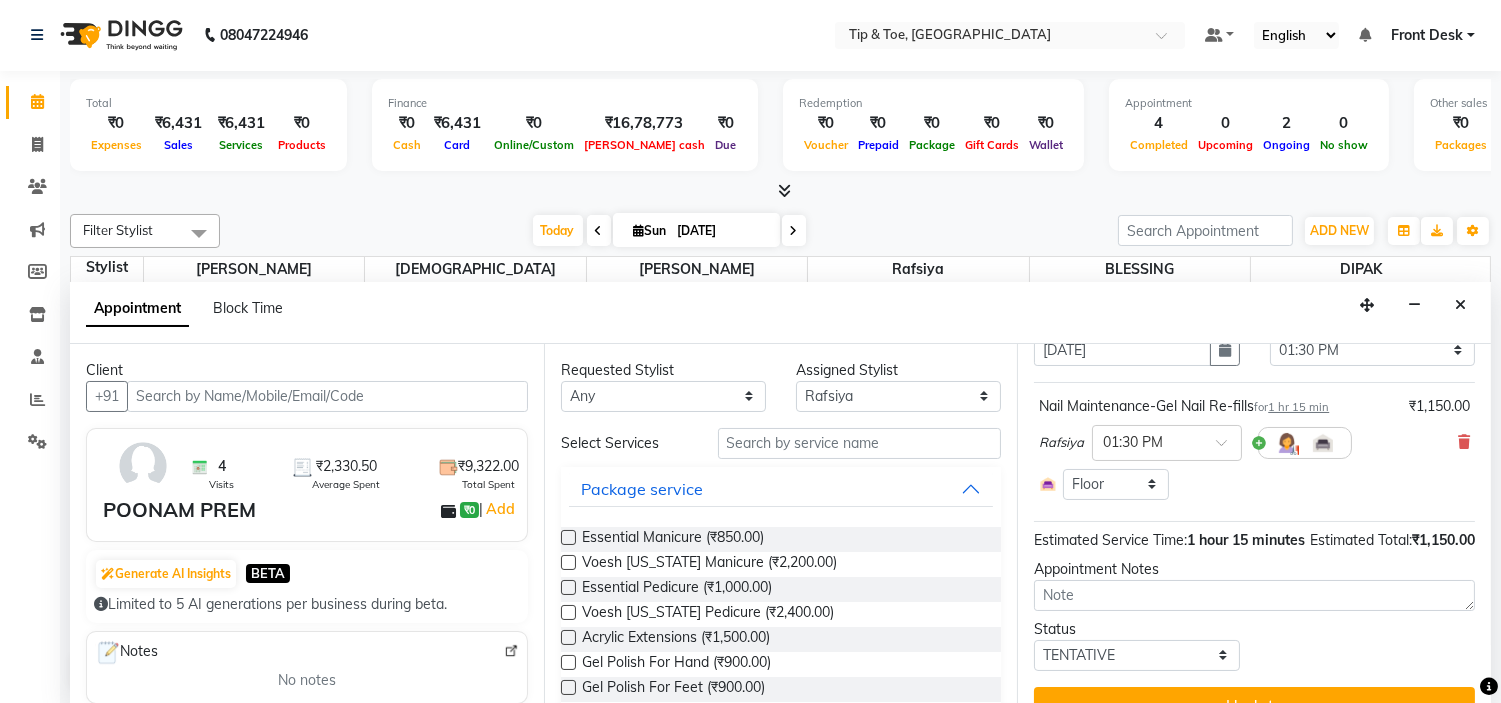 scroll, scrollTop: 111, scrollLeft: 0, axis: vertical 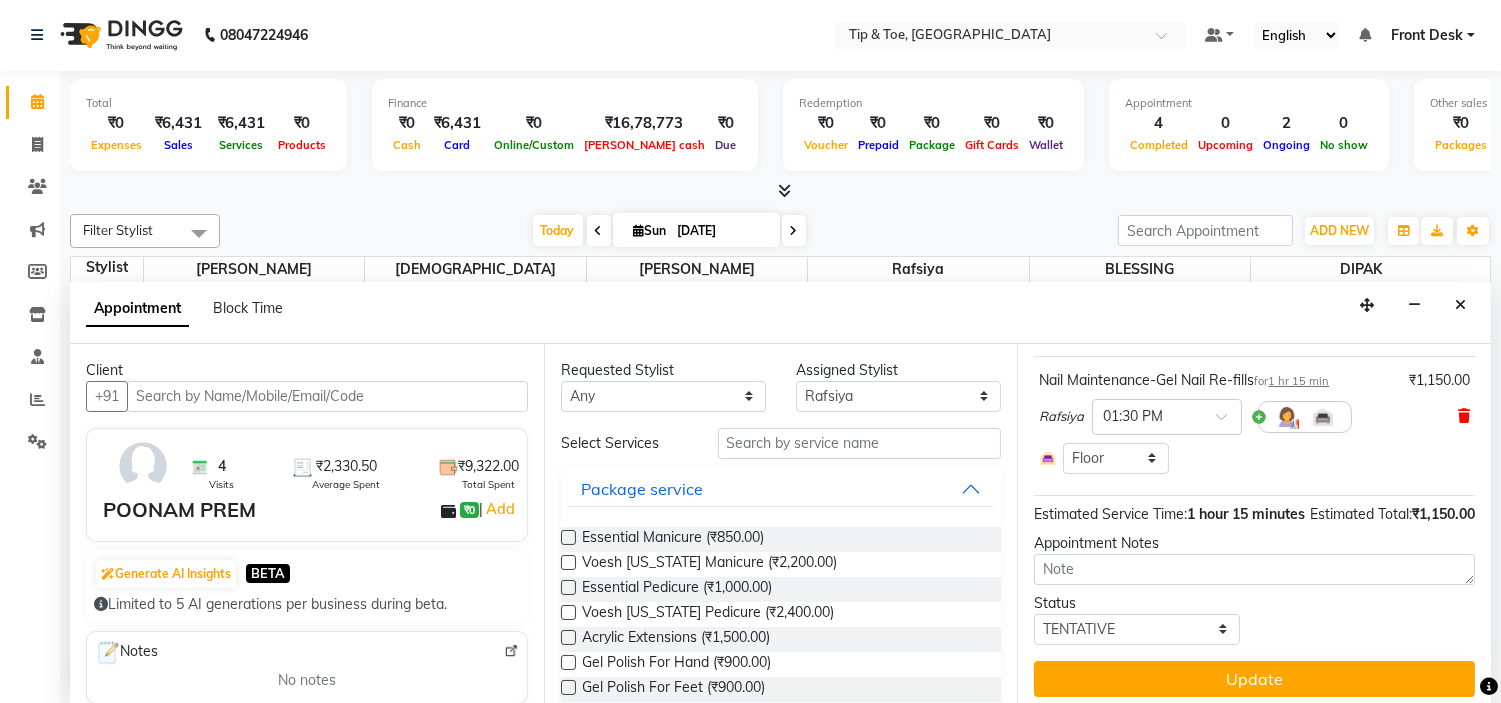 click at bounding box center (1464, 416) 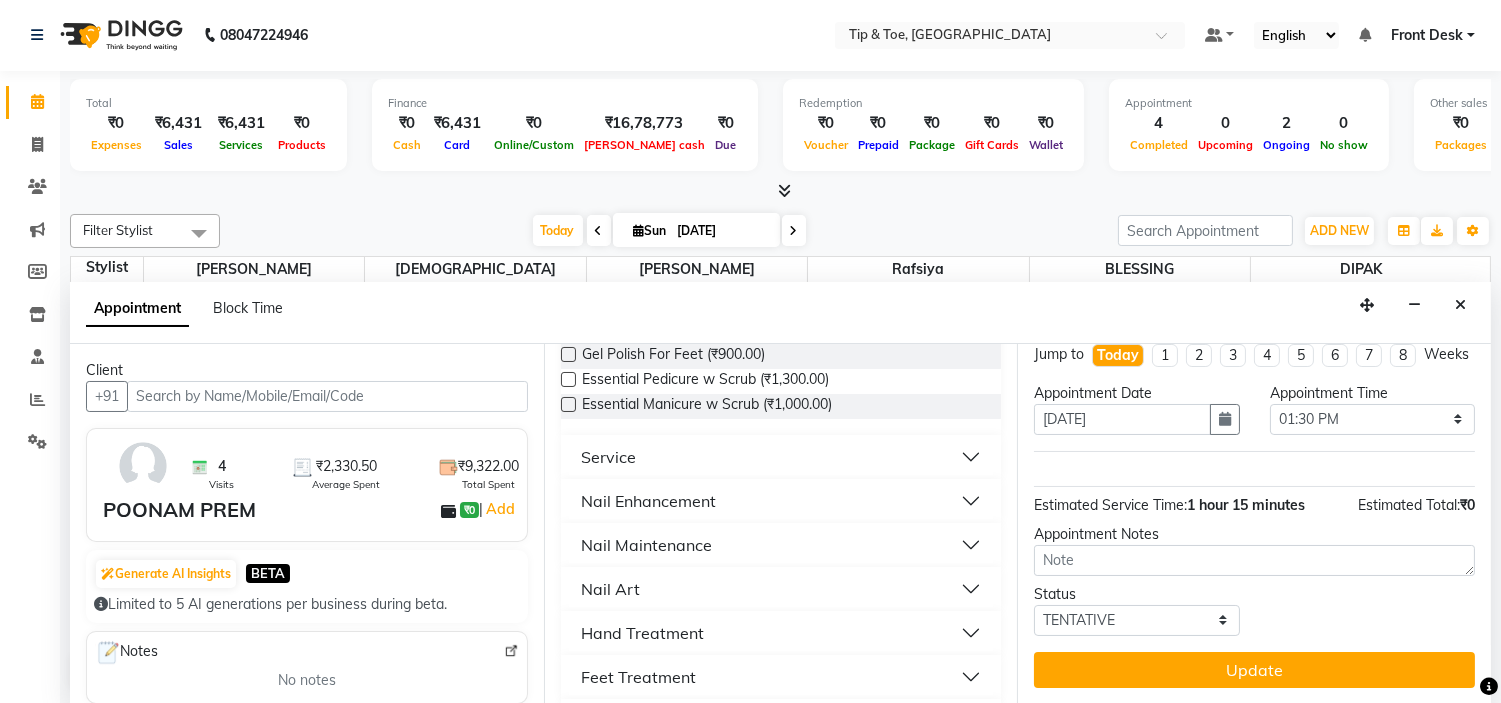 scroll, scrollTop: 444, scrollLeft: 0, axis: vertical 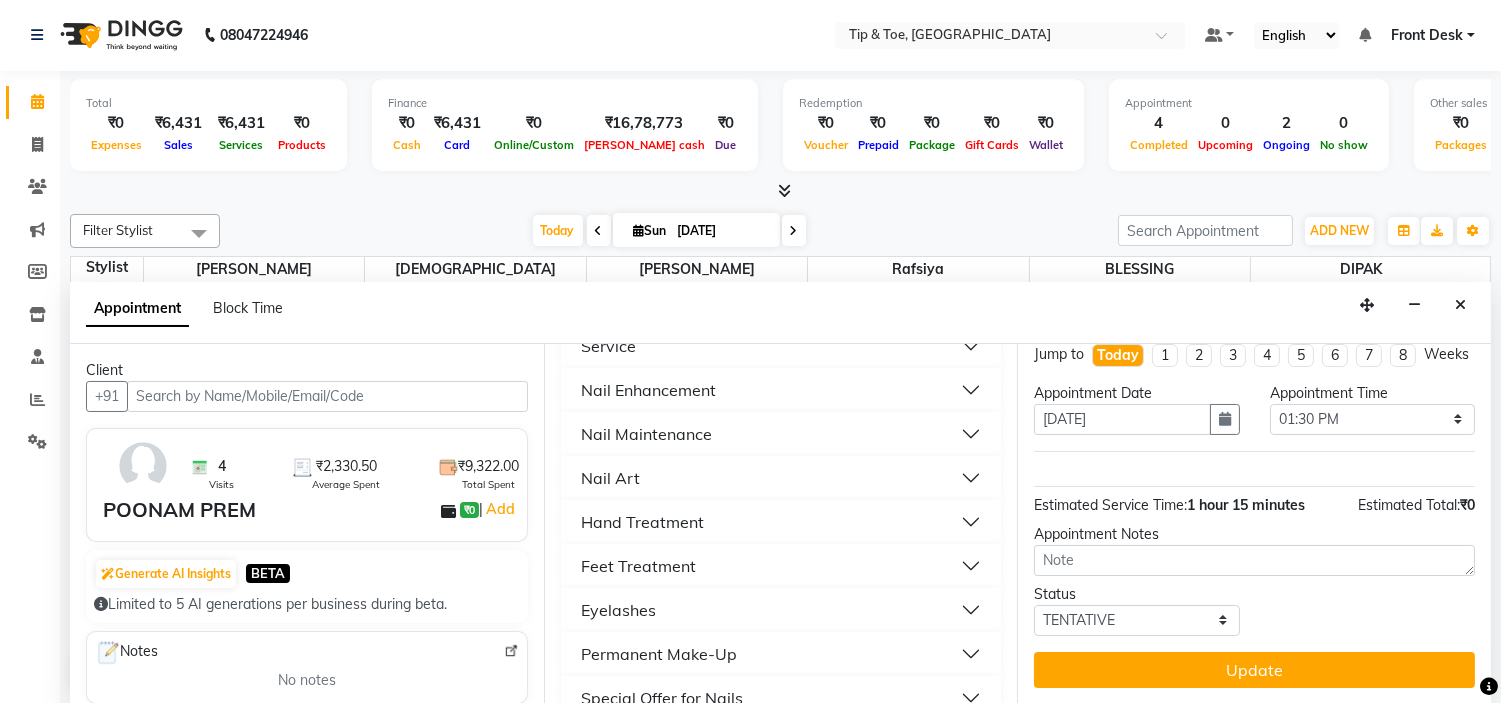 click on "Feet Treatment" at bounding box center [781, 566] 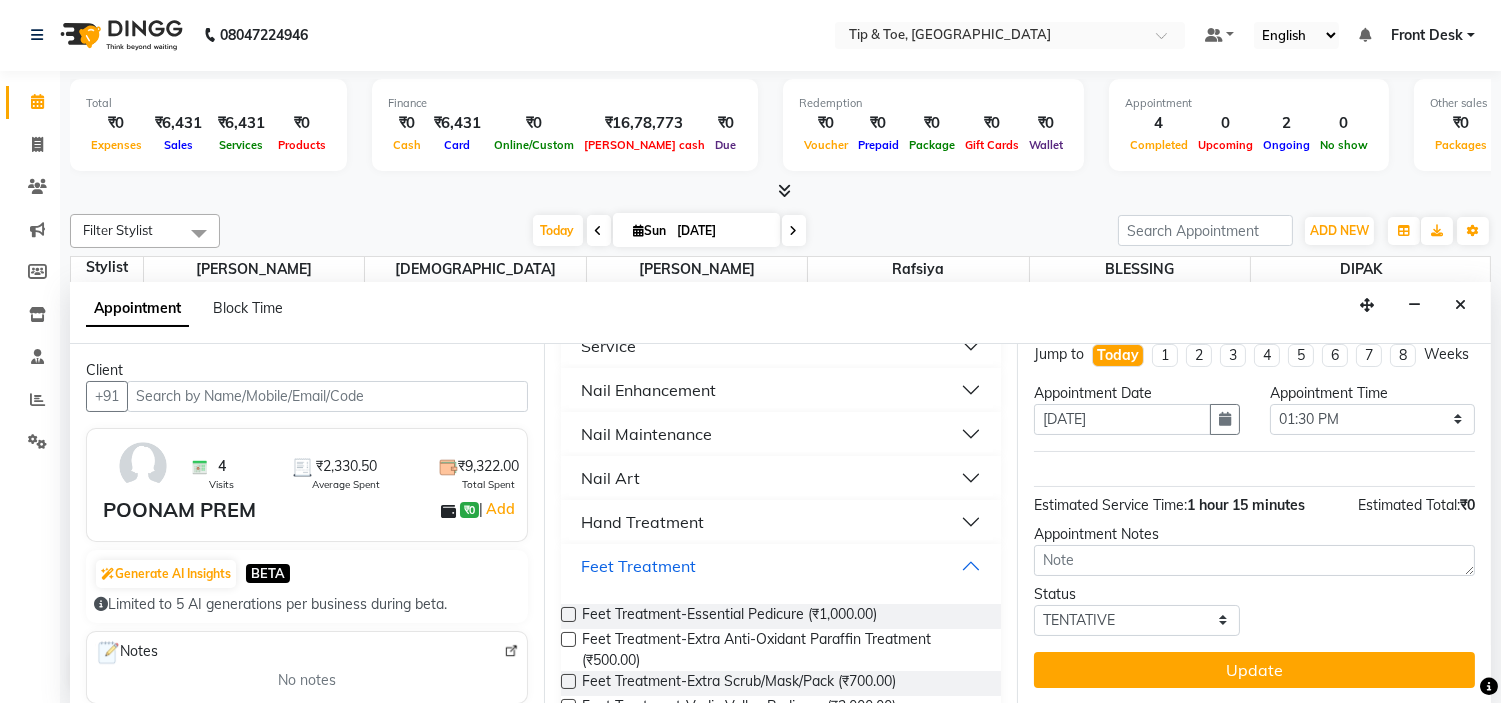 click on "Feet Treatment" at bounding box center (781, 566) 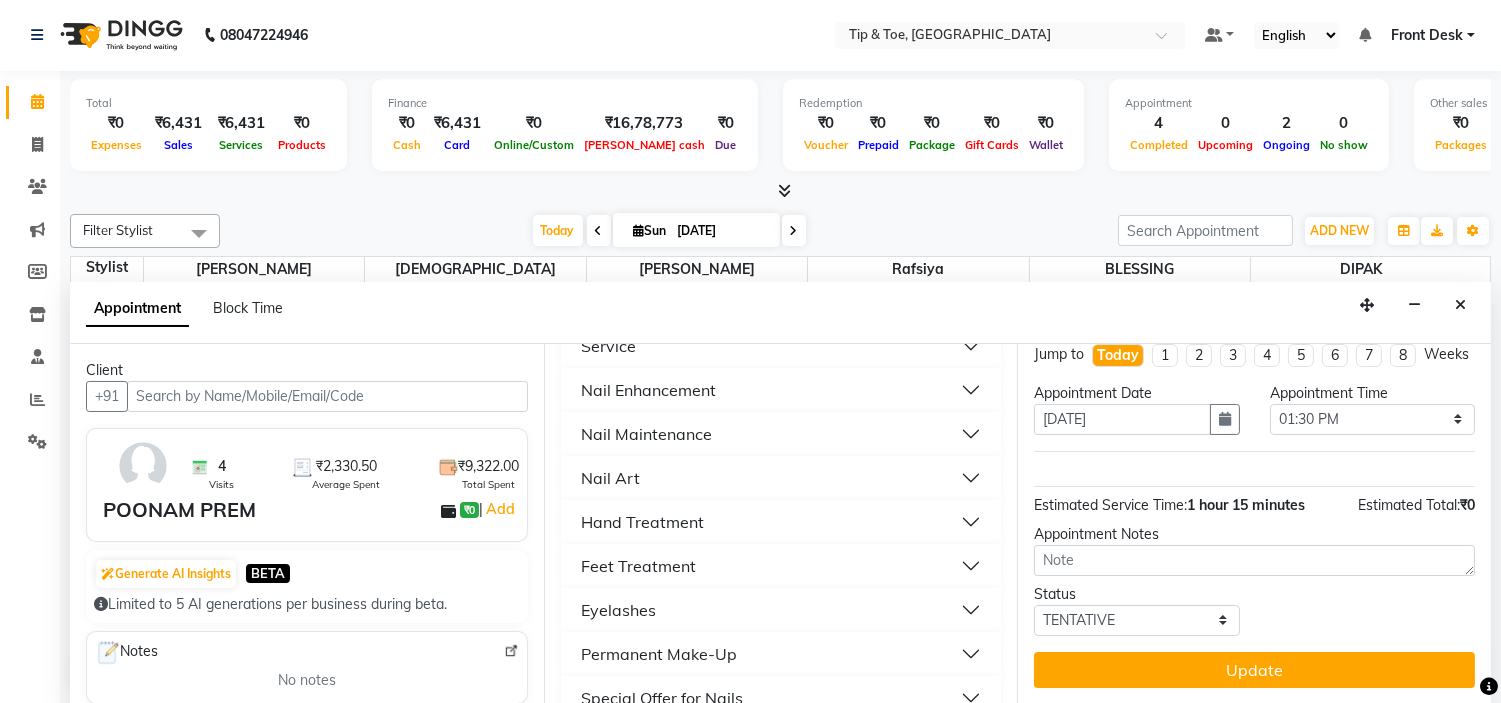 click on "Nail Maintenance" at bounding box center [781, 434] 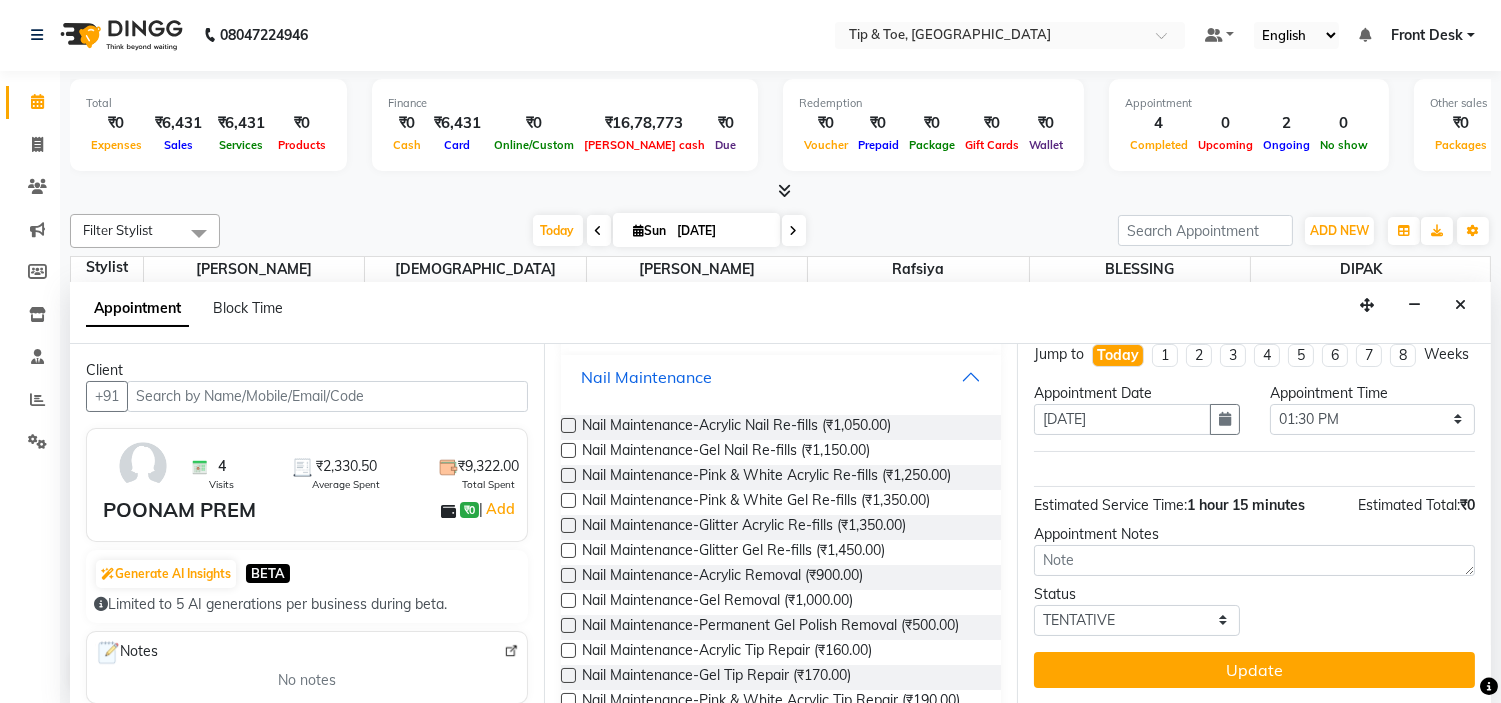 scroll, scrollTop: 555, scrollLeft: 0, axis: vertical 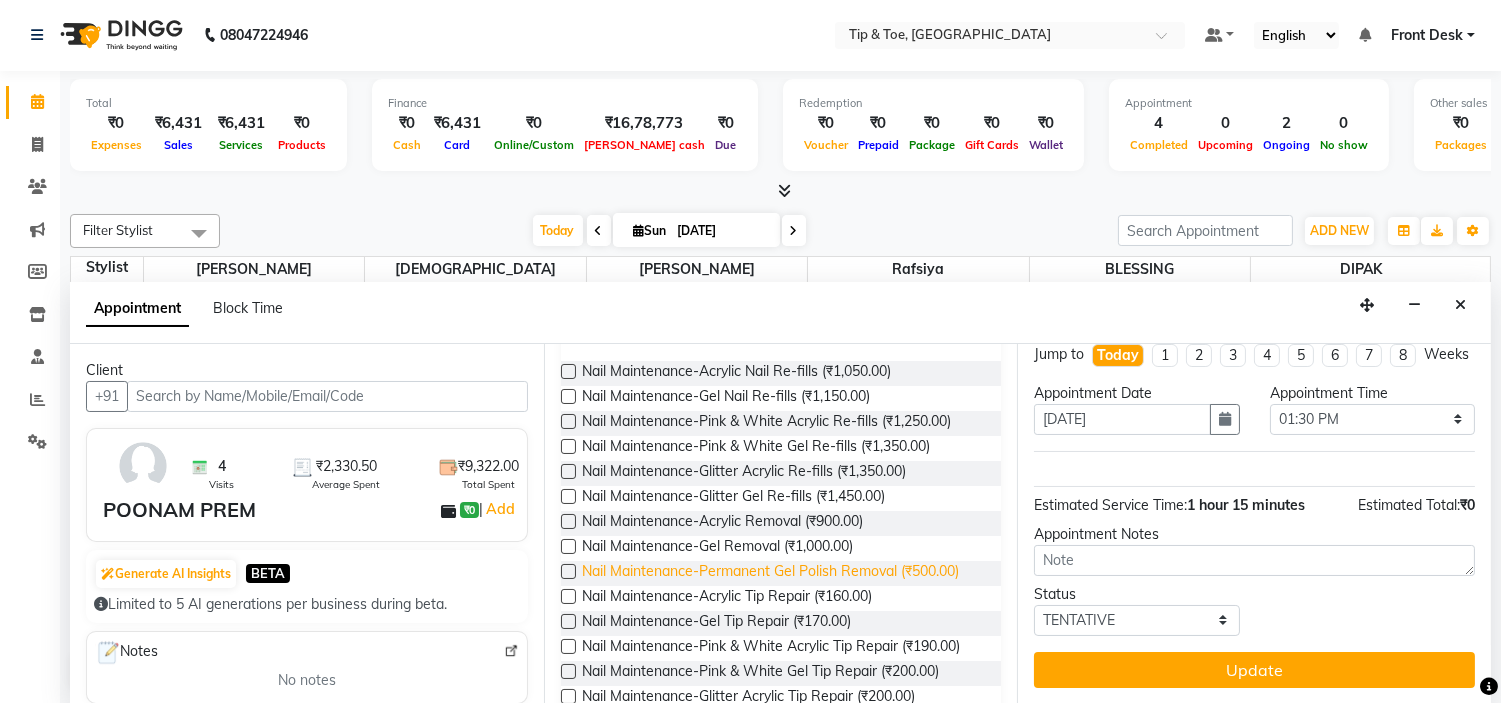 click on "Nail Maintenance-Permanent Gel Polish Removal (₹500.00)" at bounding box center [770, 573] 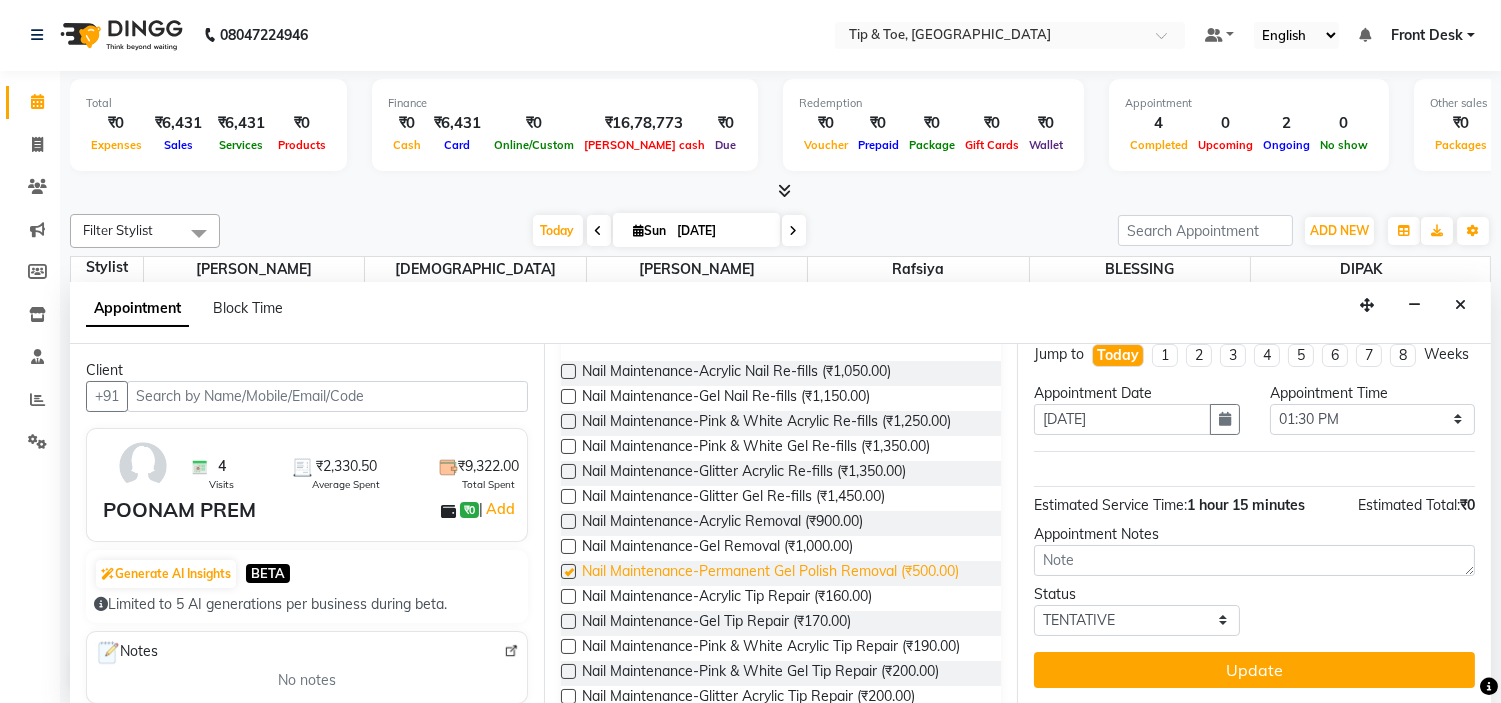 scroll, scrollTop: 111, scrollLeft: 0, axis: vertical 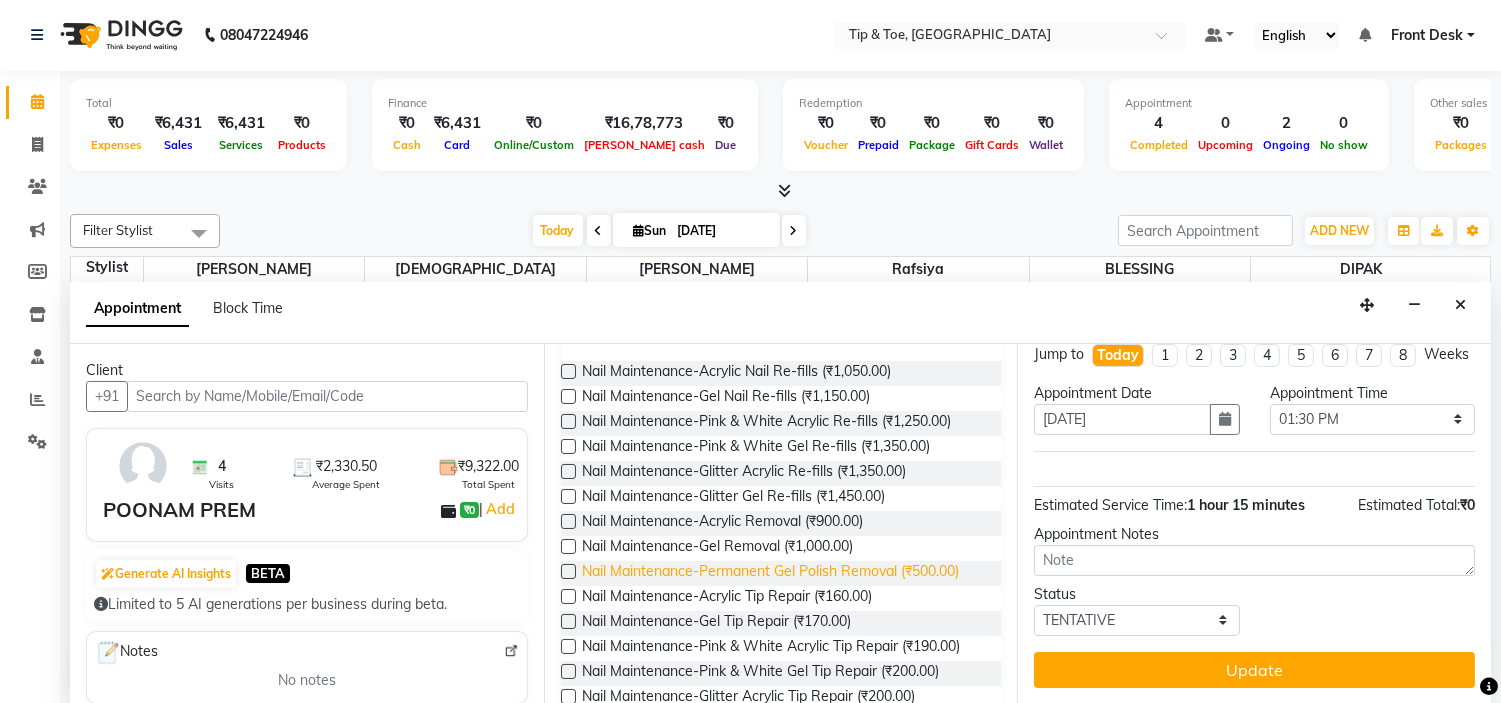 checkbox on "false" 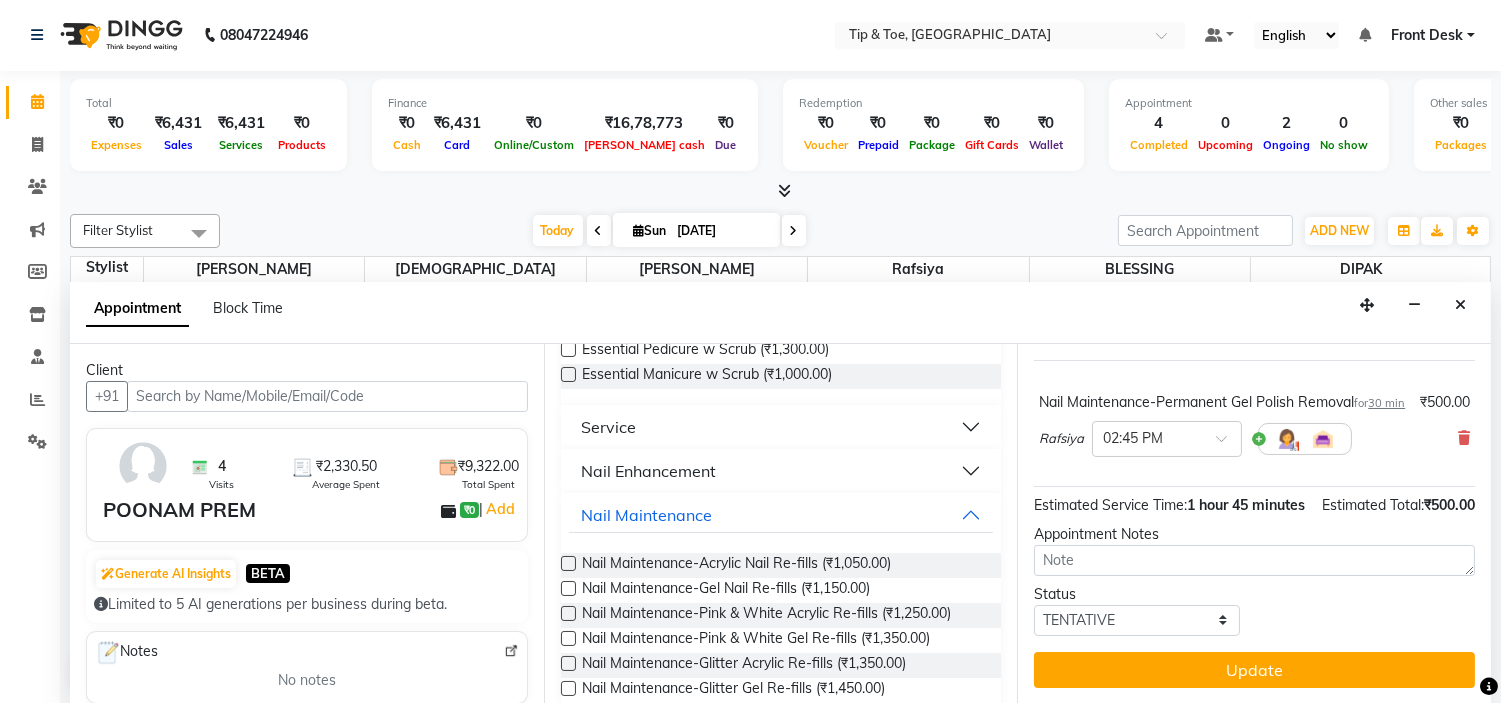 scroll, scrollTop: 333, scrollLeft: 0, axis: vertical 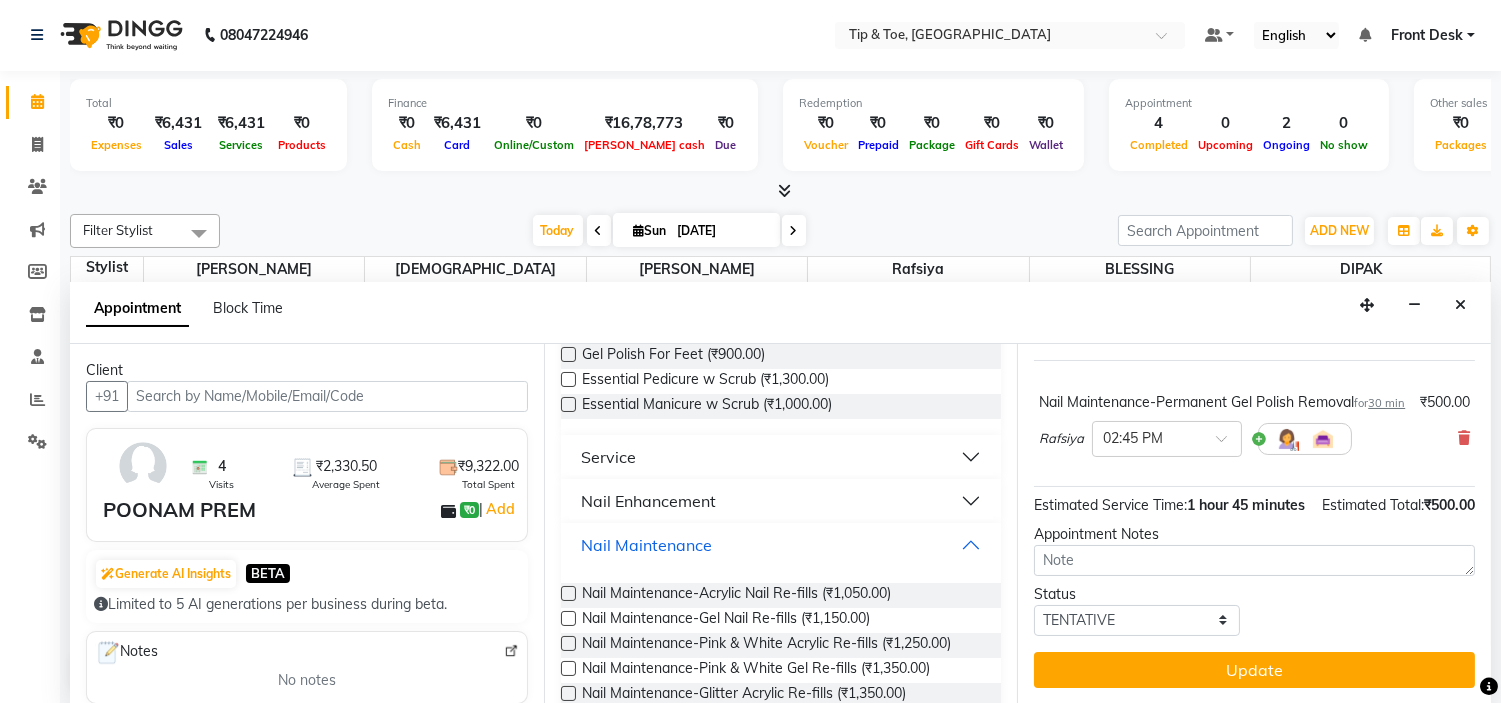 click on "Nail Maintenance" at bounding box center [781, 545] 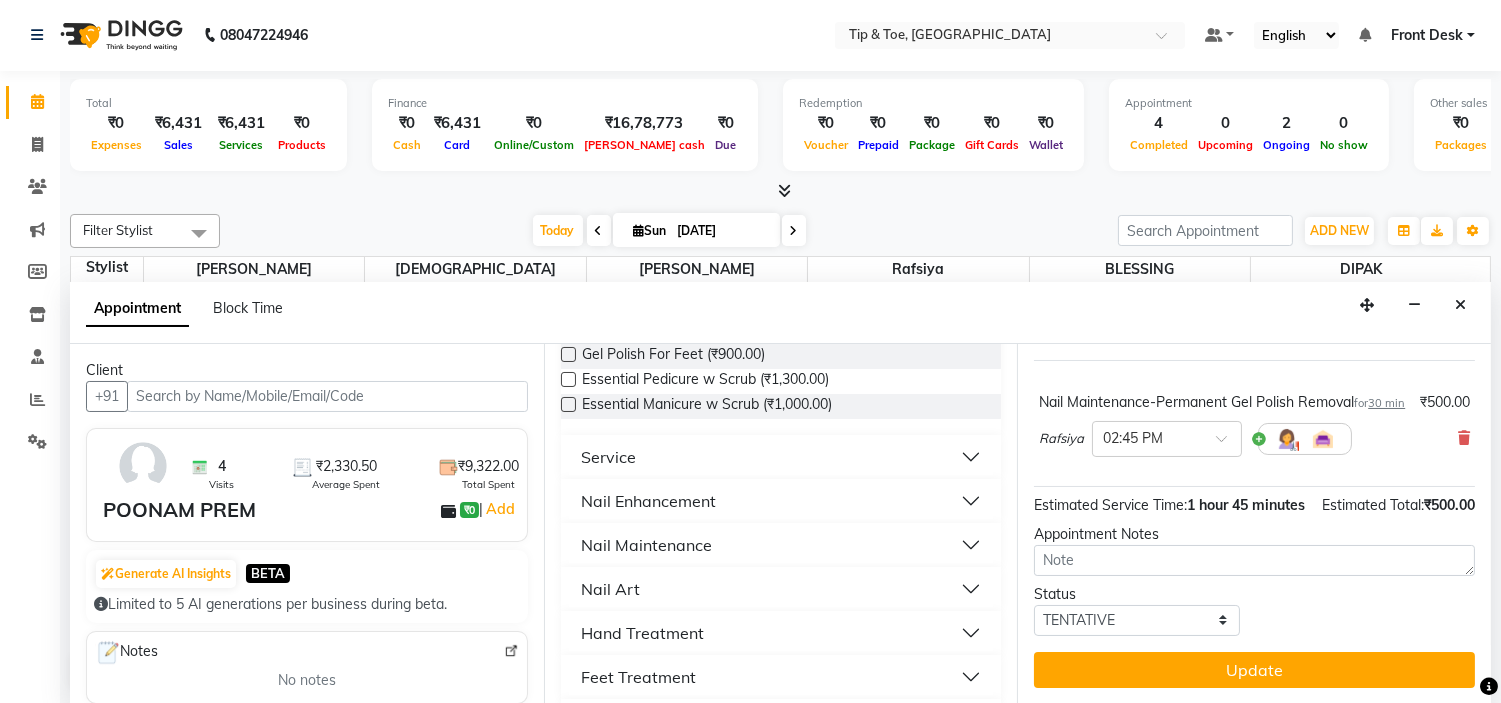 click on "Nail Enhancement" at bounding box center (781, 501) 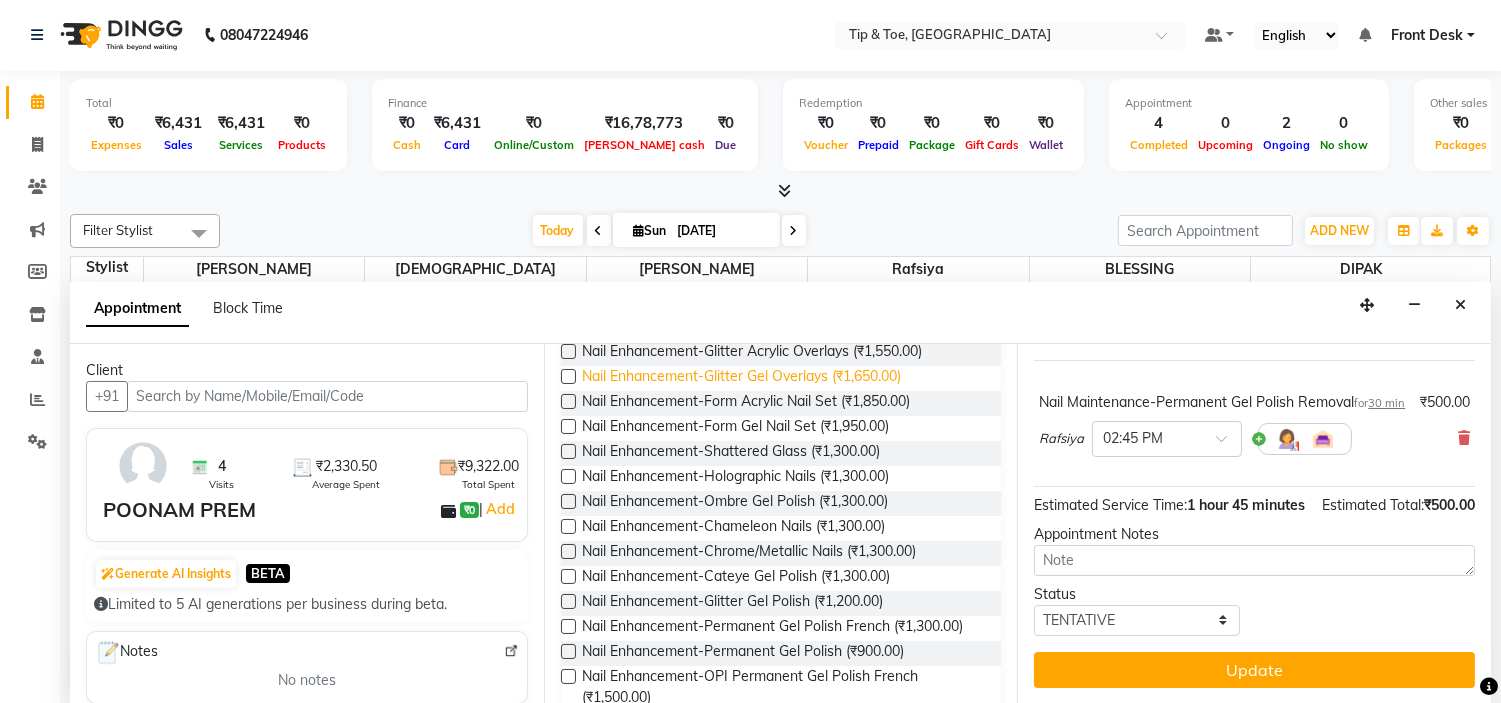 scroll, scrollTop: 1333, scrollLeft: 0, axis: vertical 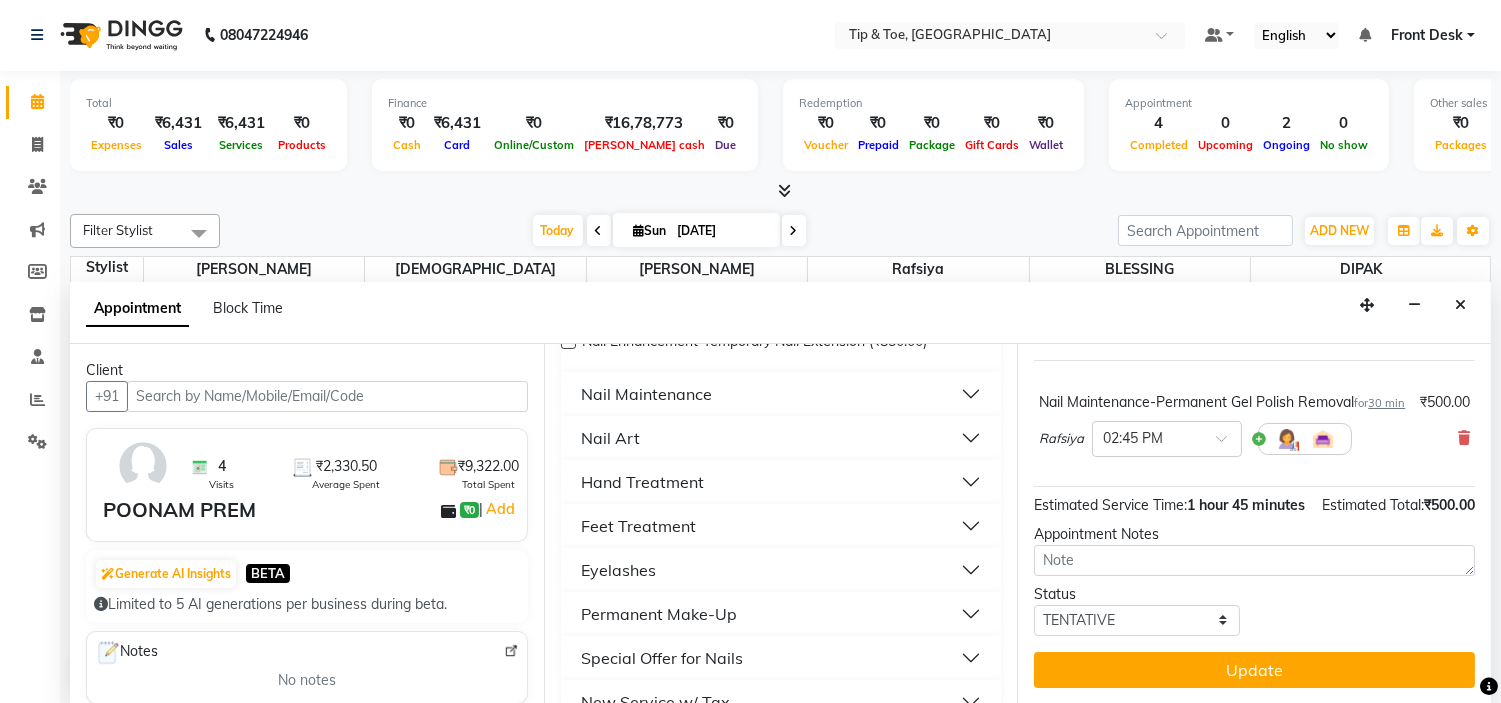 click on "Nail Enhancement-OPI Permanent Gel Polish (₹1,300.00)" at bounding box center [762, 318] 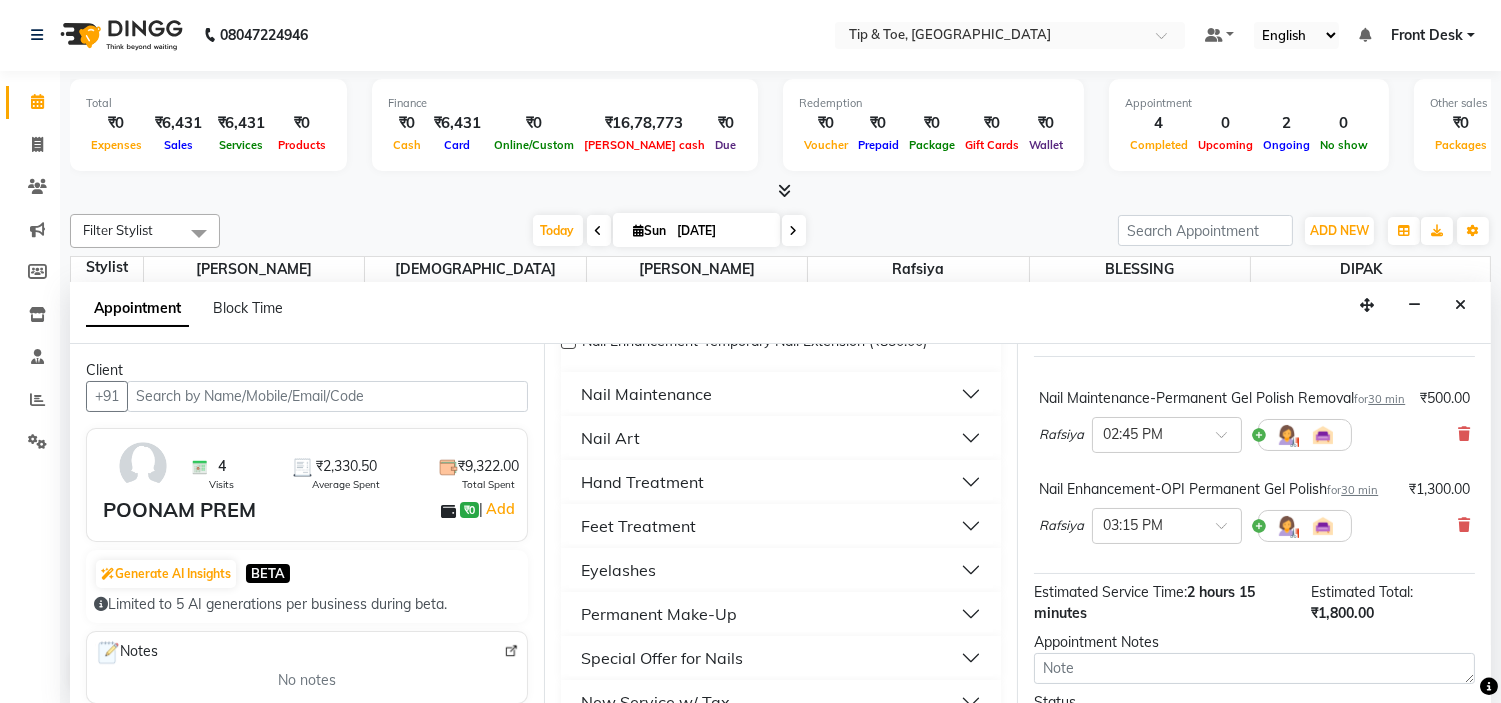 checkbox on "false" 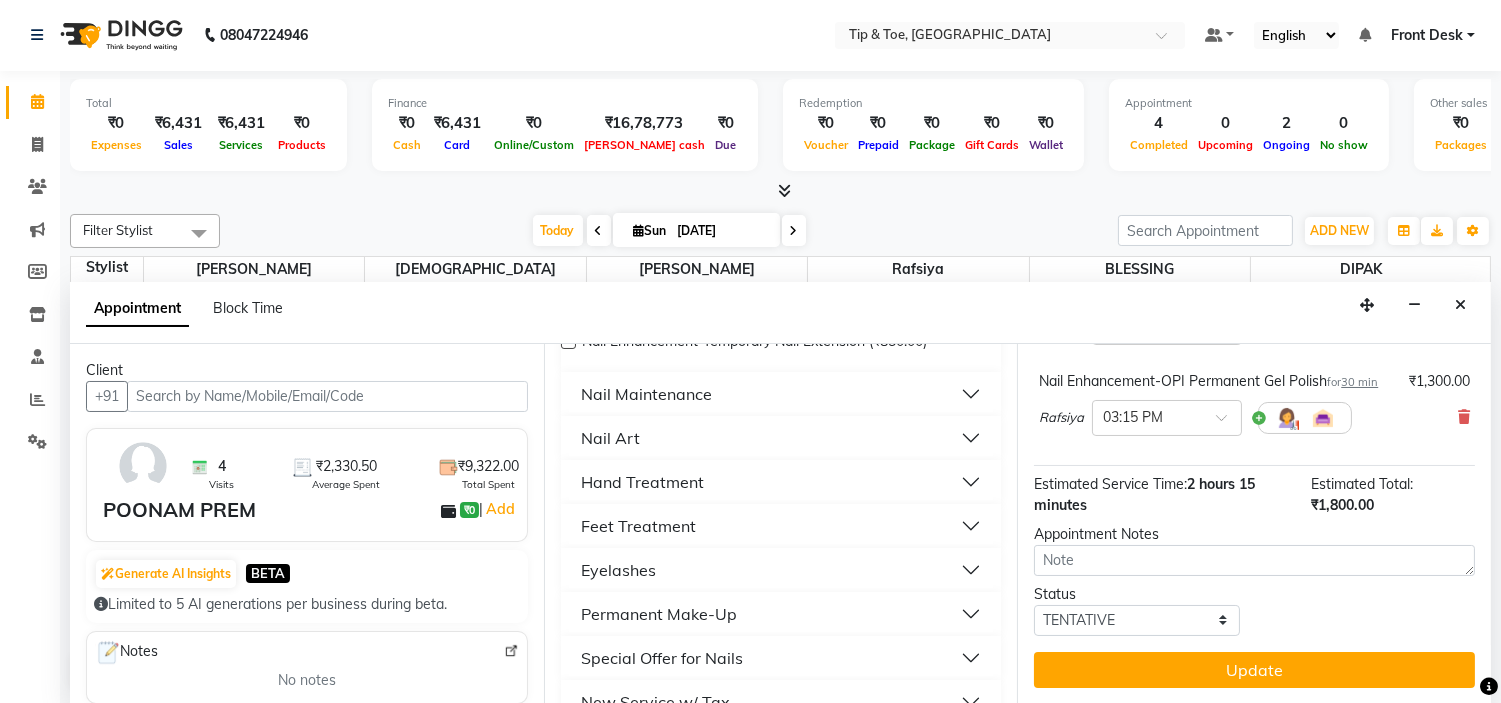 scroll, scrollTop: 280, scrollLeft: 0, axis: vertical 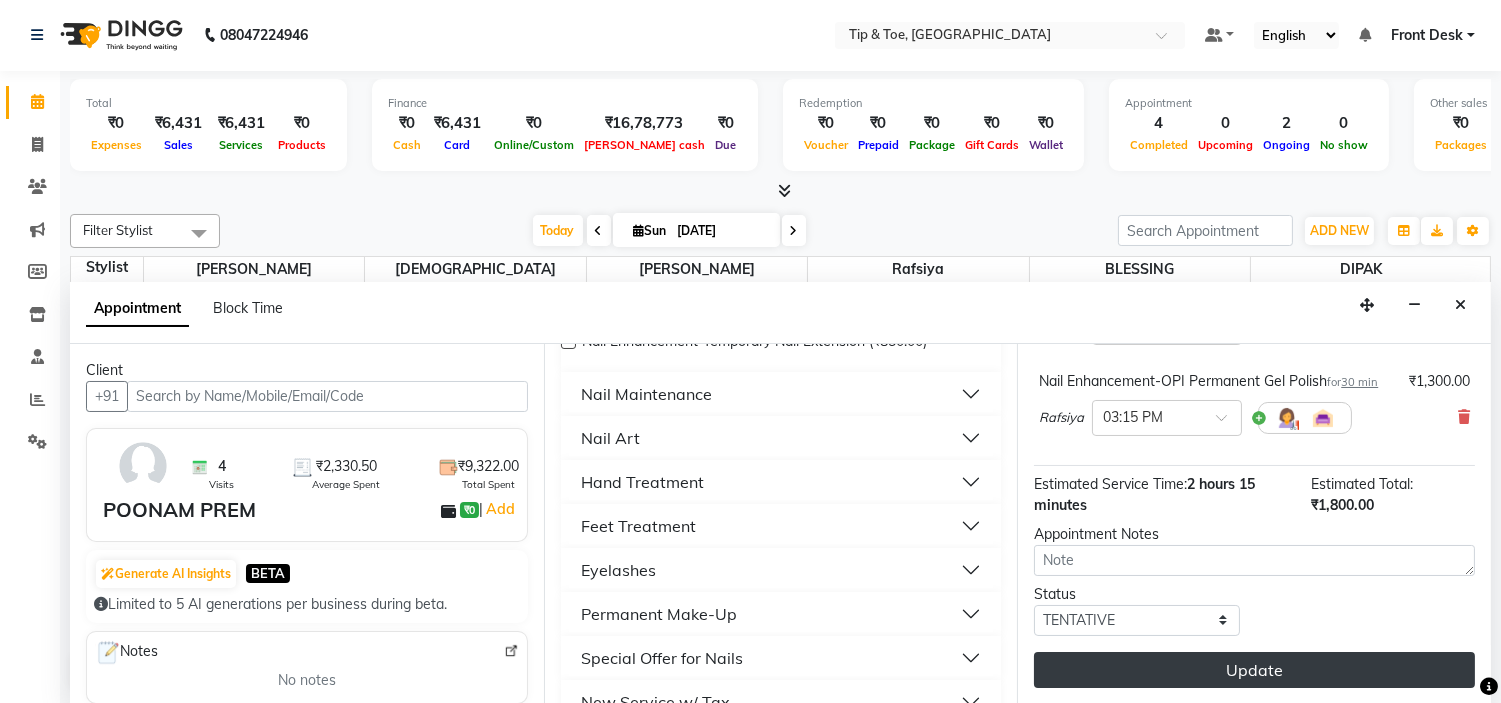 click on "Update" at bounding box center (1254, 670) 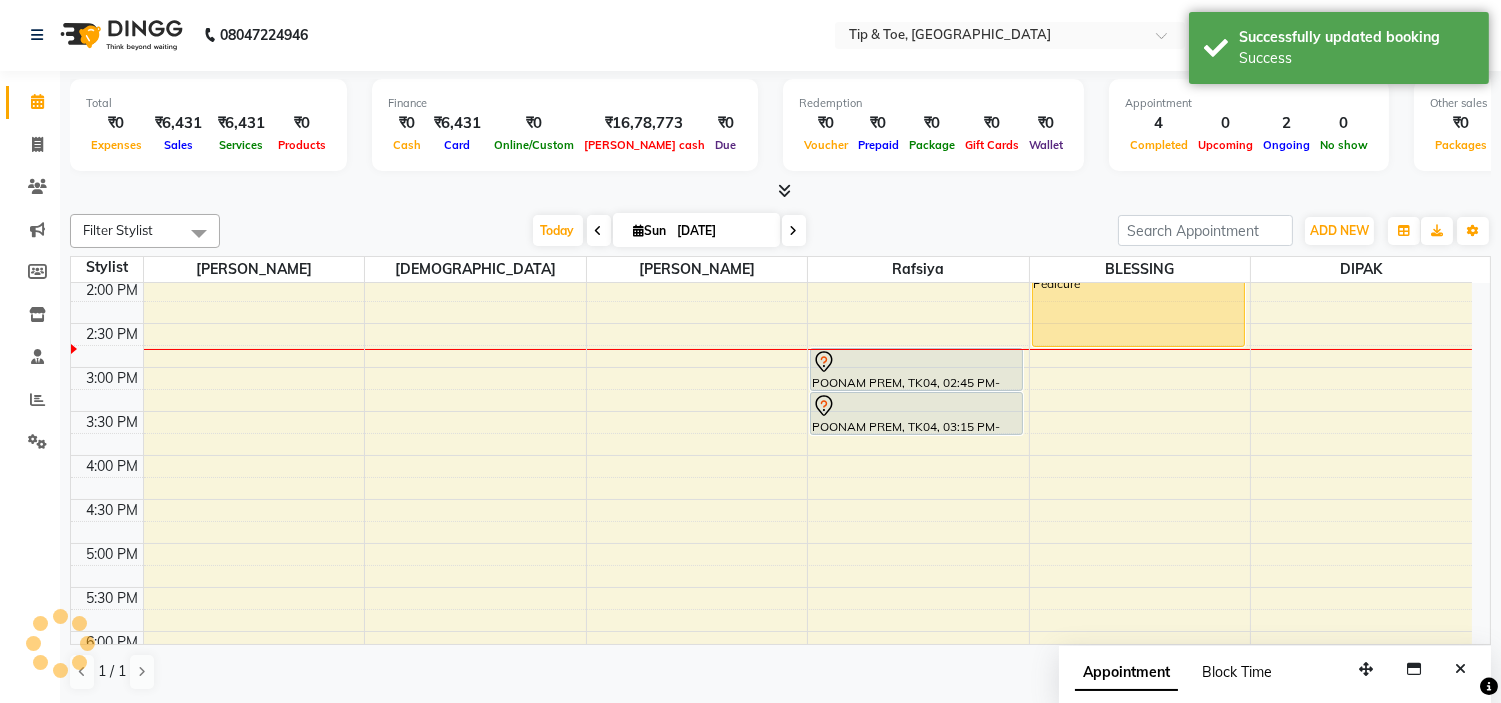 scroll, scrollTop: 0, scrollLeft: 0, axis: both 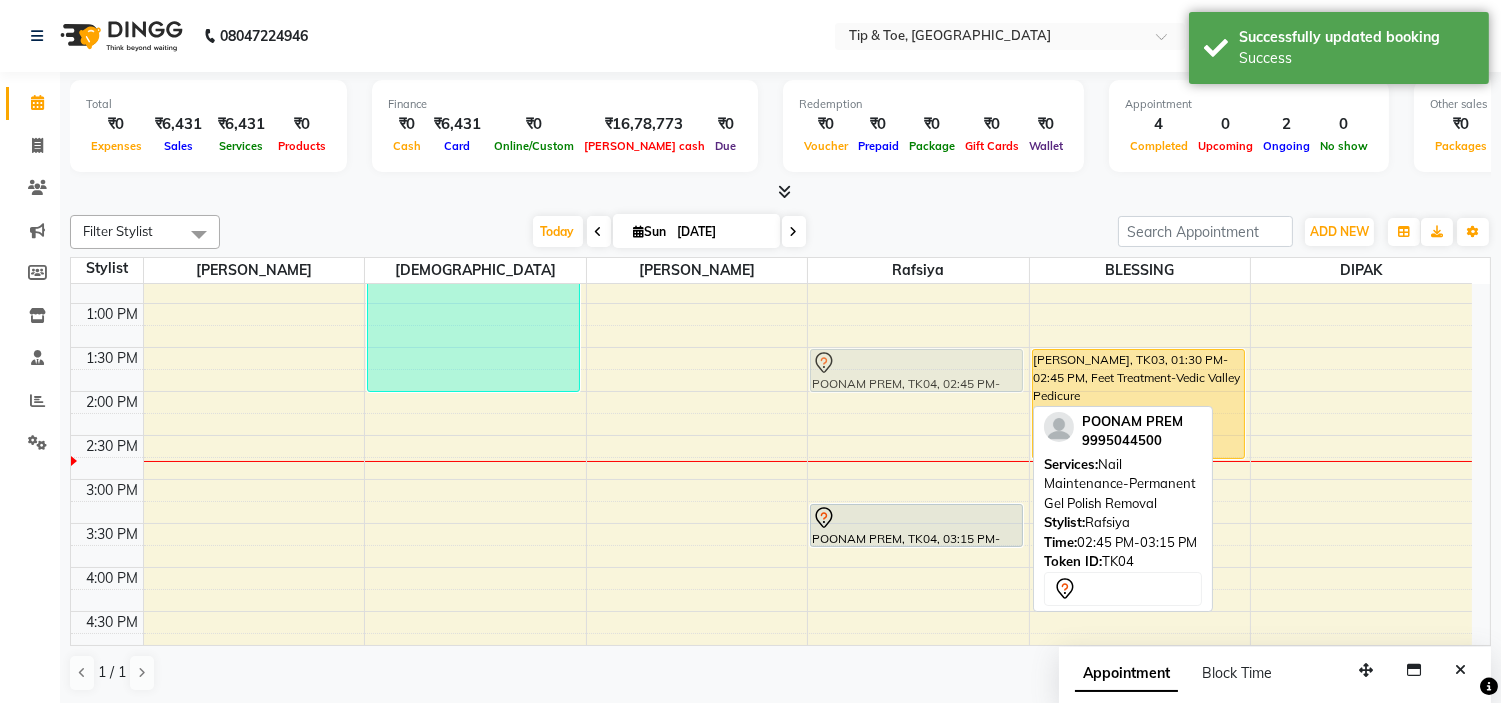 drag, startPoint x: 917, startPoint y: 495, endPoint x: 903, endPoint y: 392, distance: 103.947105 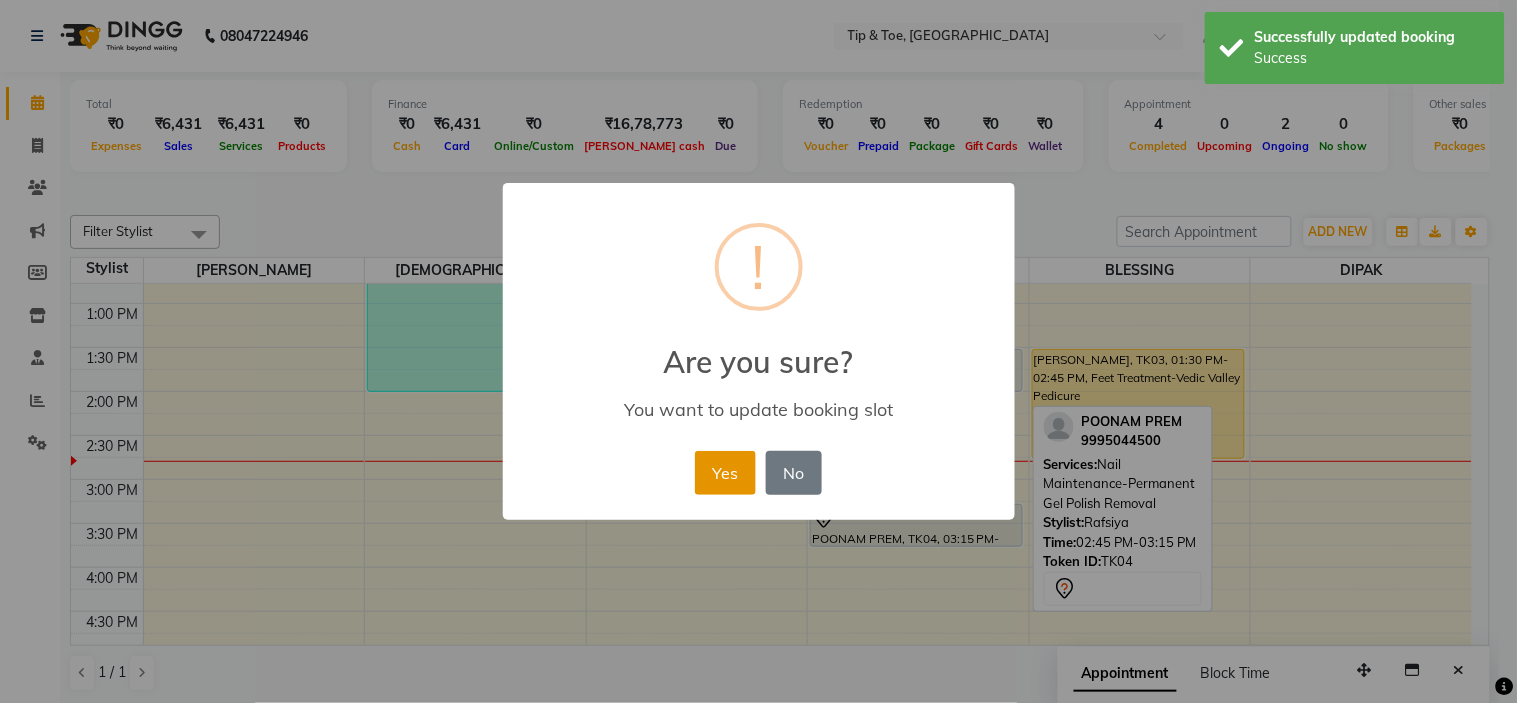 click on "Yes" at bounding box center [725, 473] 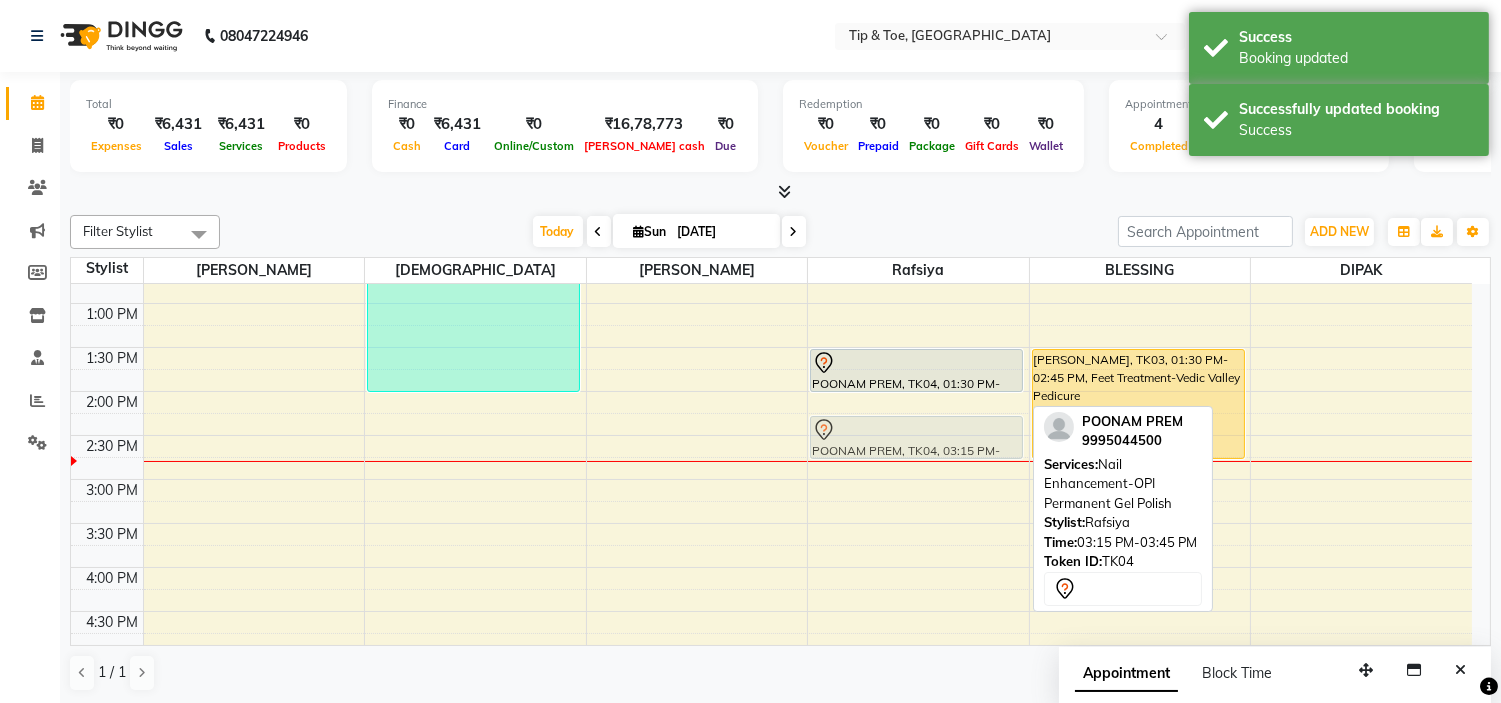 drag, startPoint x: 883, startPoint y: 537, endPoint x: 888, endPoint y: 447, distance: 90.13878 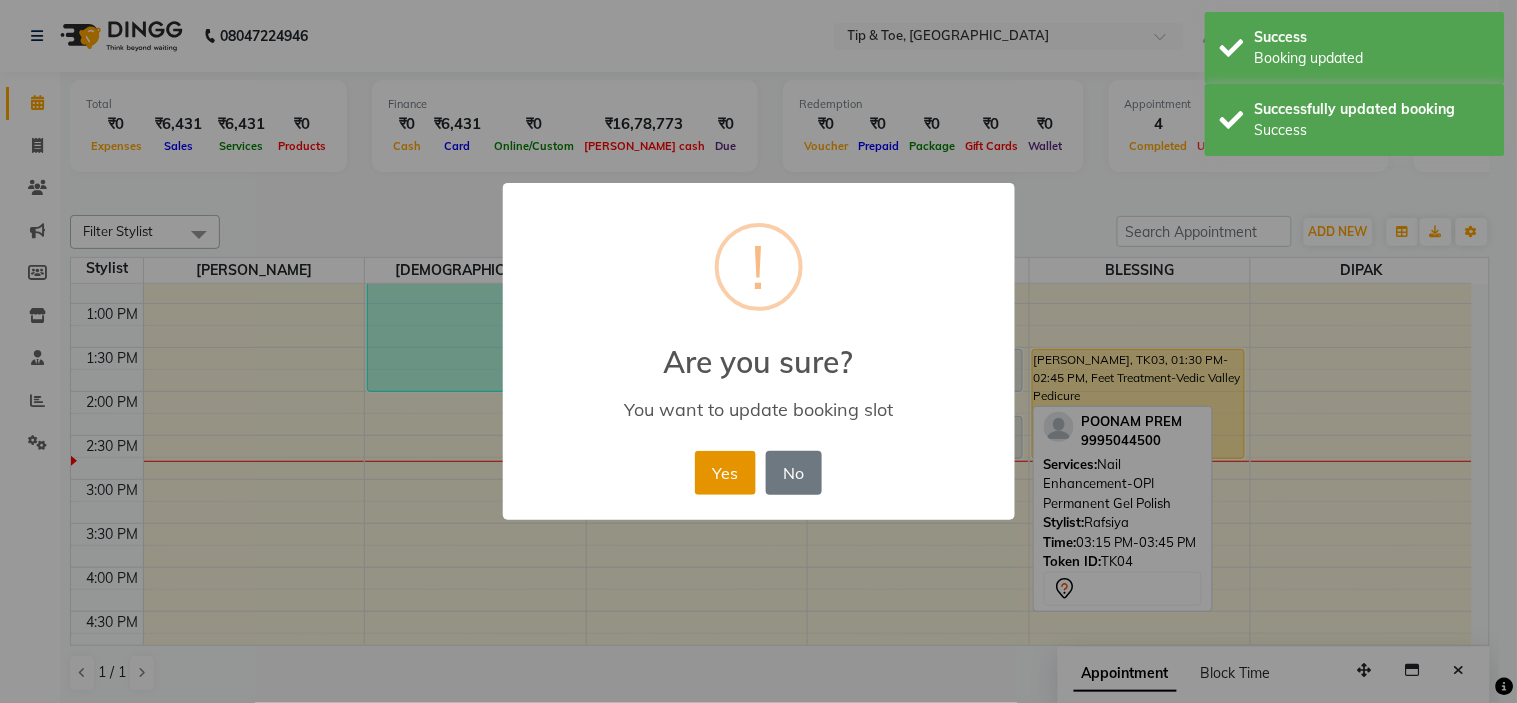 click on "Yes" at bounding box center (725, 473) 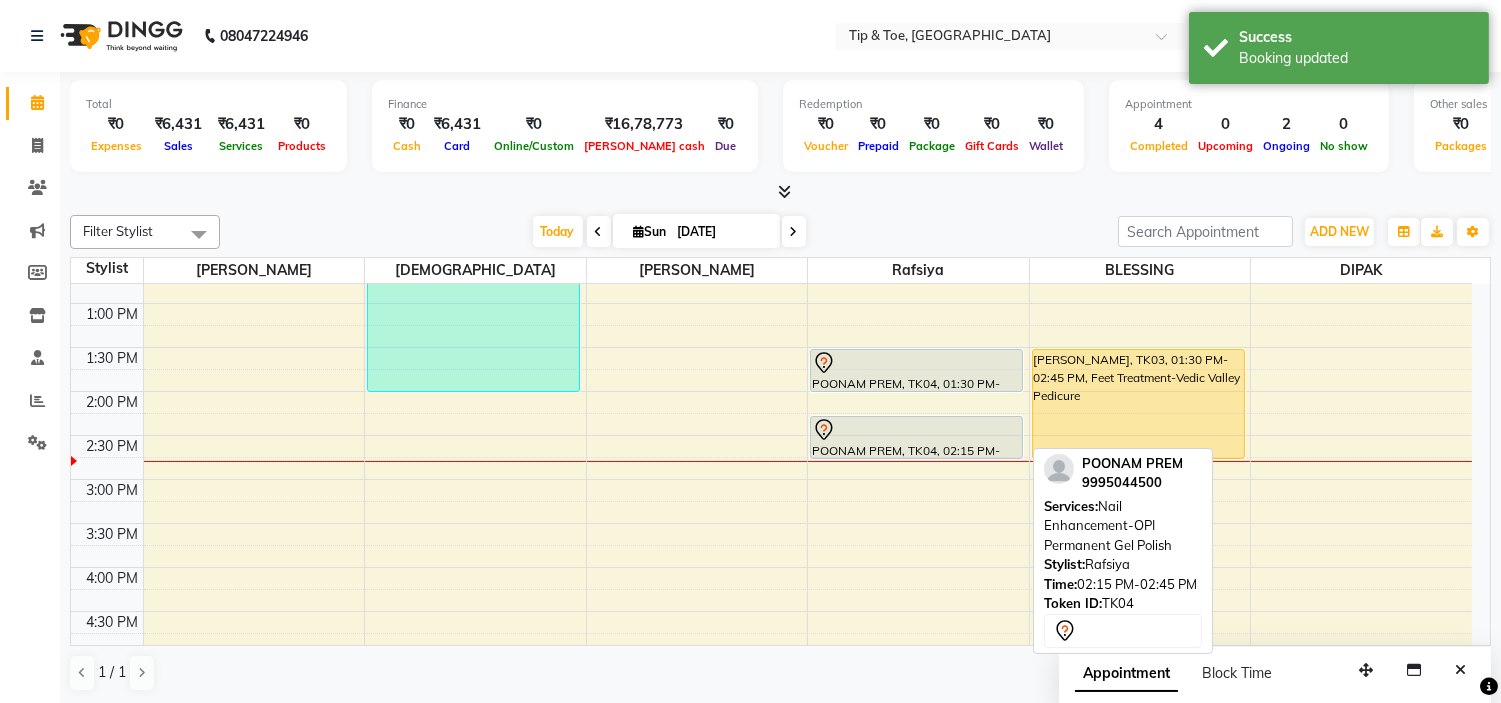 click at bounding box center (916, 458) 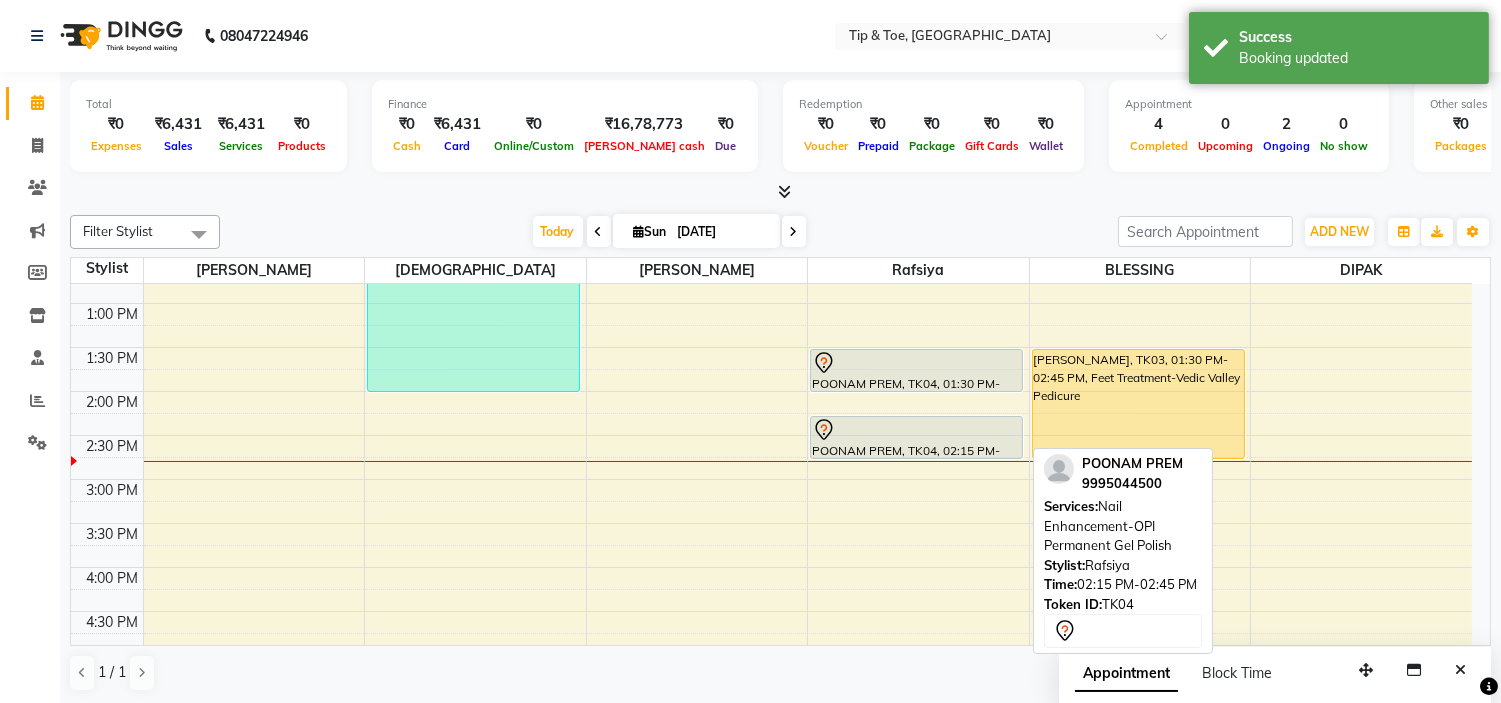 click at bounding box center [916, 458] 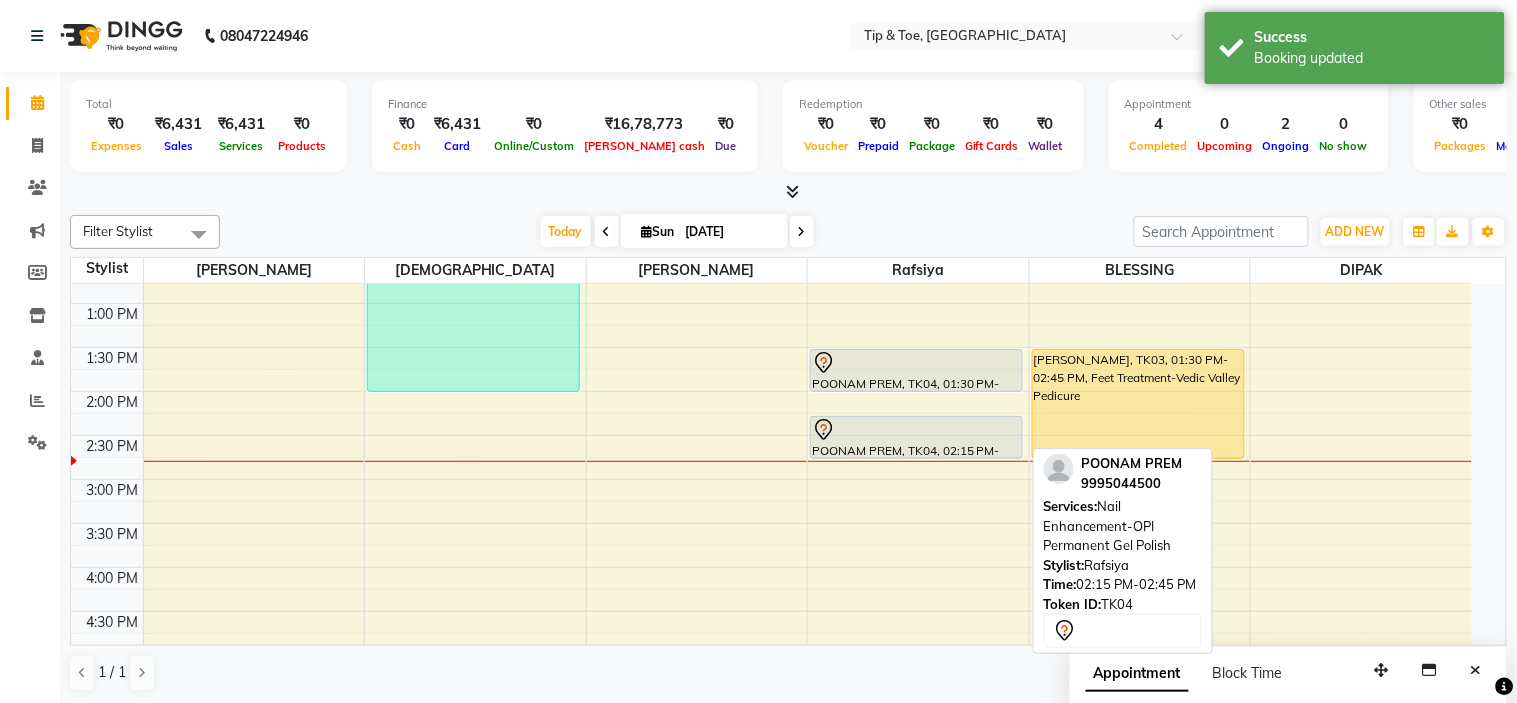 select on "7" 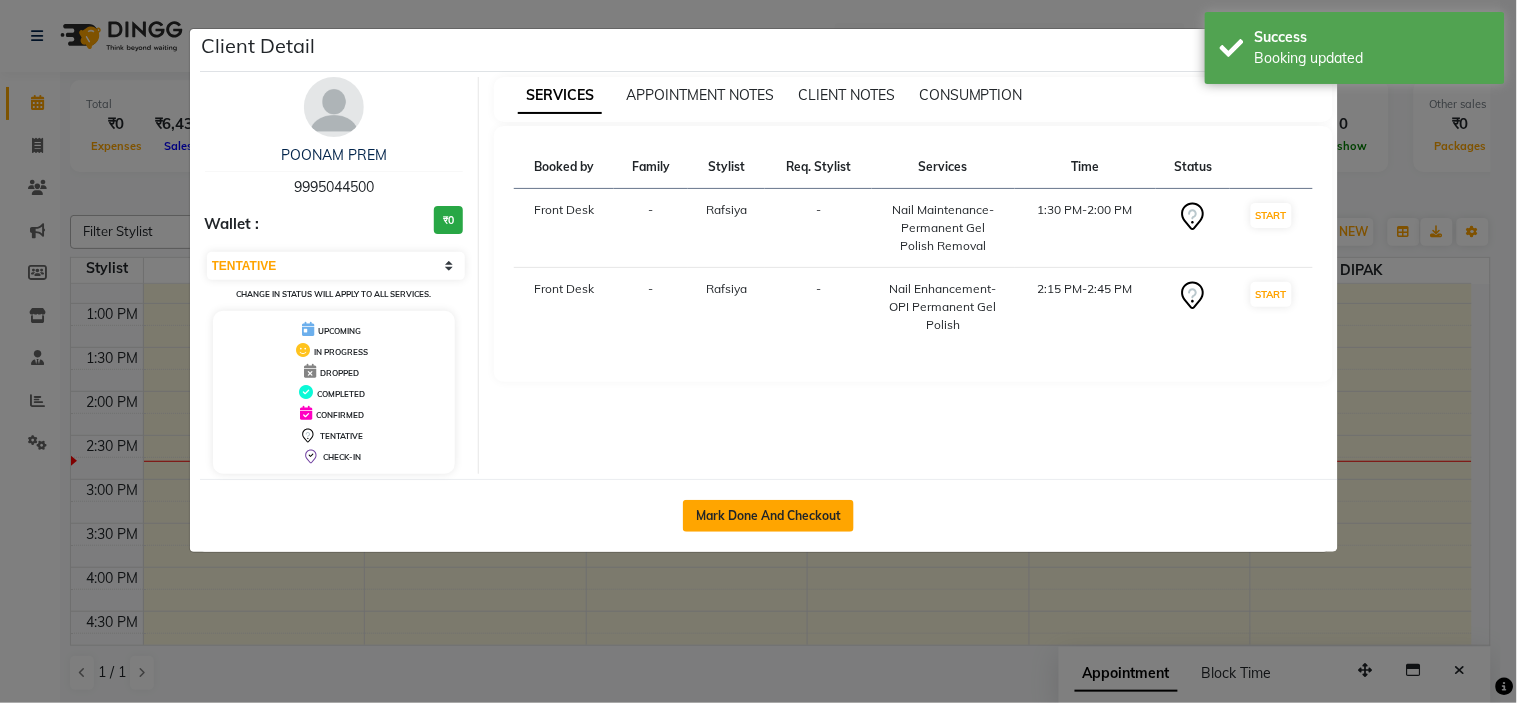 click on "Mark Done And Checkout" 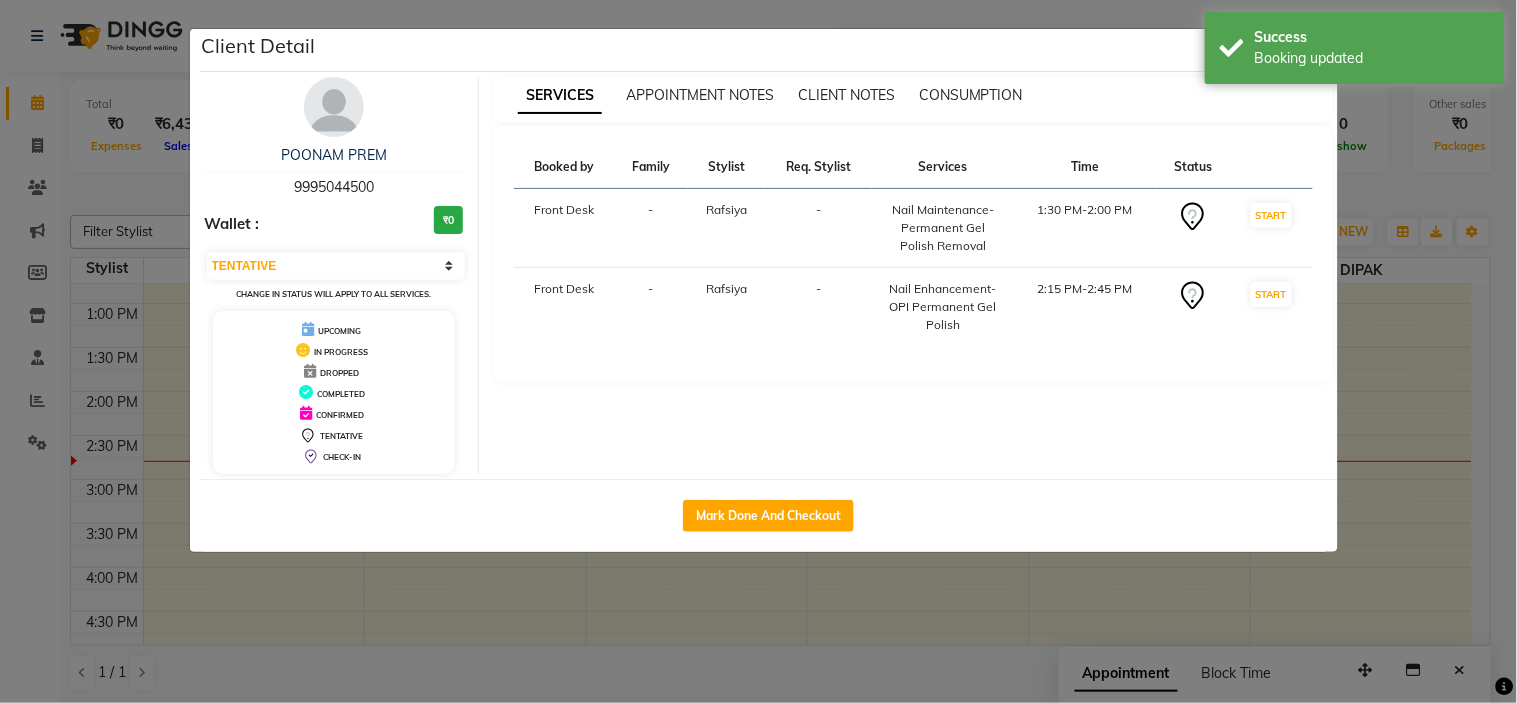 select on "service" 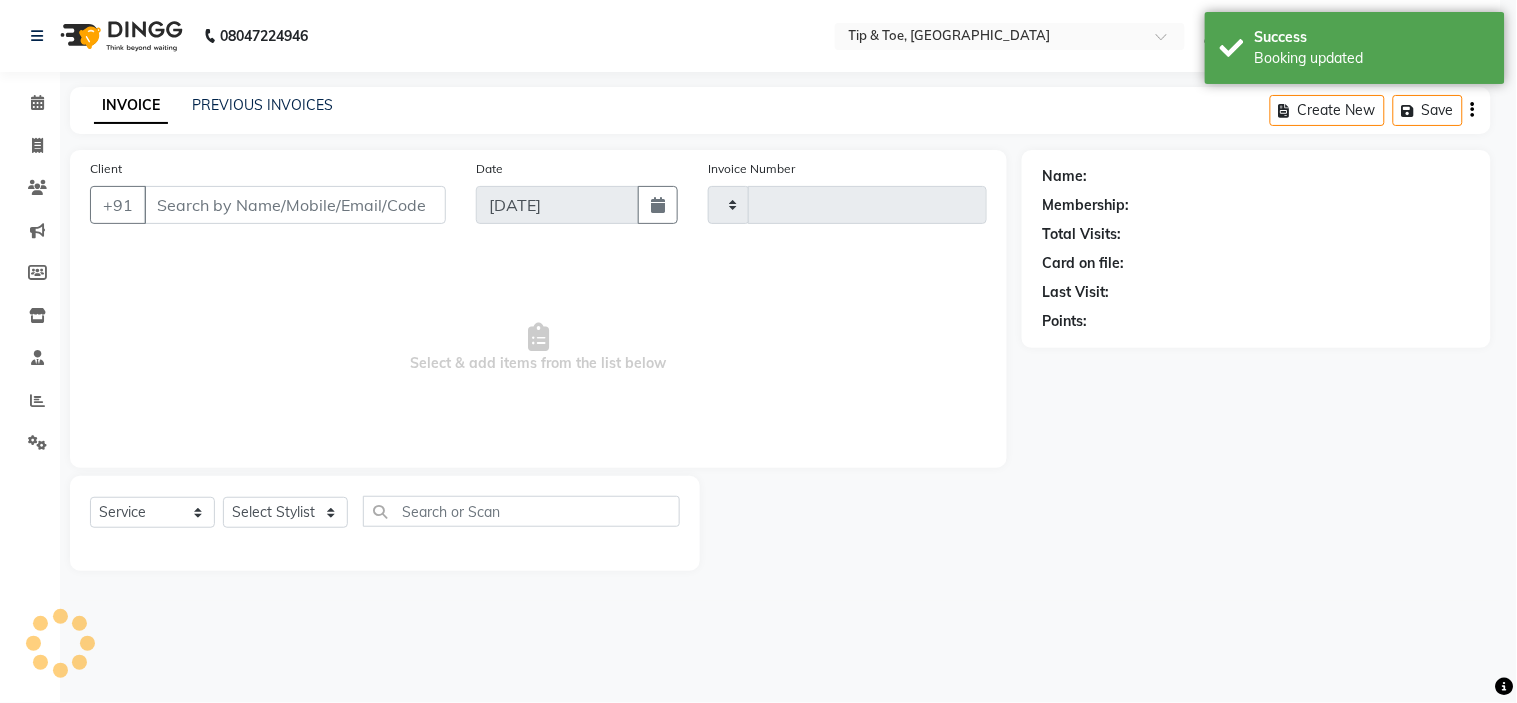 type on "0658" 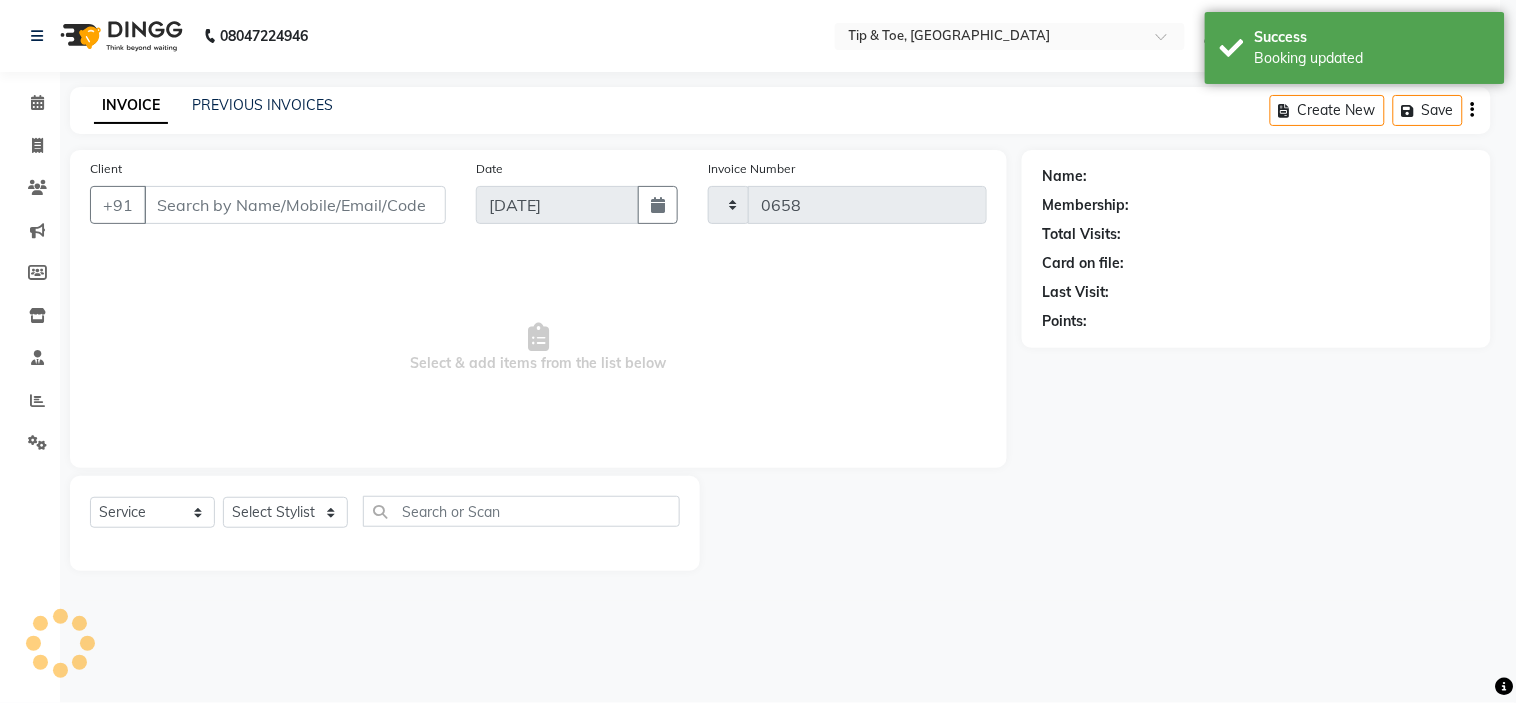 select on "5360" 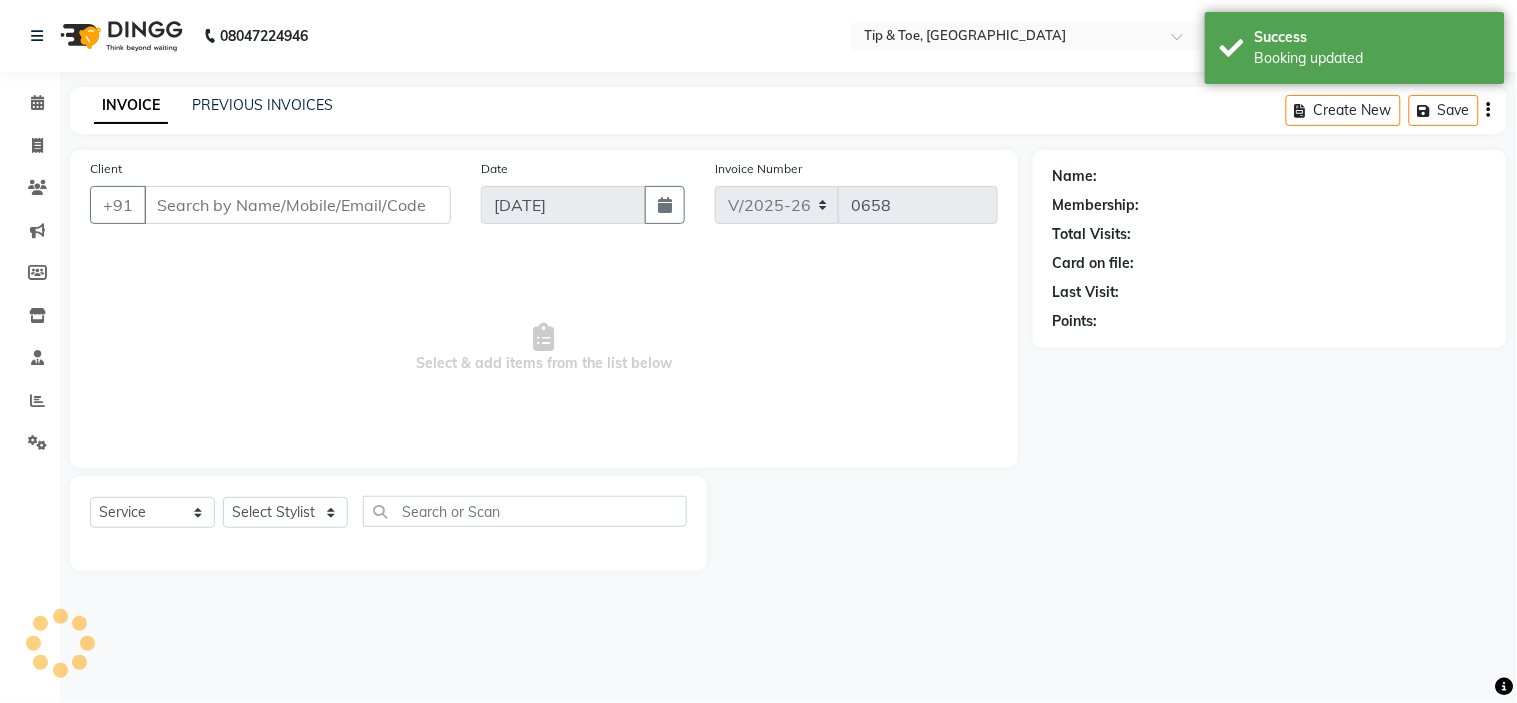 type on "9995044500" 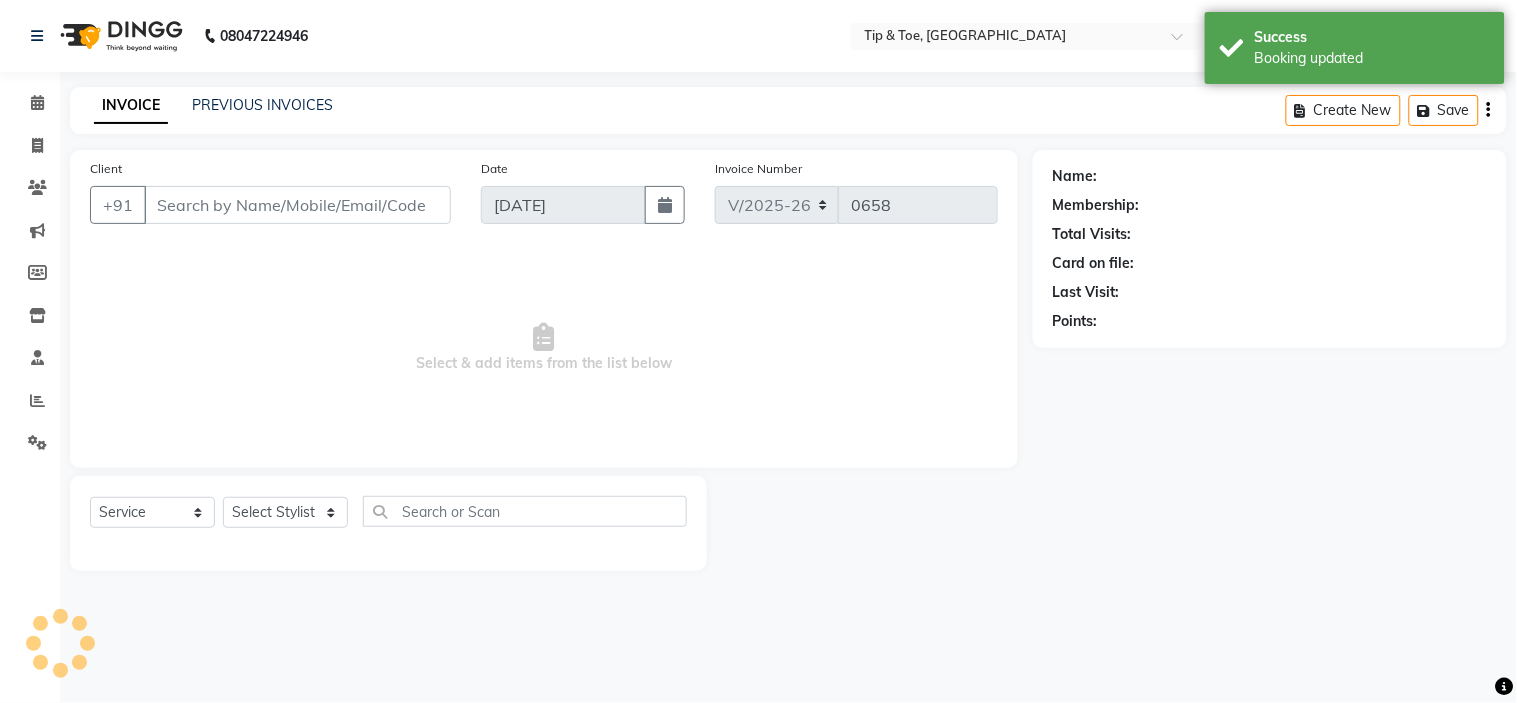 select on "48143" 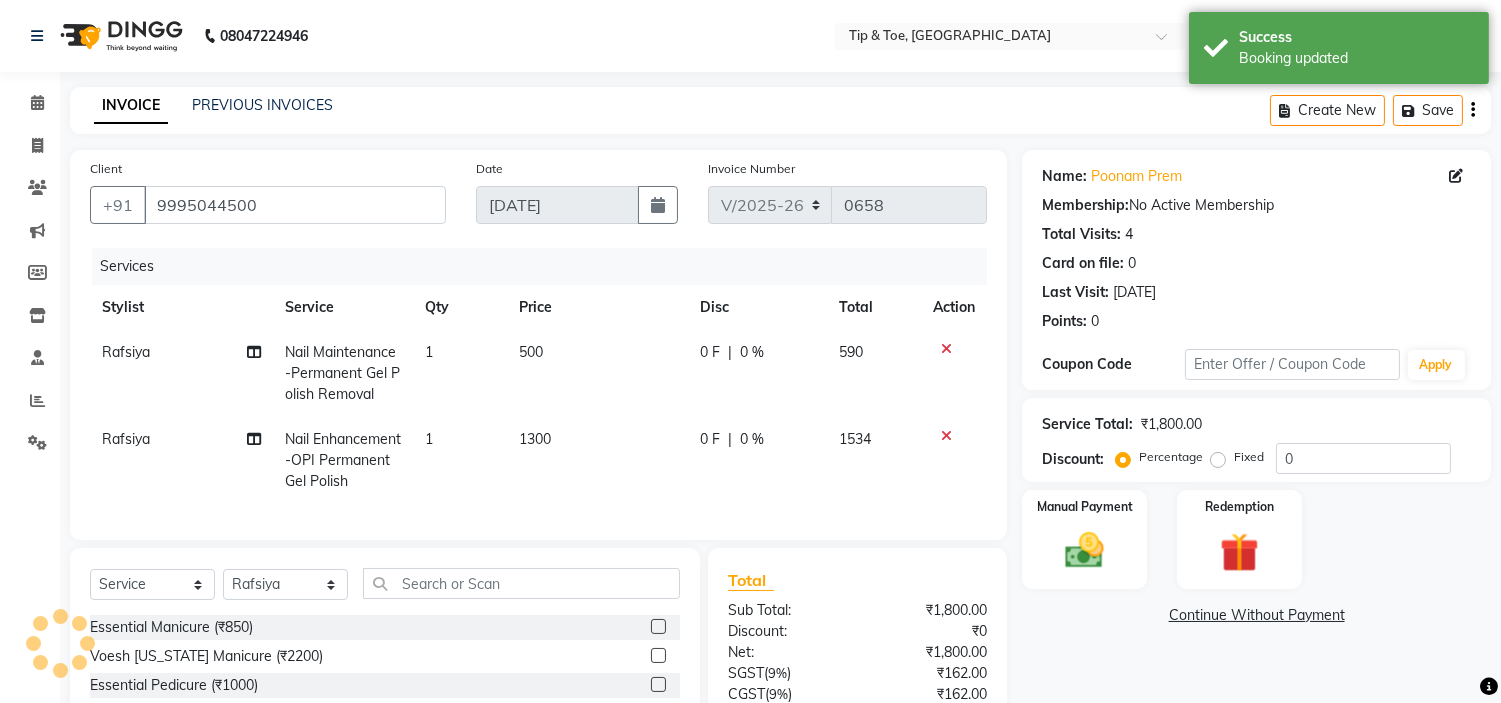 scroll, scrollTop: 186, scrollLeft: 0, axis: vertical 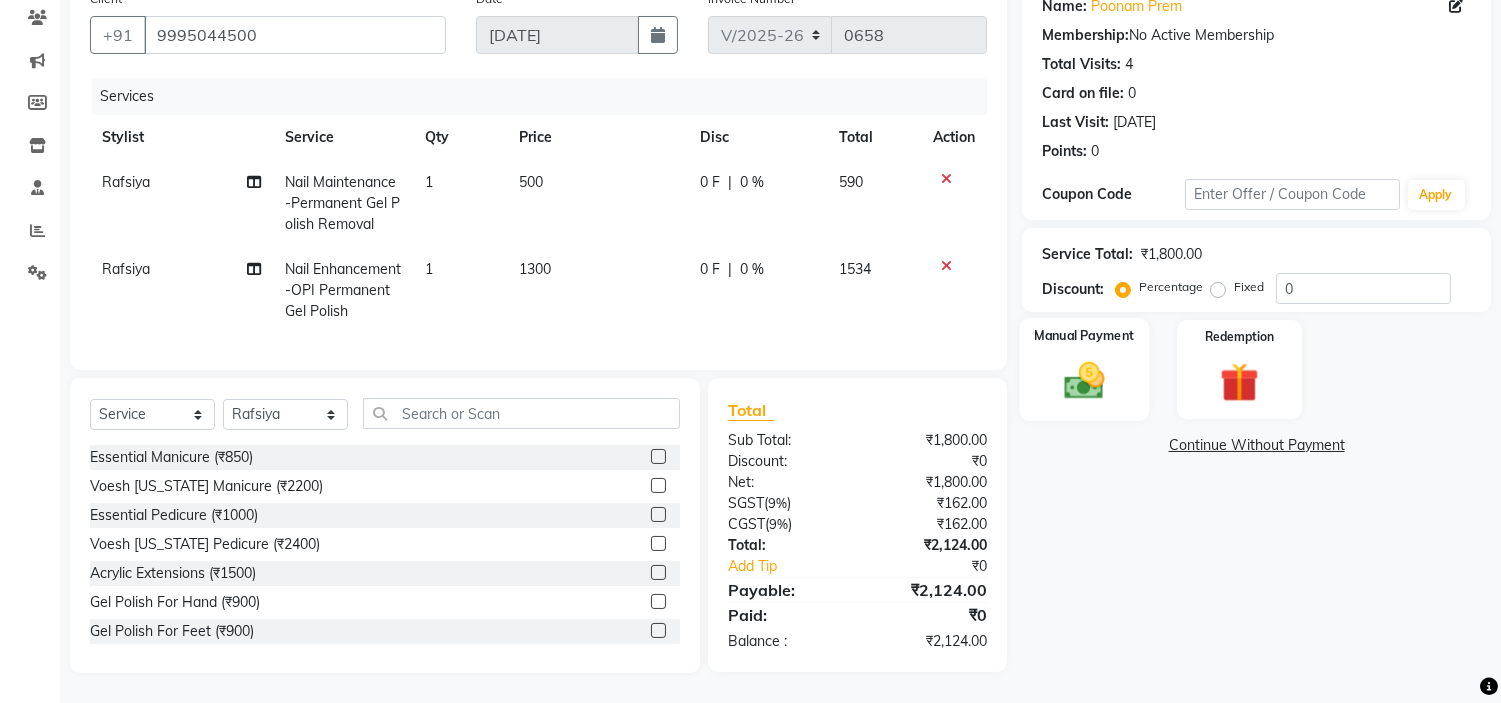click 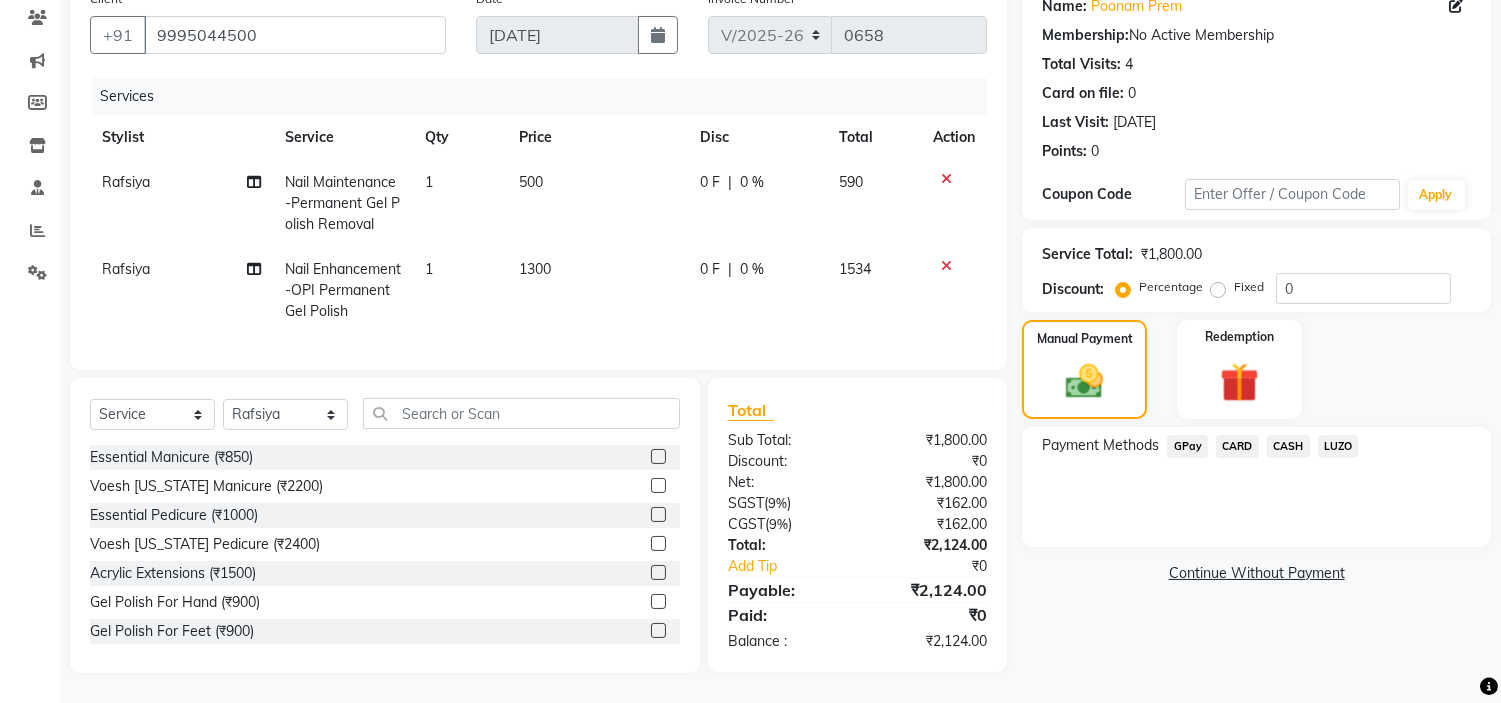 click on "CARD" 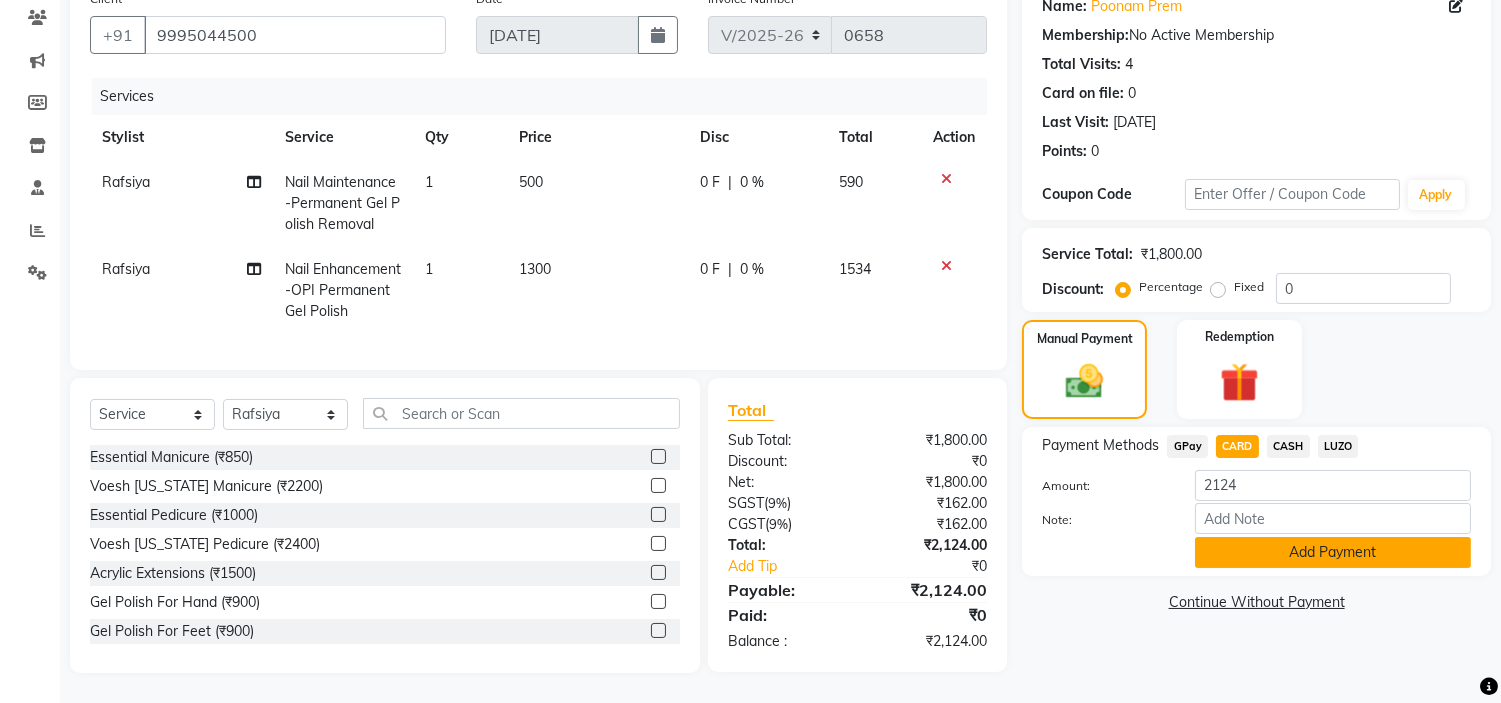 click on "Add Payment" 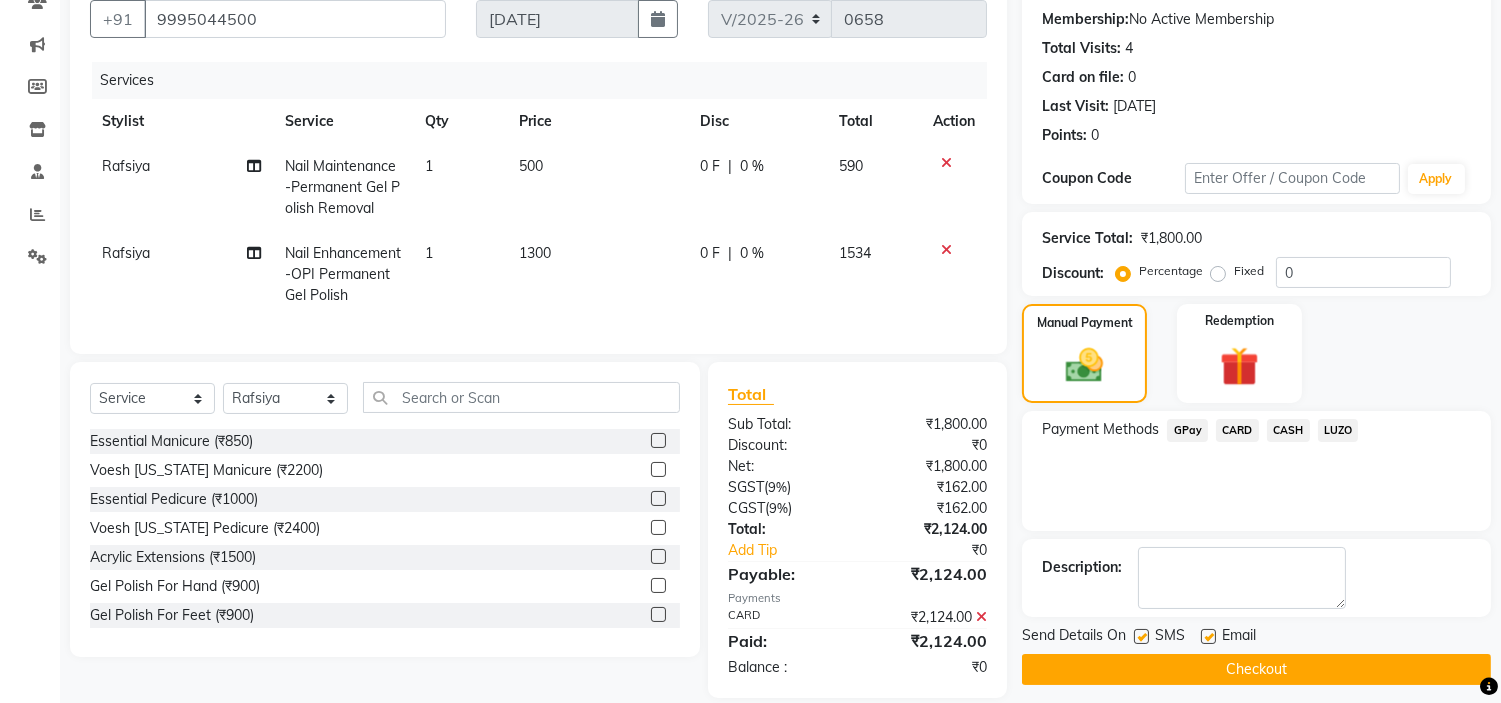 scroll, scrollTop: 227, scrollLeft: 0, axis: vertical 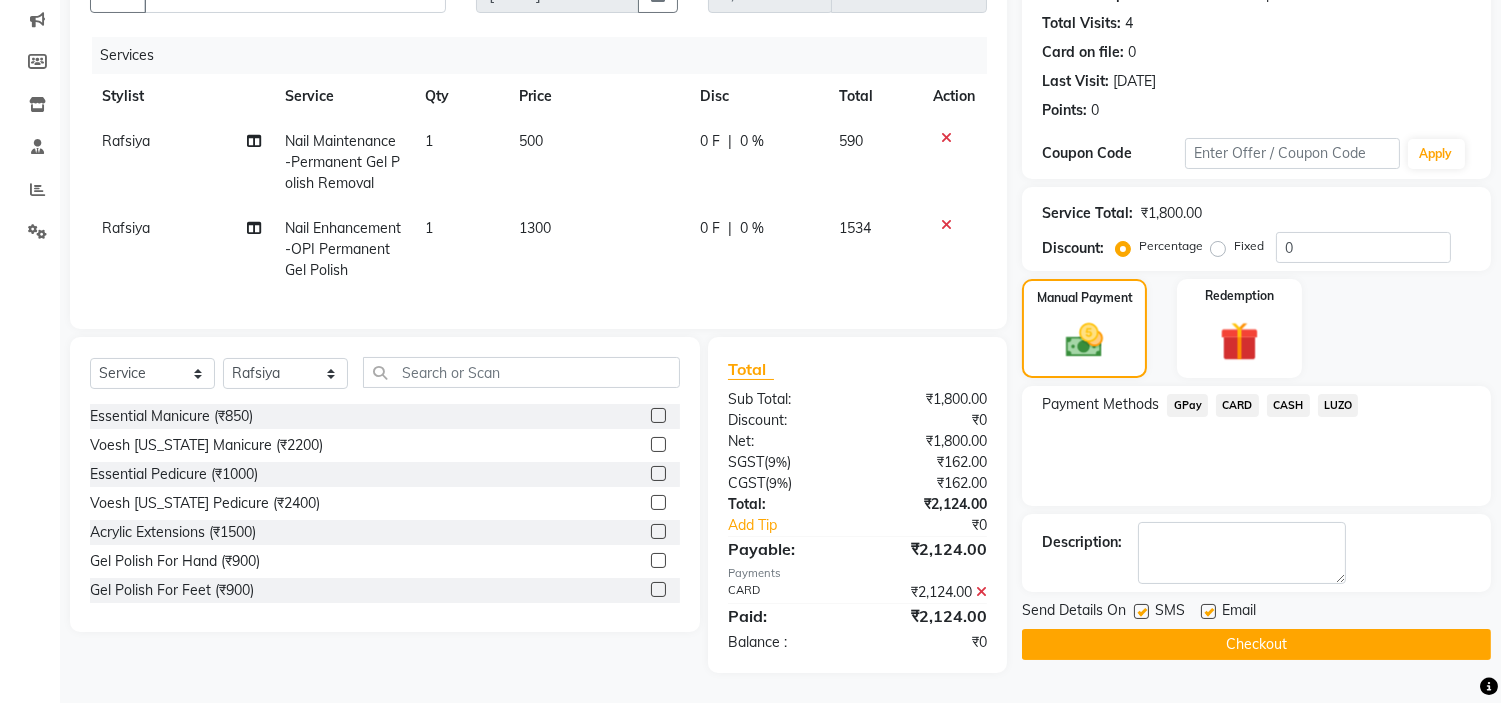 click 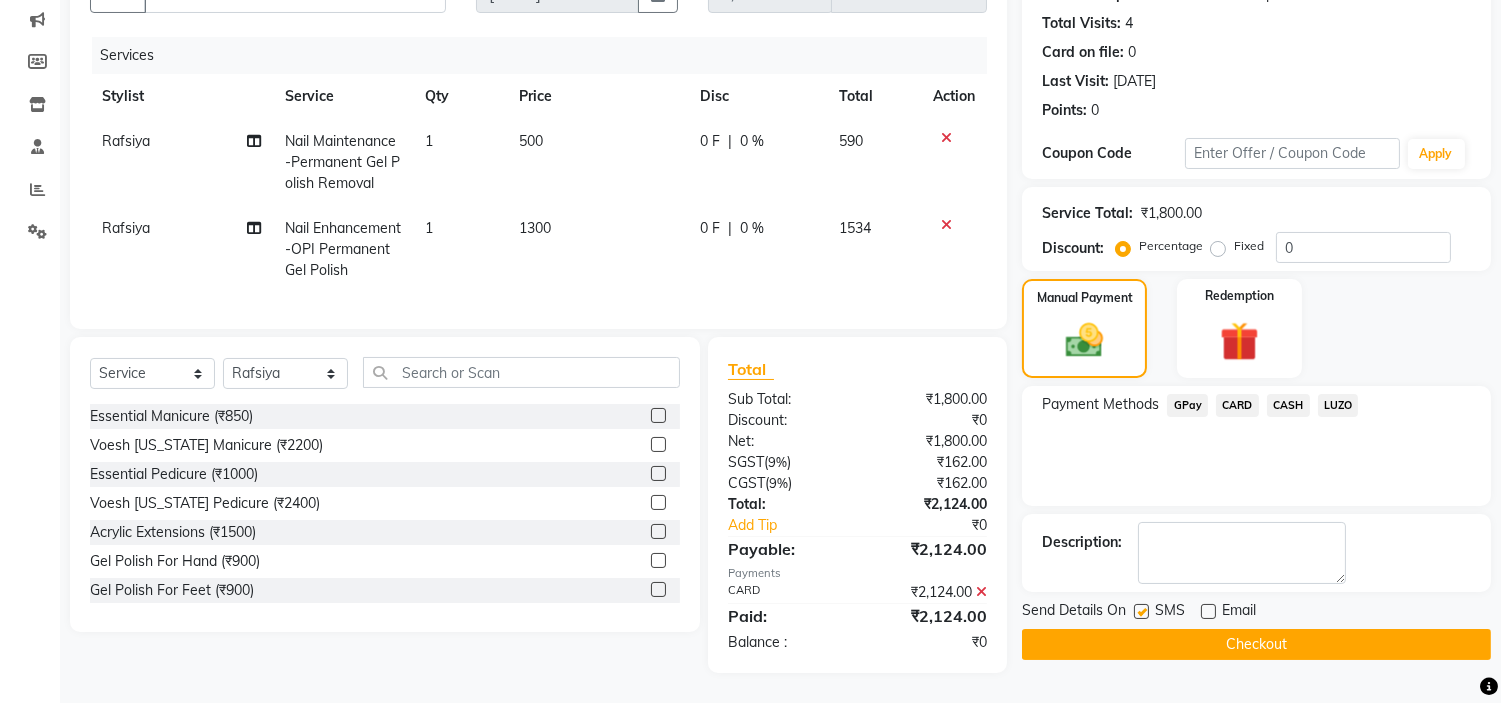 click on "Checkout" 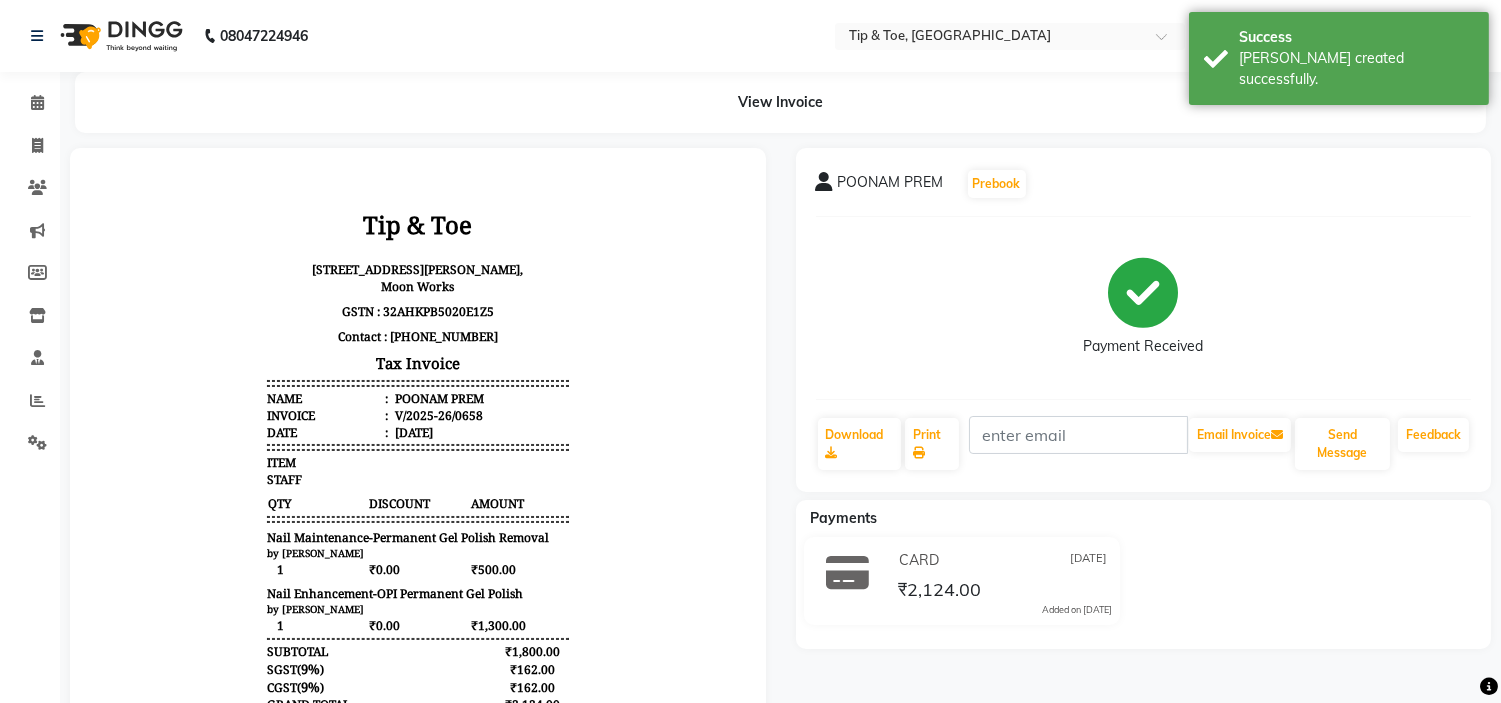 scroll, scrollTop: 0, scrollLeft: 0, axis: both 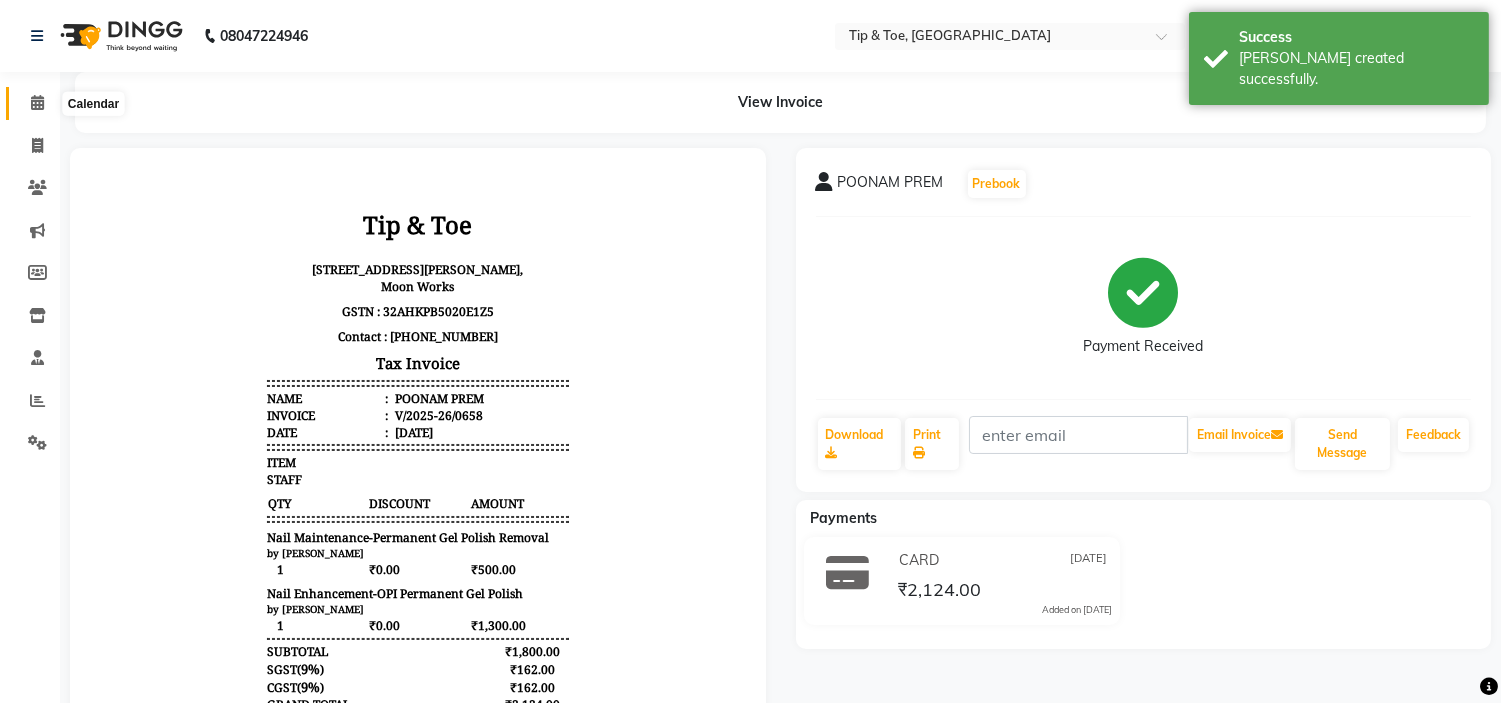 click 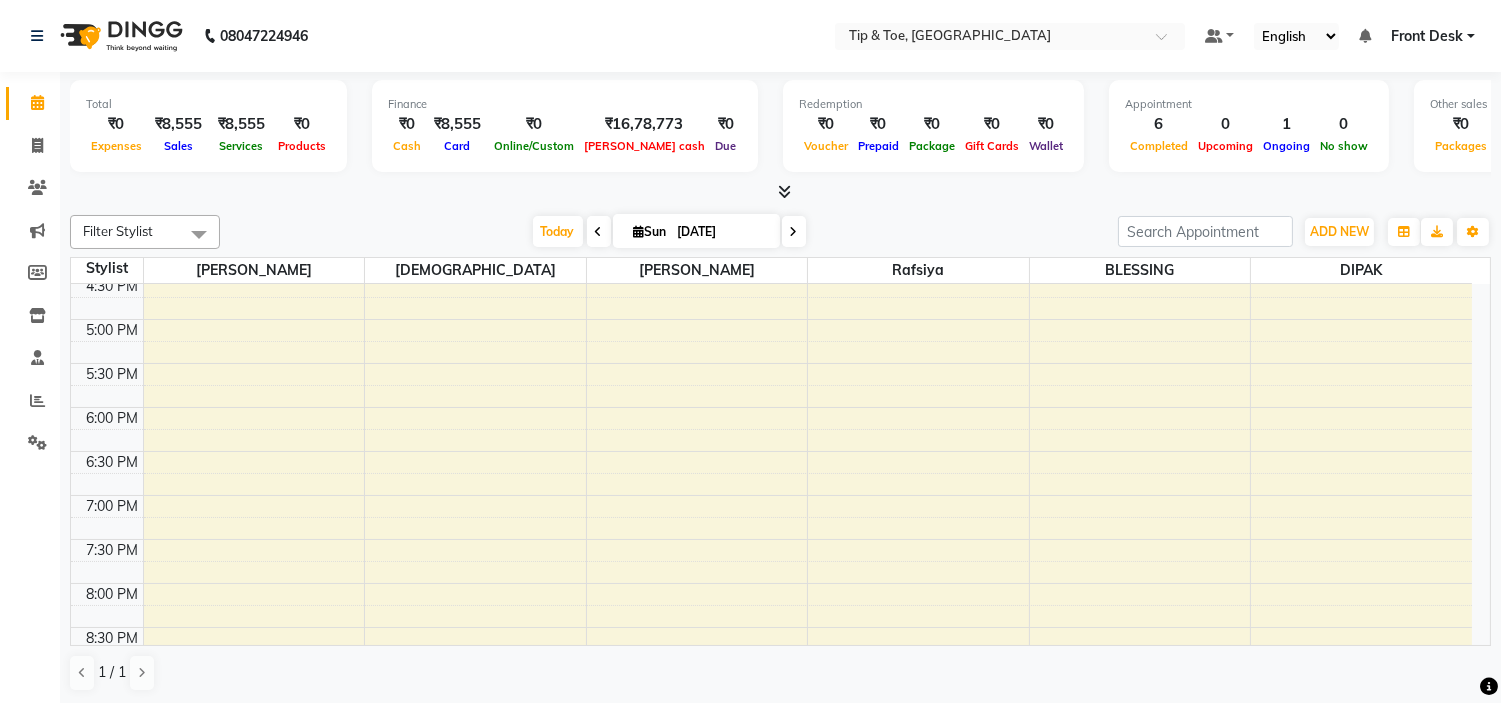 scroll, scrollTop: 332, scrollLeft: 0, axis: vertical 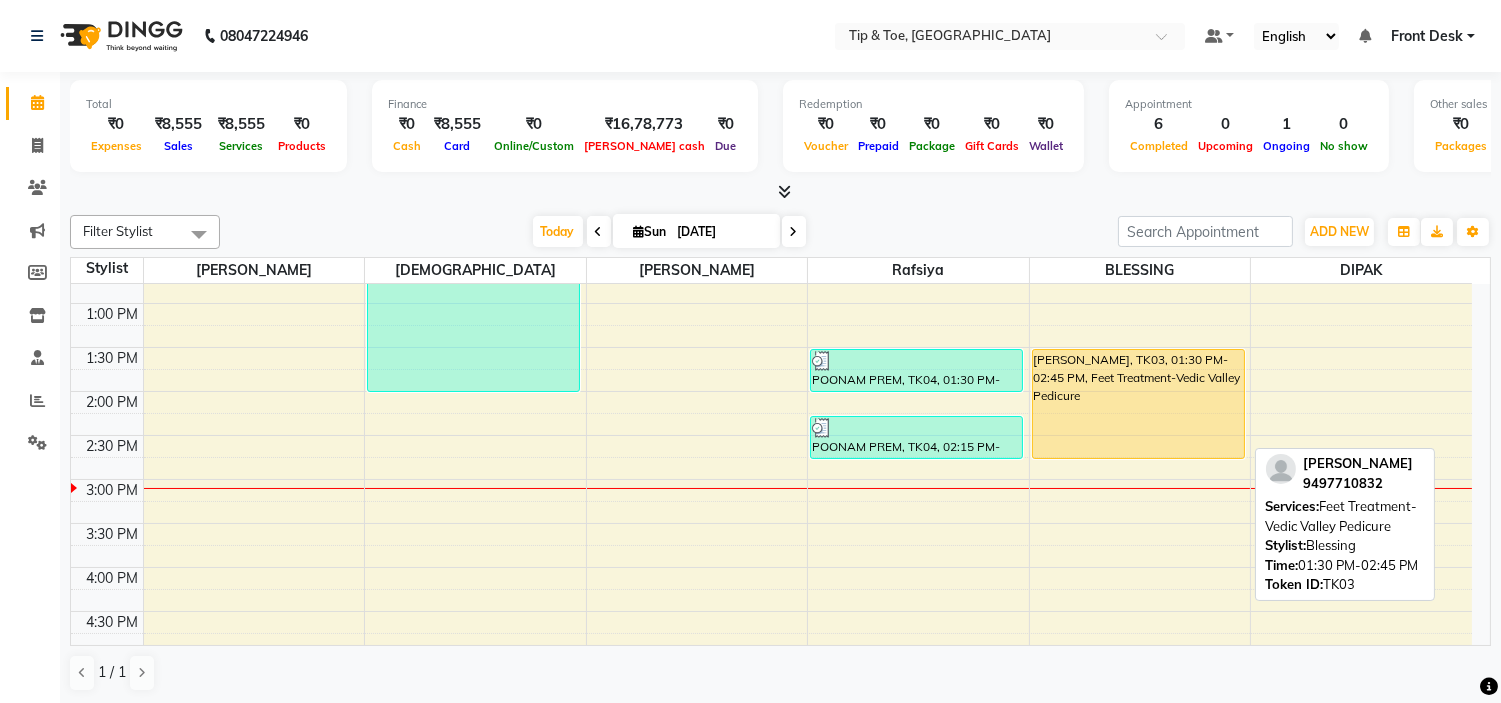 click on "[PERSON_NAME], TK03, 01:30 PM-02:45 PM, Feet Treatment-Vedic Valley Pedicure" at bounding box center (1138, 404) 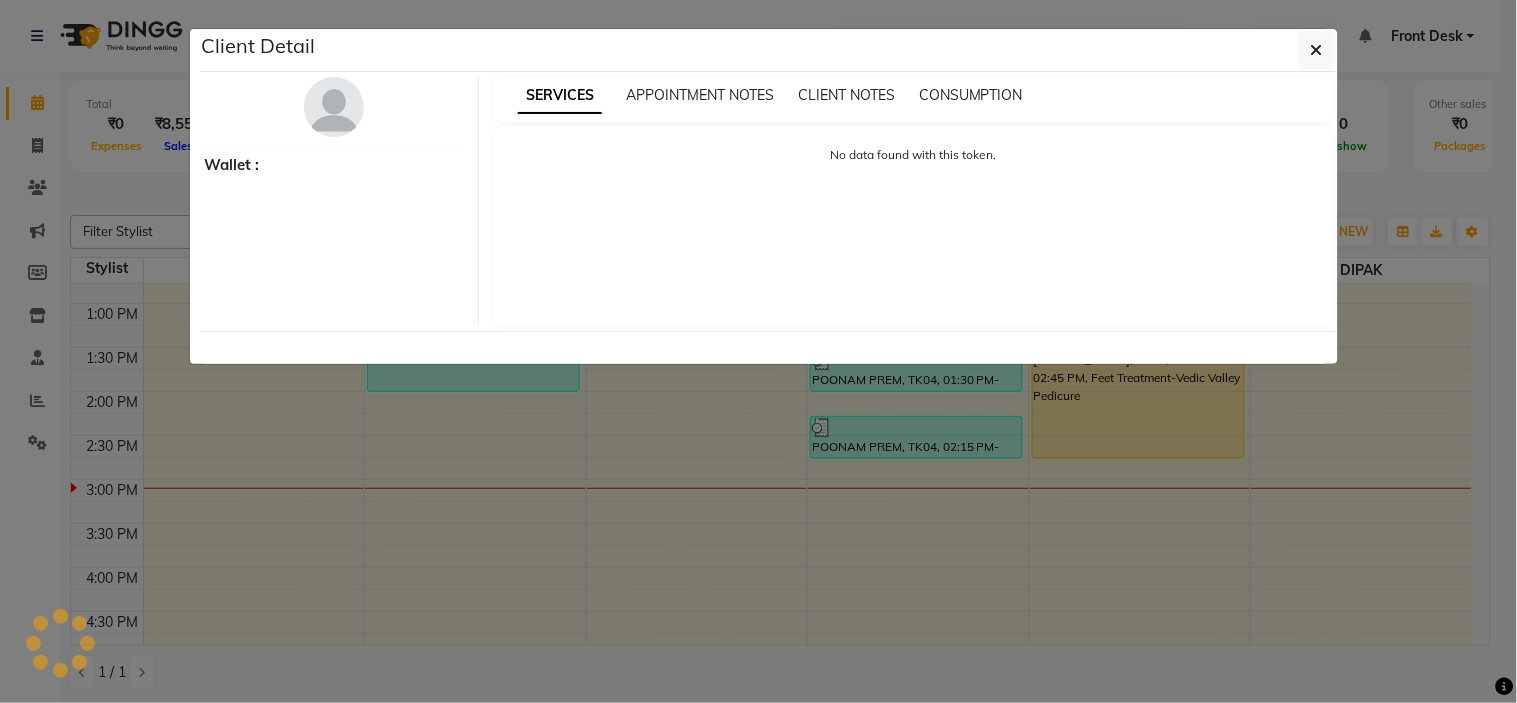 select on "1" 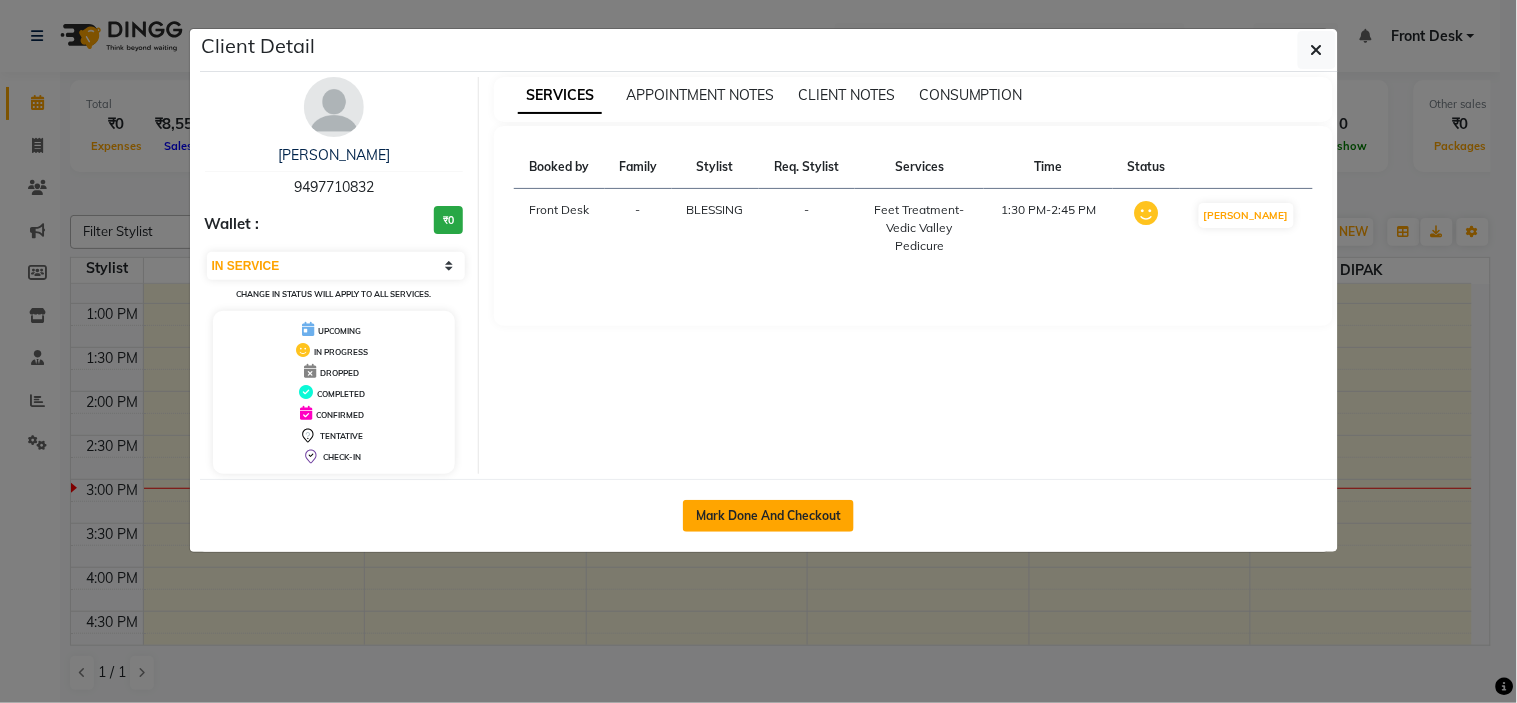 click on "Mark Done And Checkout" 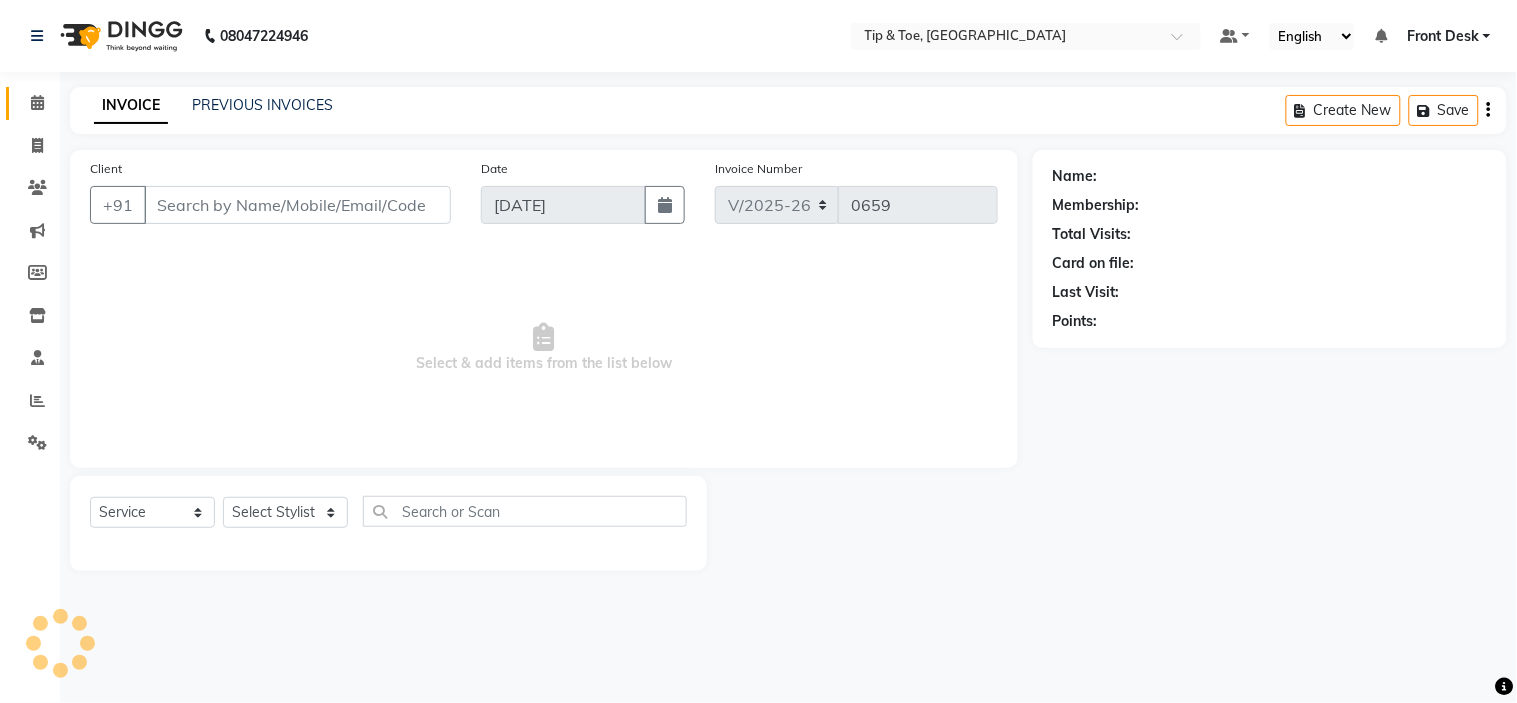 type on "9497710832" 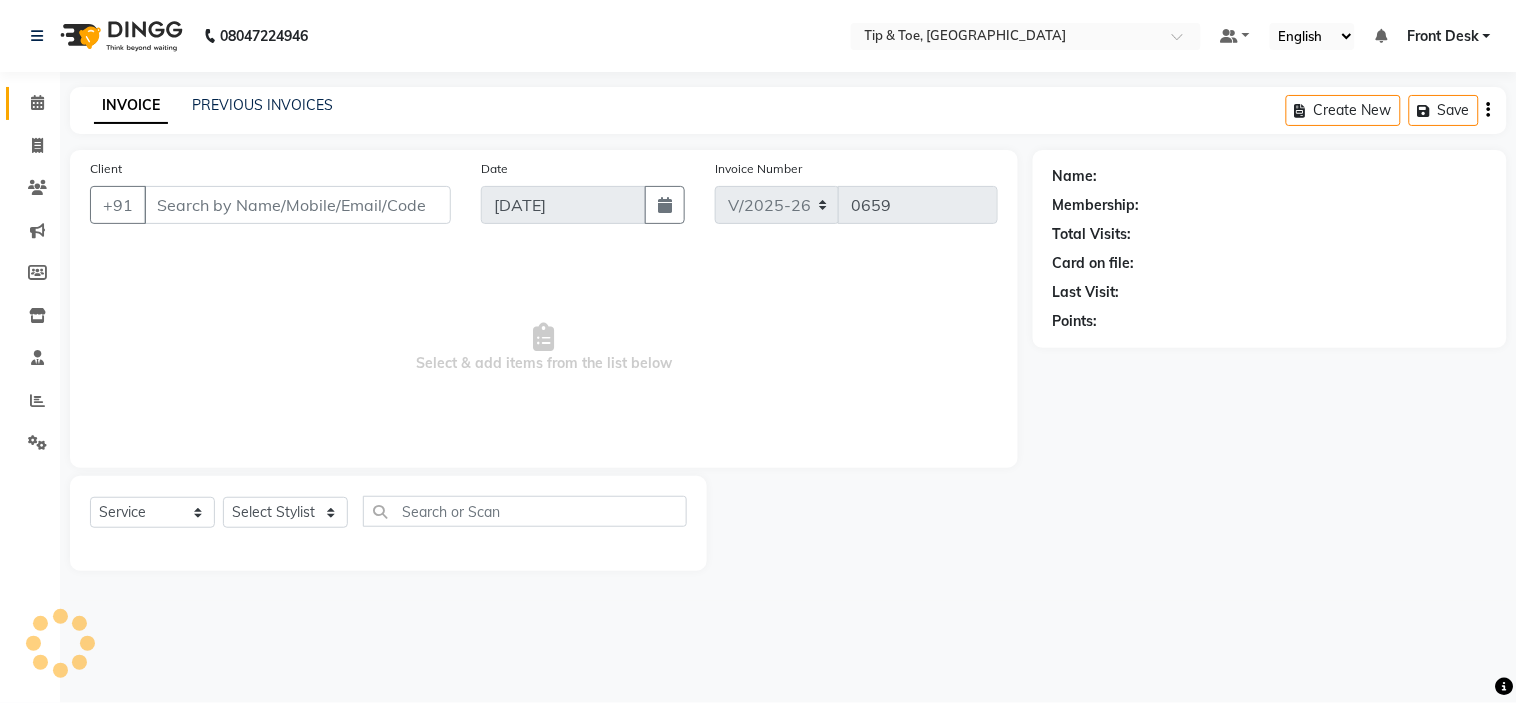 select on "50942" 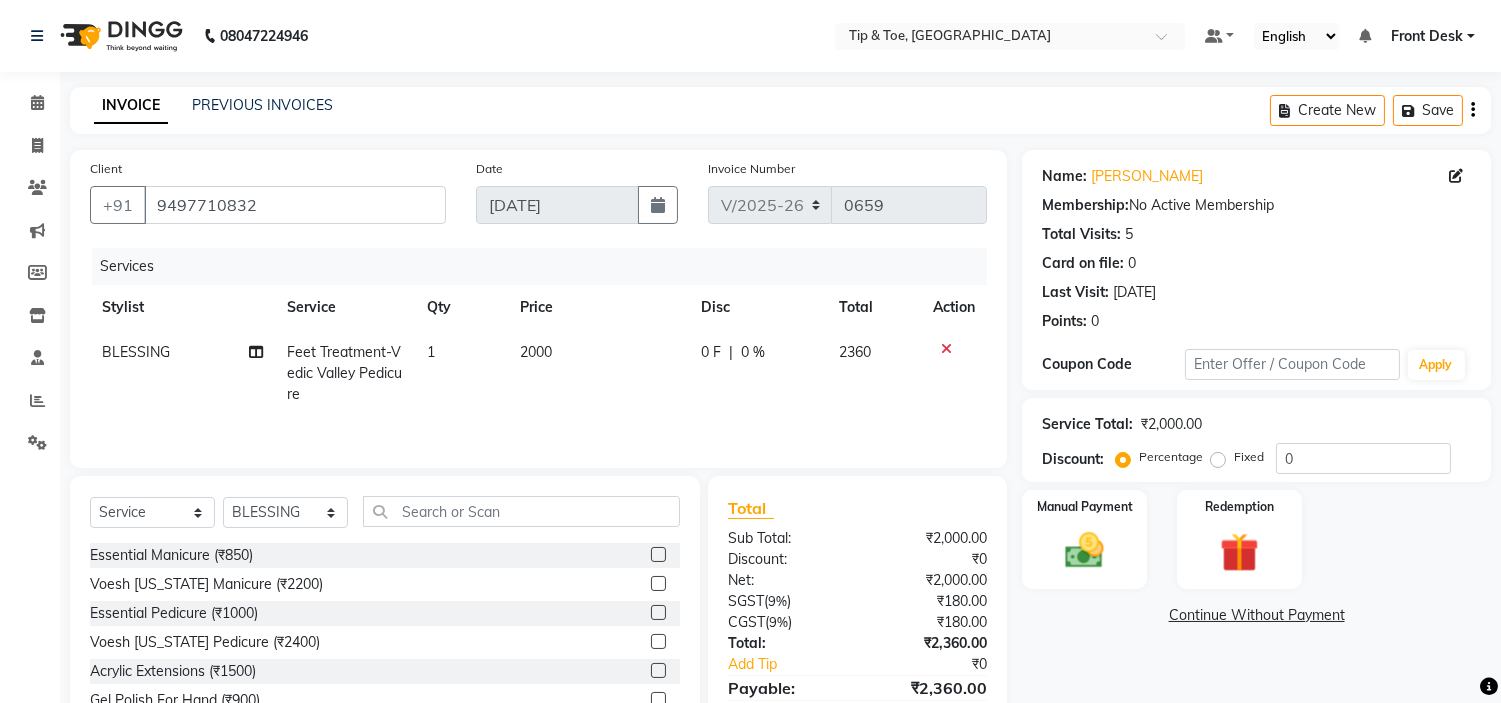 click on "2000" 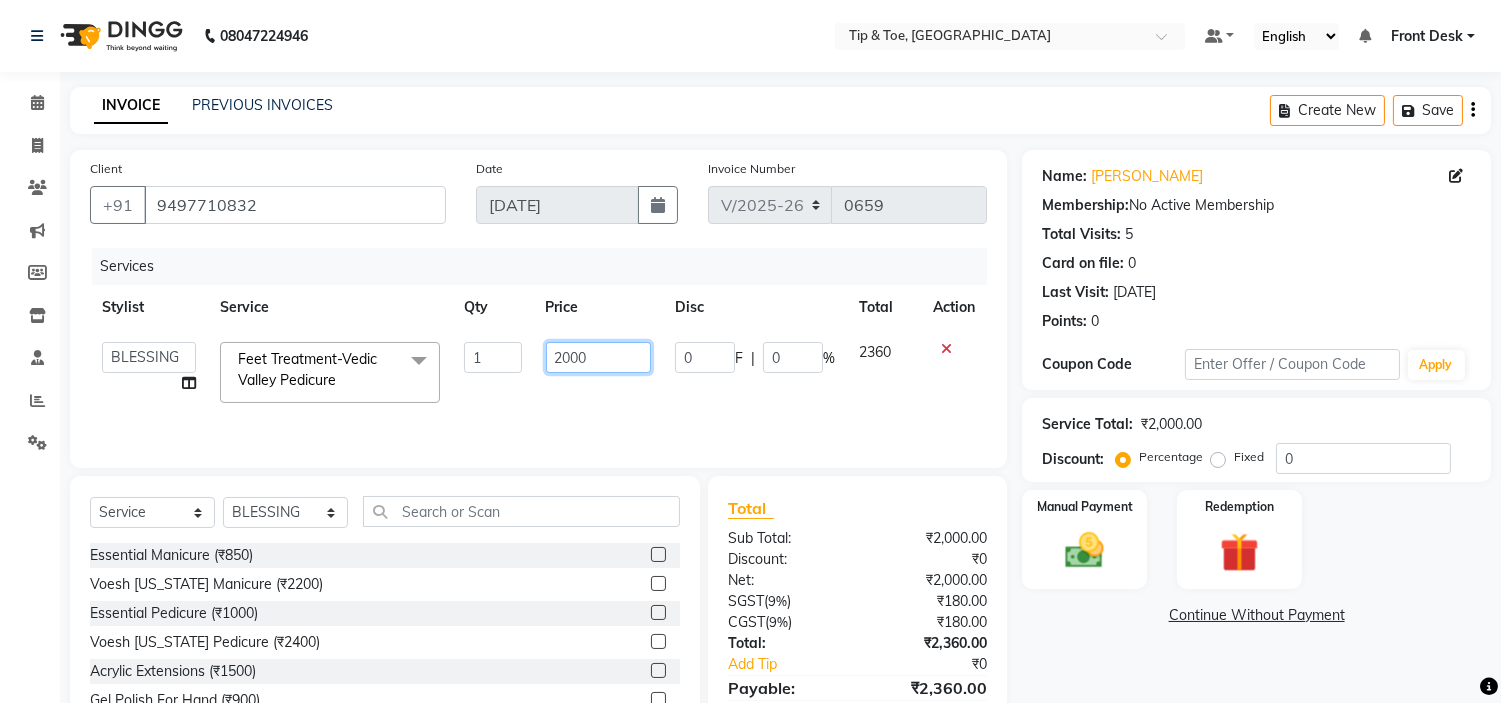 click on "2000" 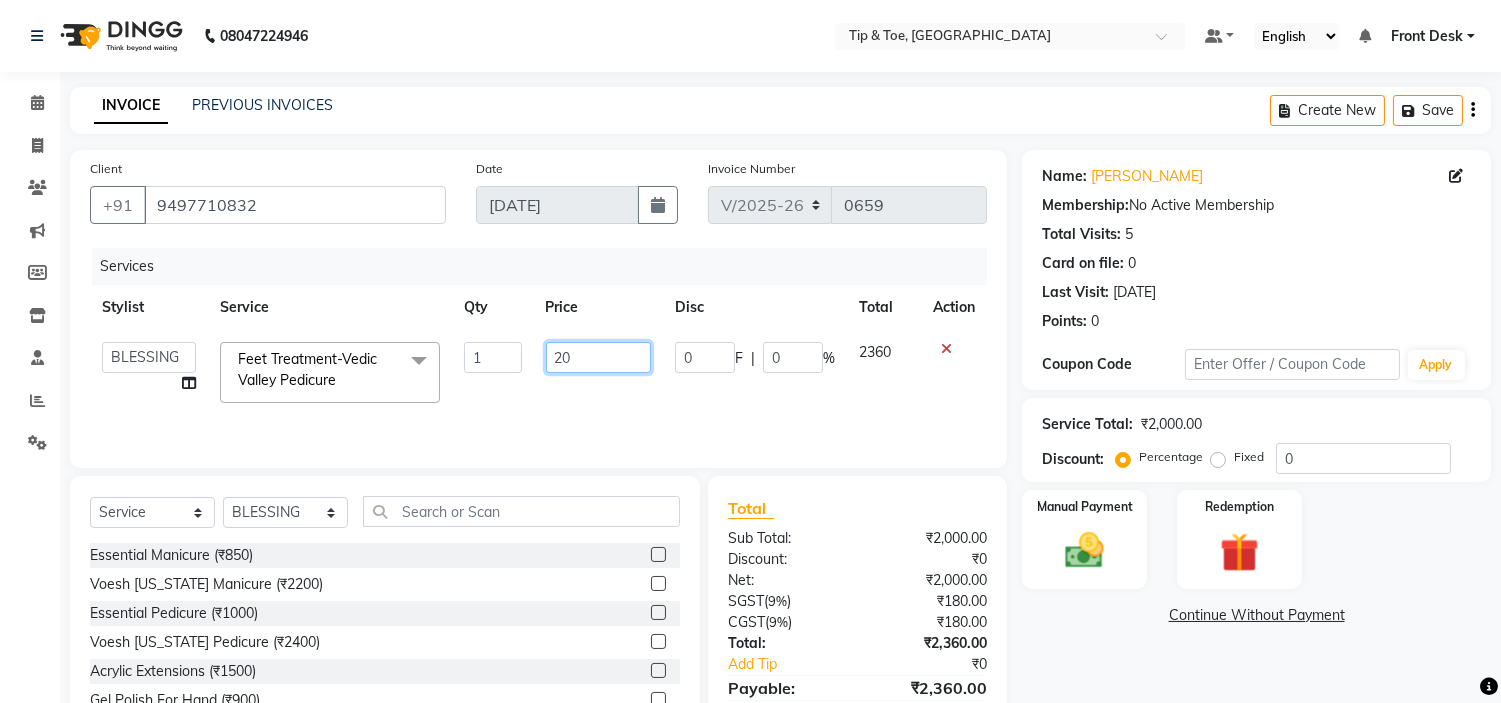 type on "2" 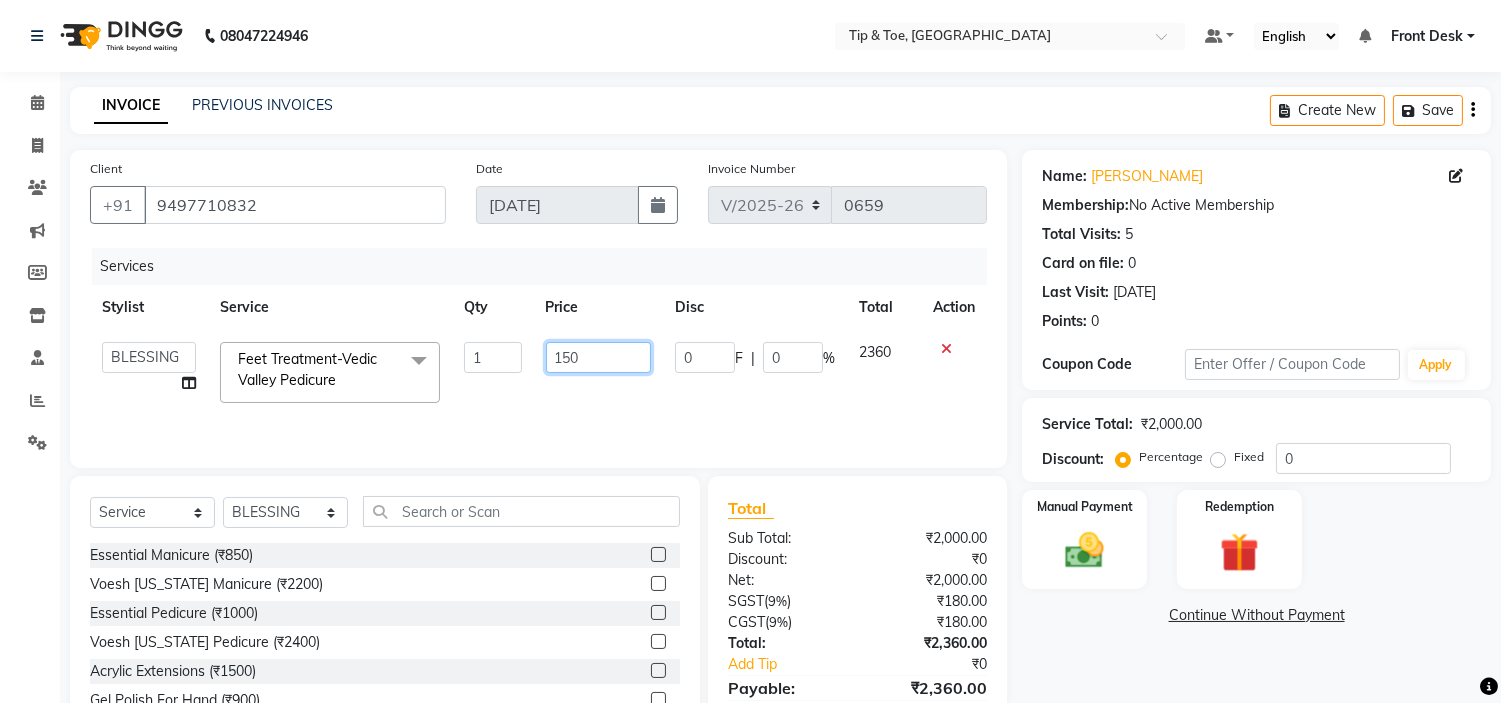 type on "1500" 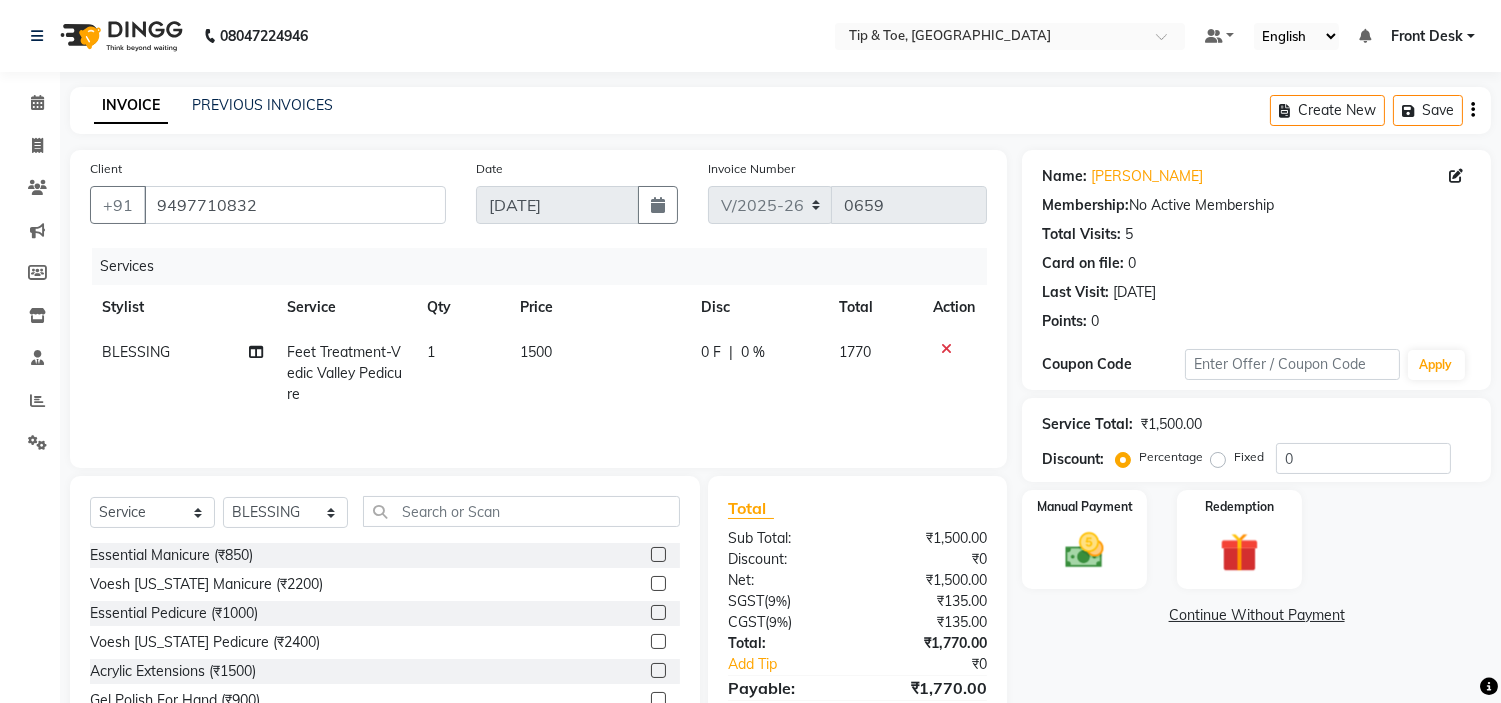 click on "0 F | 0 %" 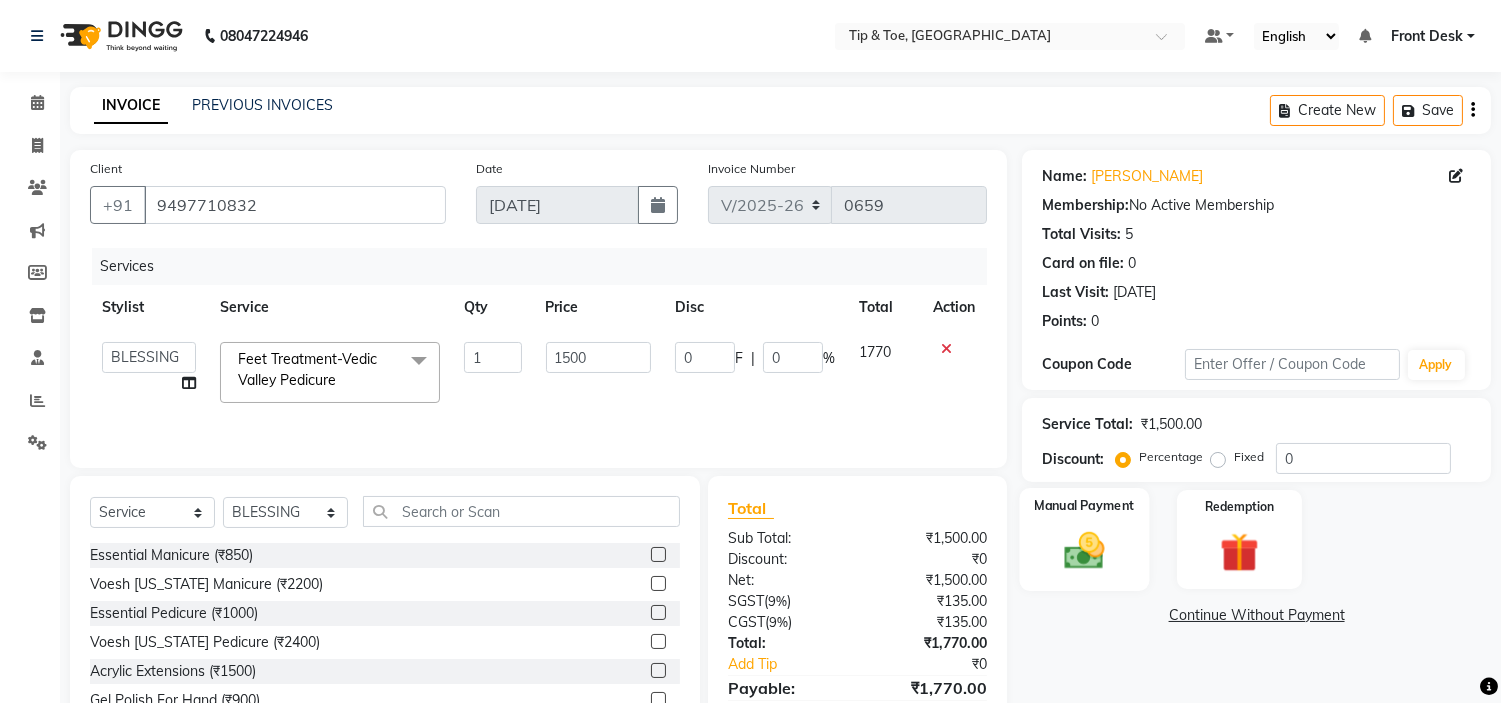 scroll, scrollTop: 97, scrollLeft: 0, axis: vertical 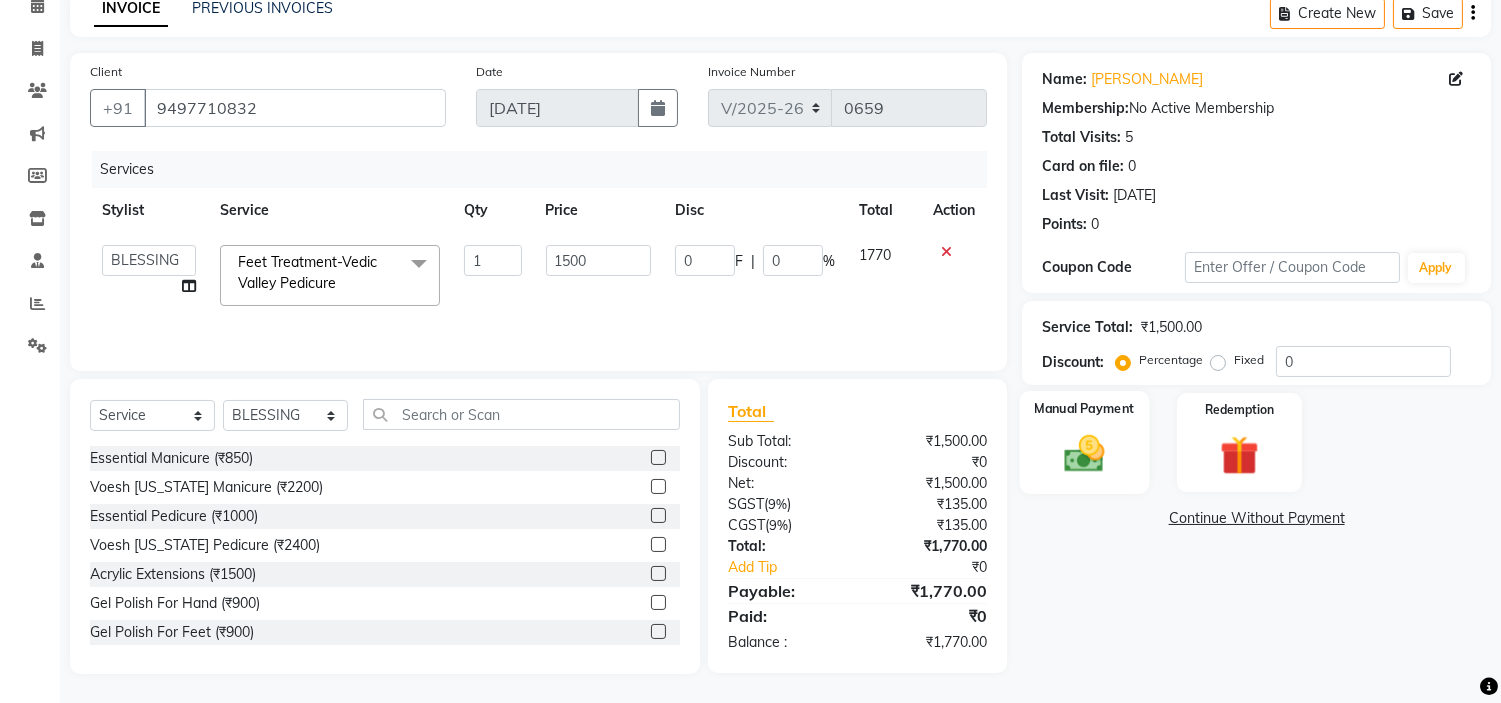 click 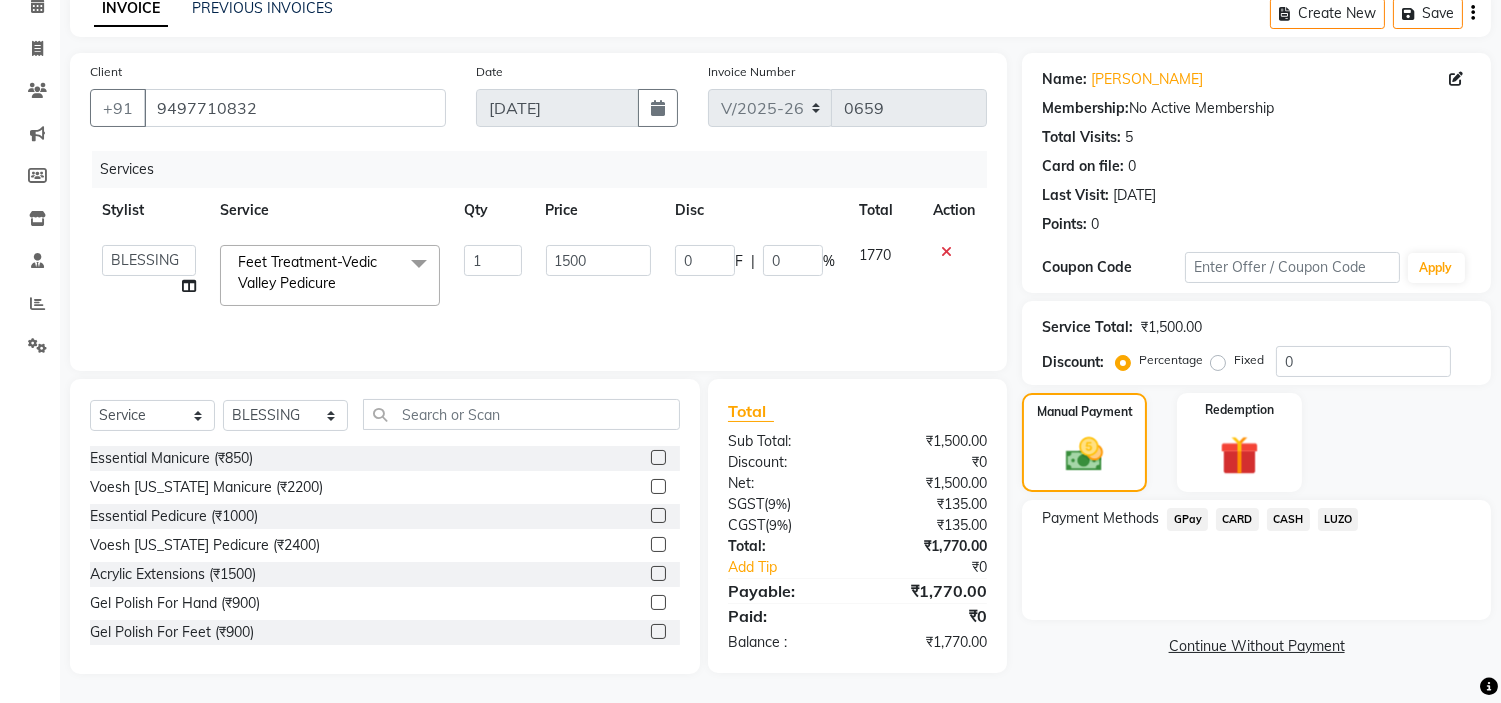 click on "GPay" 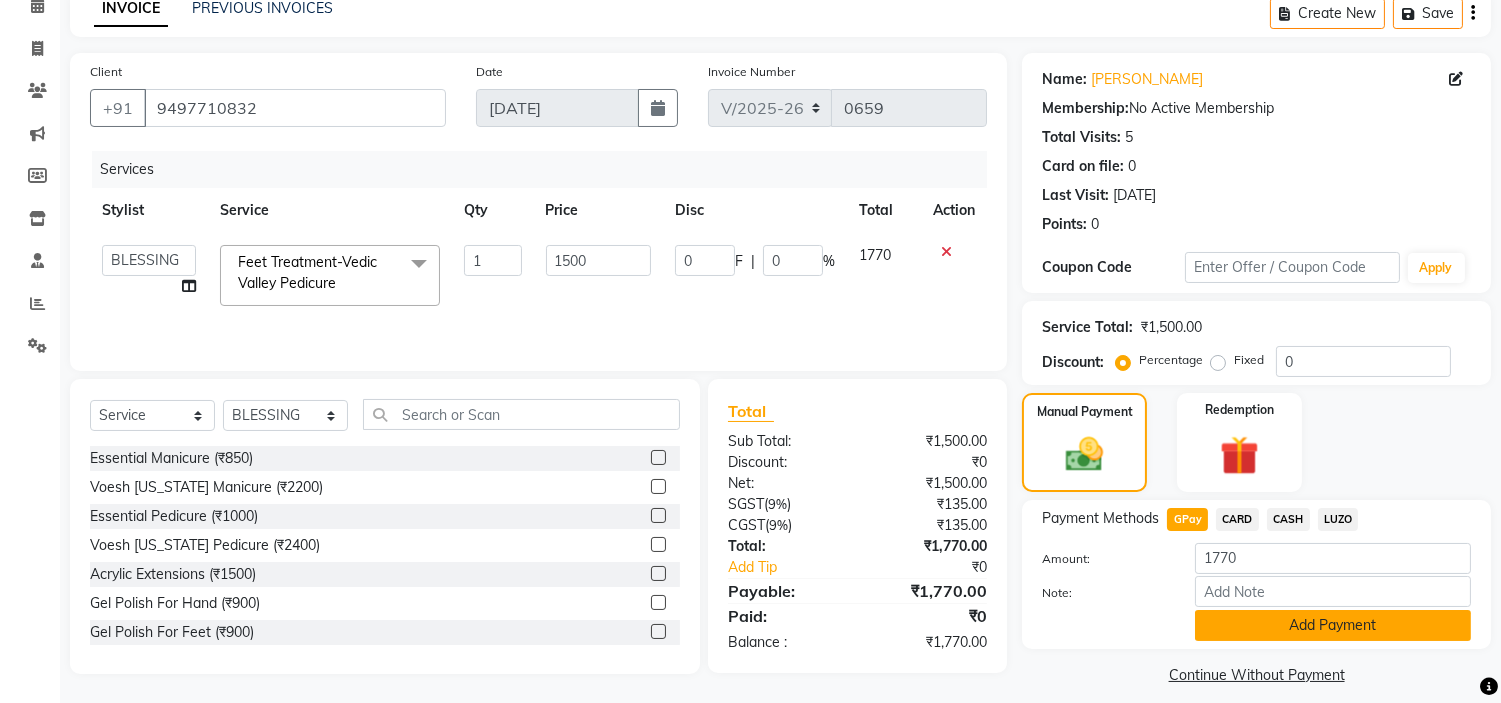 click on "Add Payment" 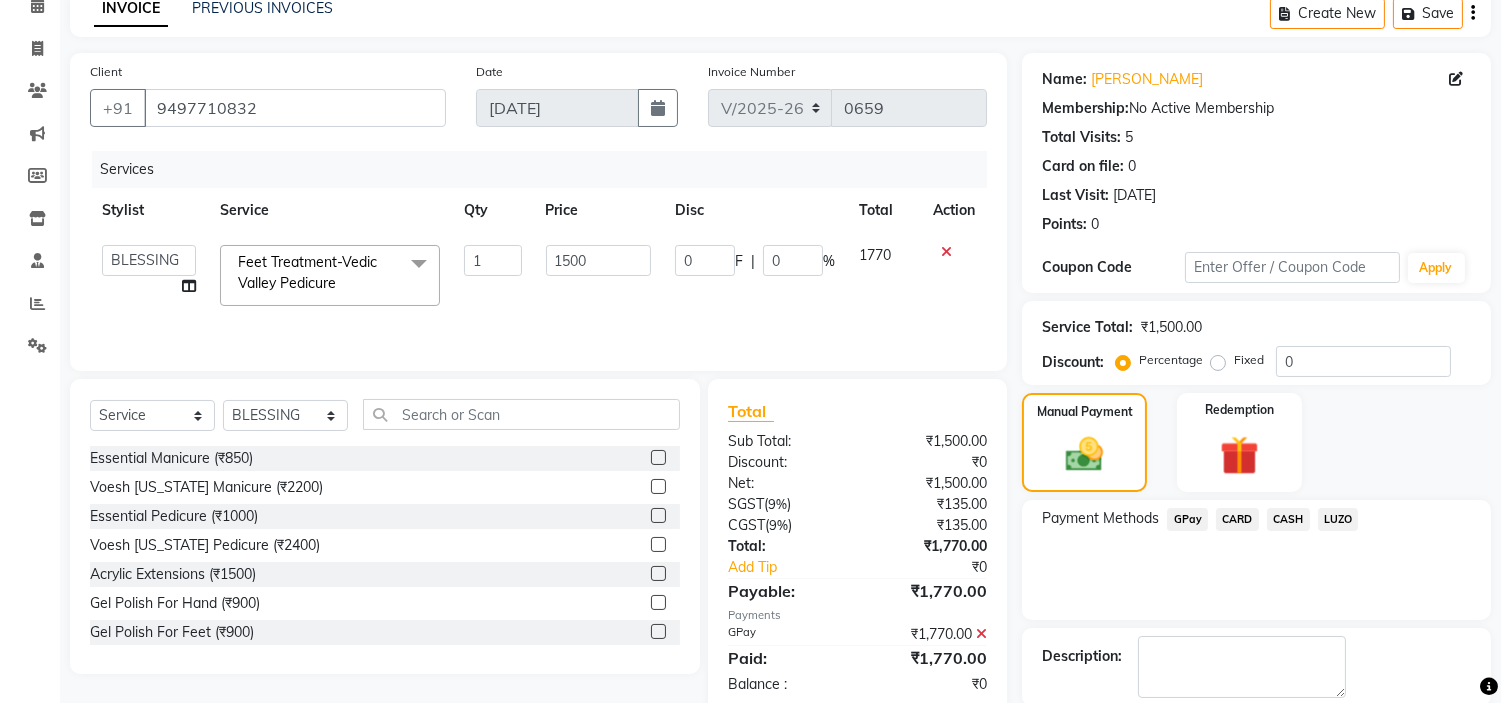 scroll, scrollTop: 196, scrollLeft: 0, axis: vertical 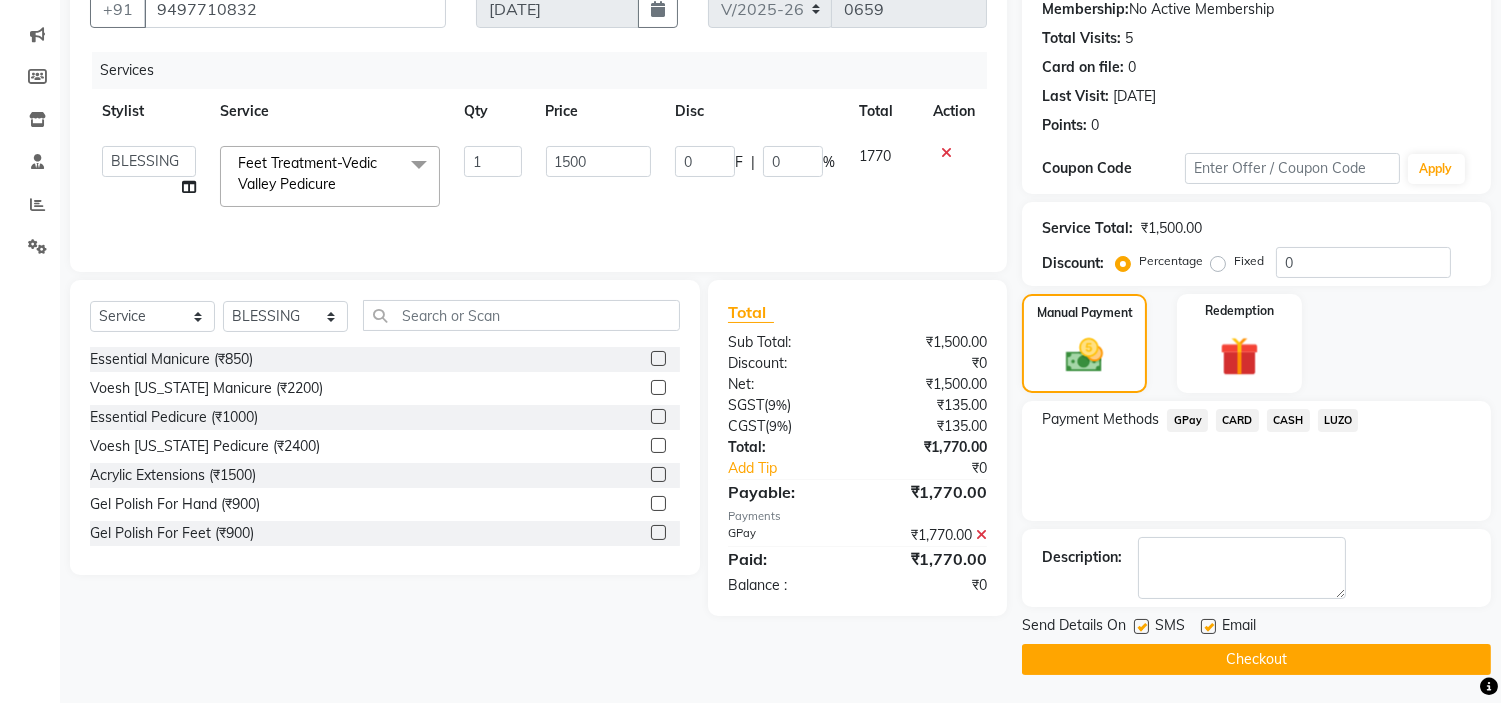 drag, startPoint x: 1203, startPoint y: 626, endPoint x: 1216, endPoint y: 640, distance: 19.104973 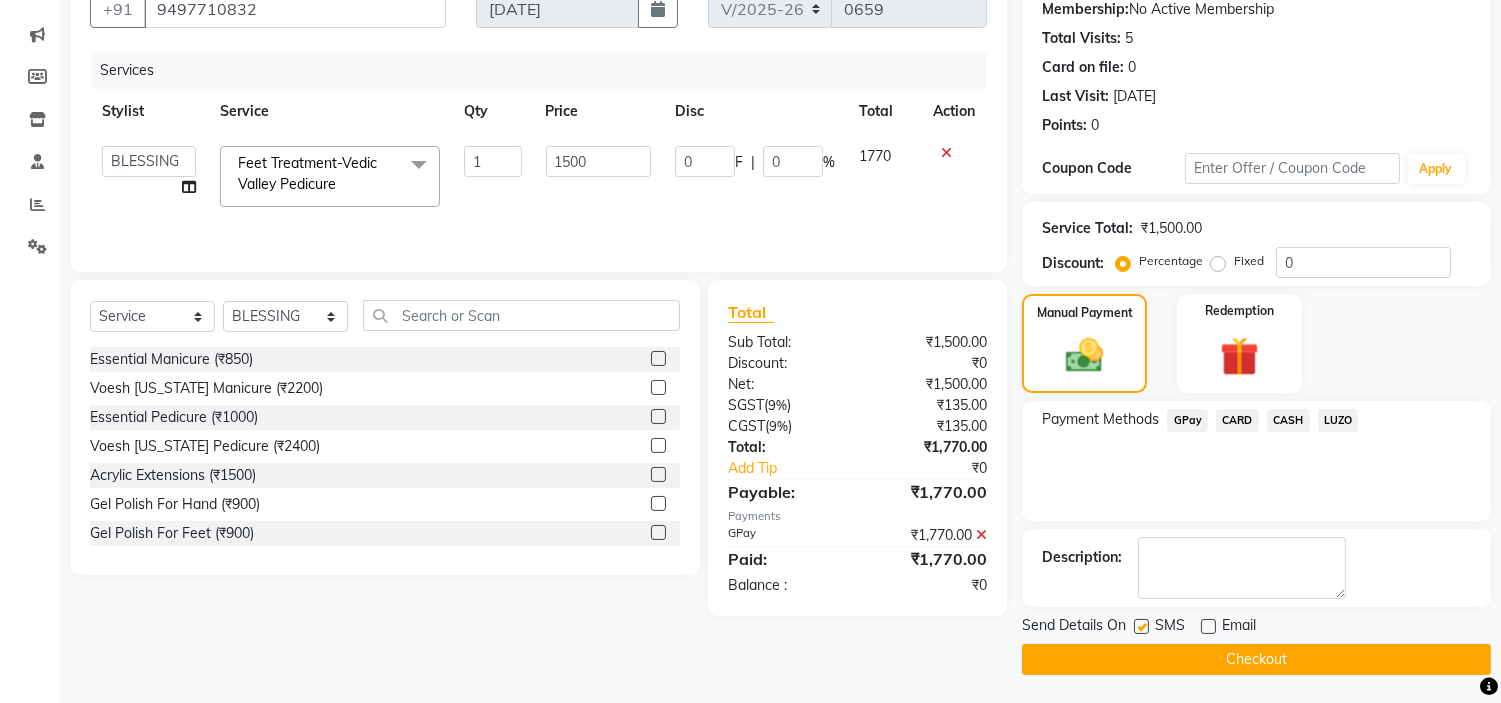 click on "Checkout" 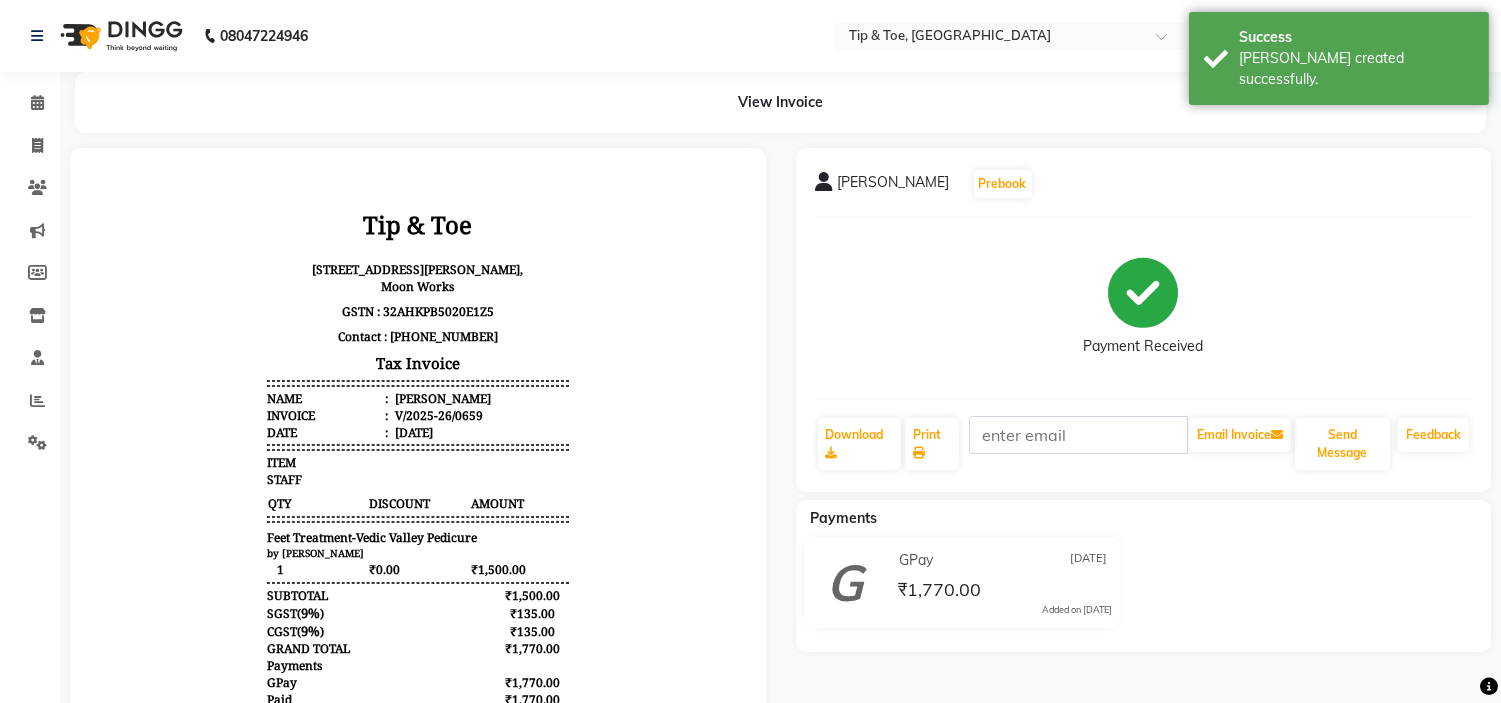 scroll, scrollTop: 0, scrollLeft: 0, axis: both 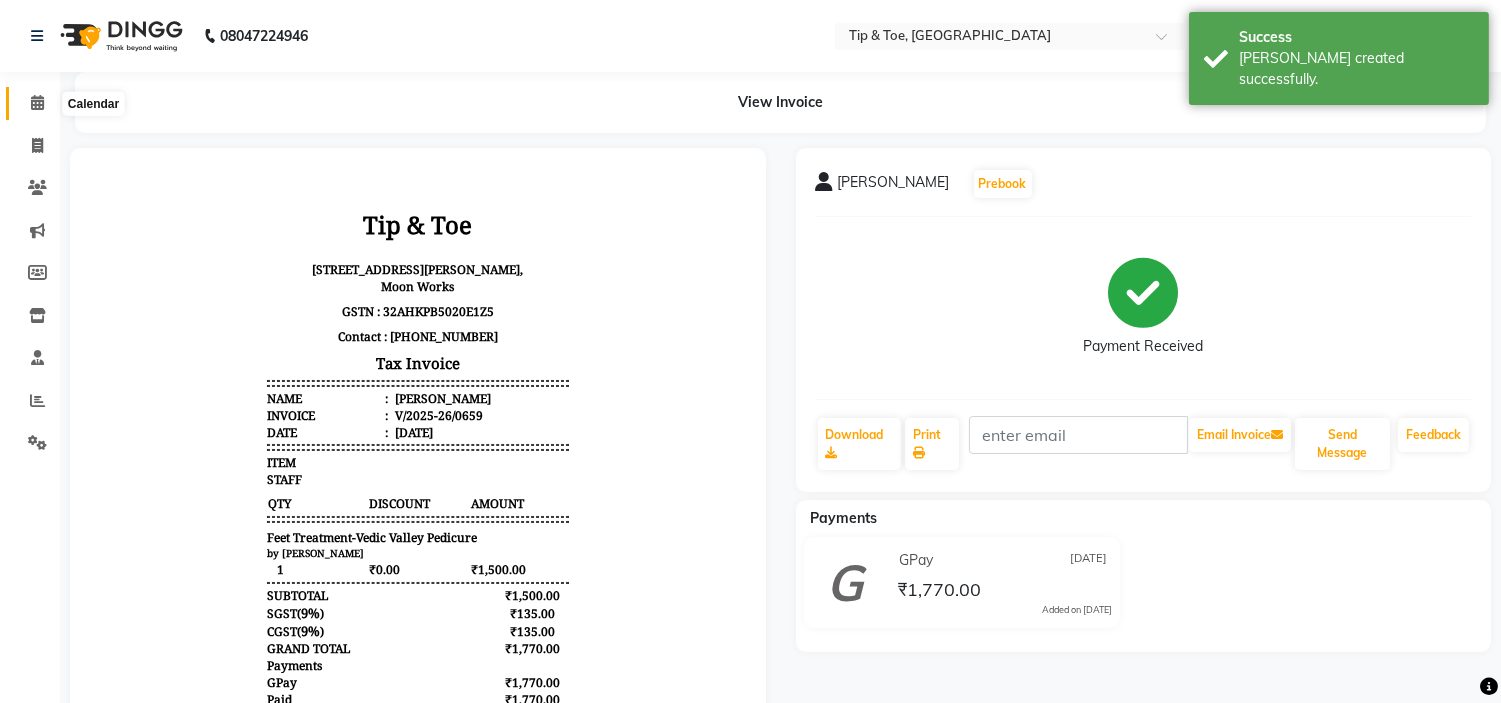 click 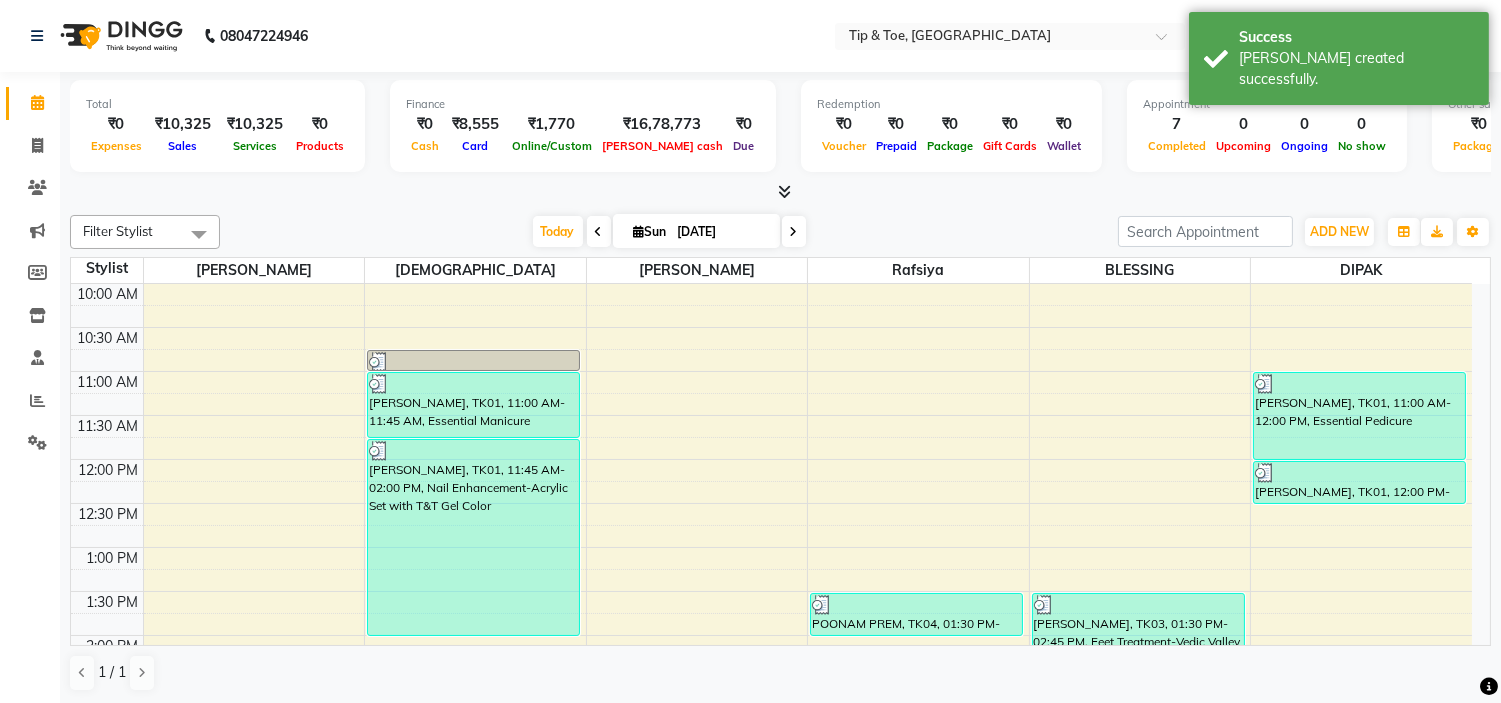 scroll, scrollTop: 111, scrollLeft: 0, axis: vertical 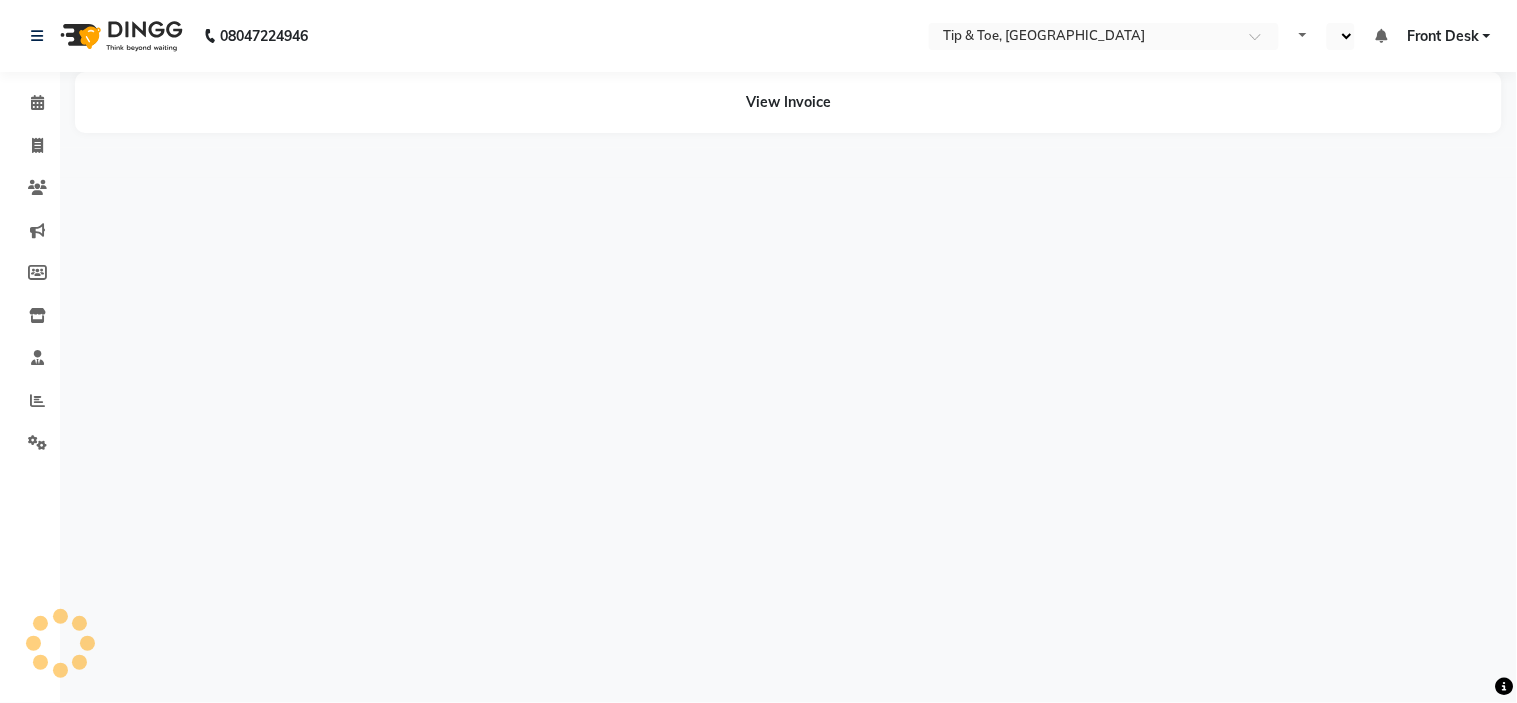select on "en" 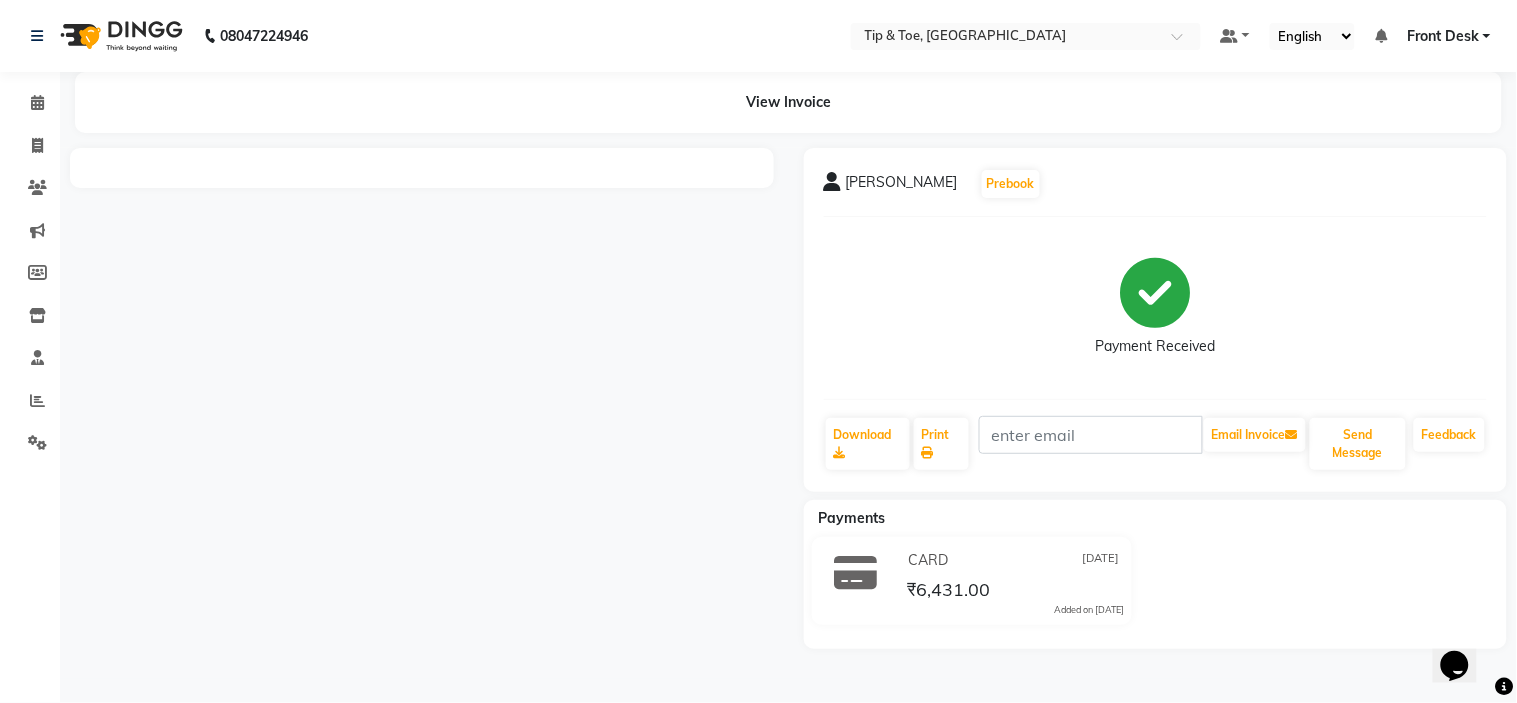 scroll, scrollTop: 0, scrollLeft: 0, axis: both 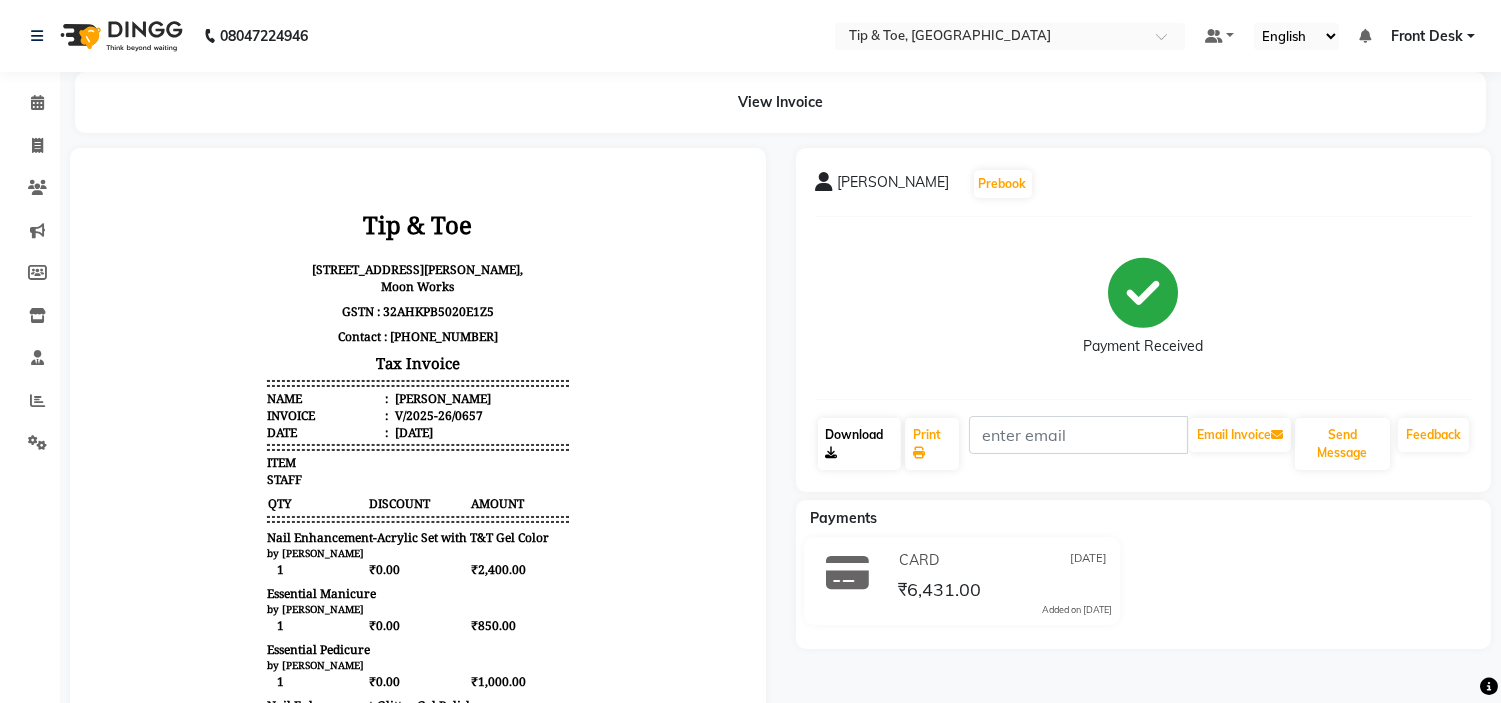 click on "Download" 